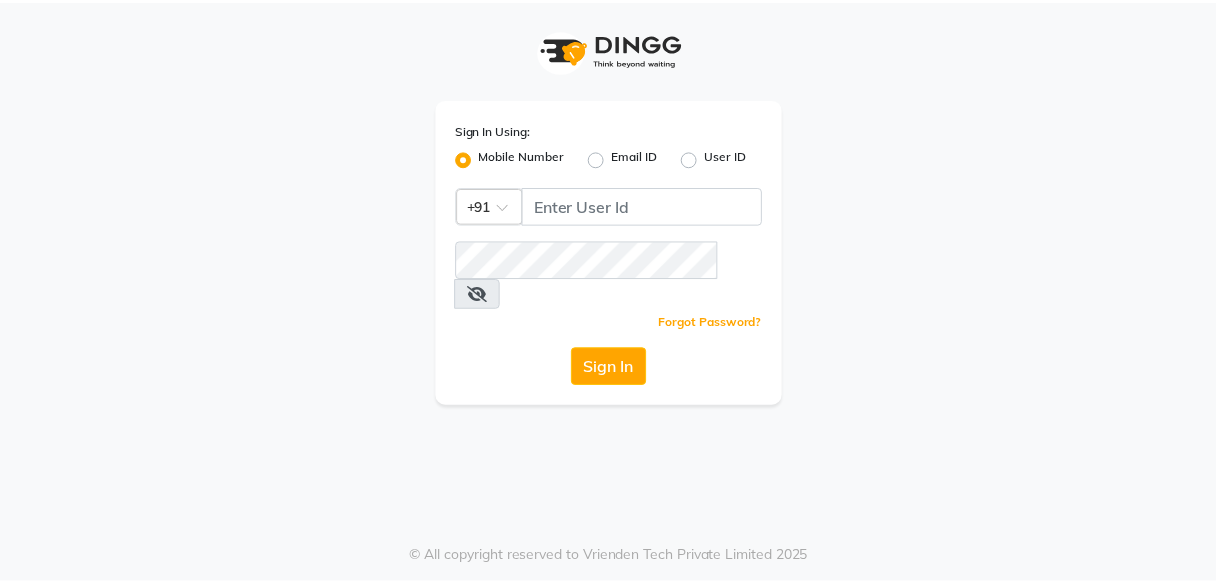 scroll, scrollTop: 0, scrollLeft: 0, axis: both 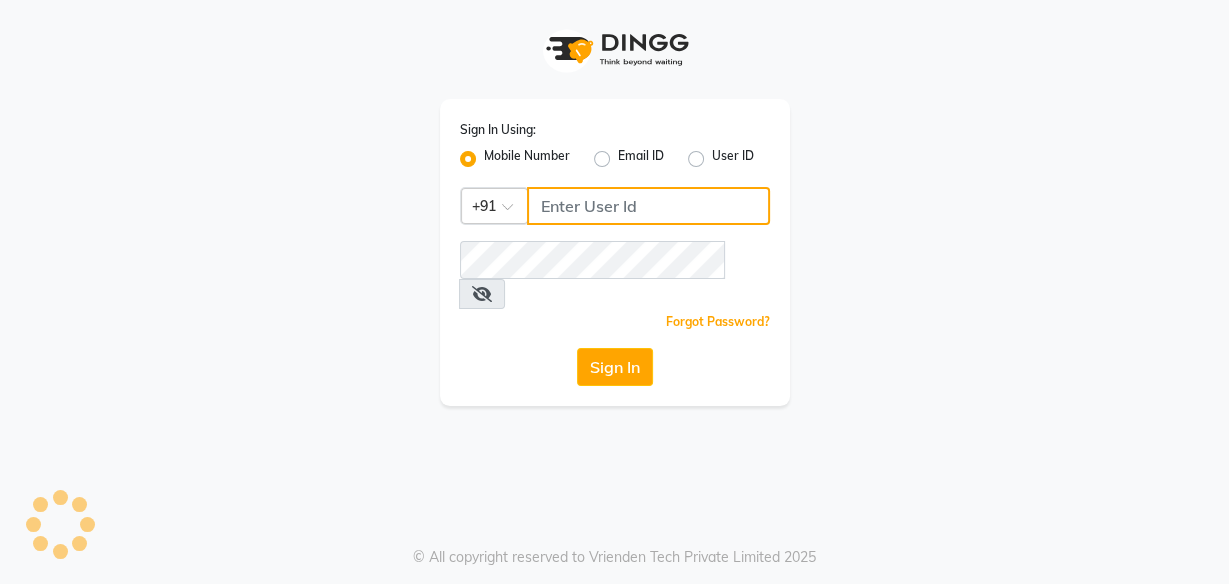 click 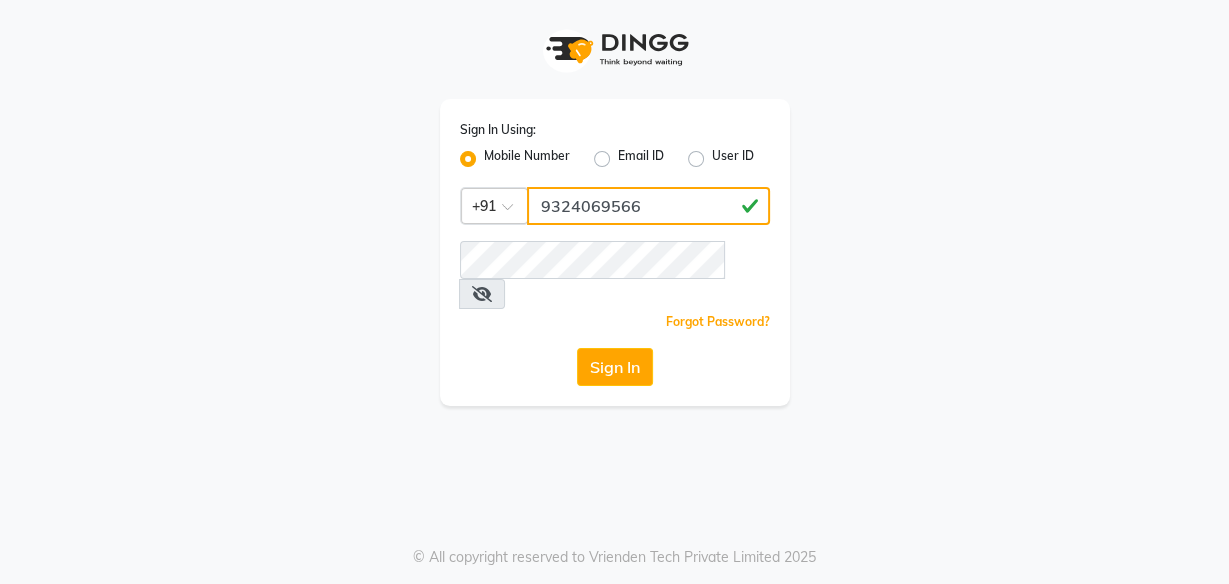 type on "9324069566" 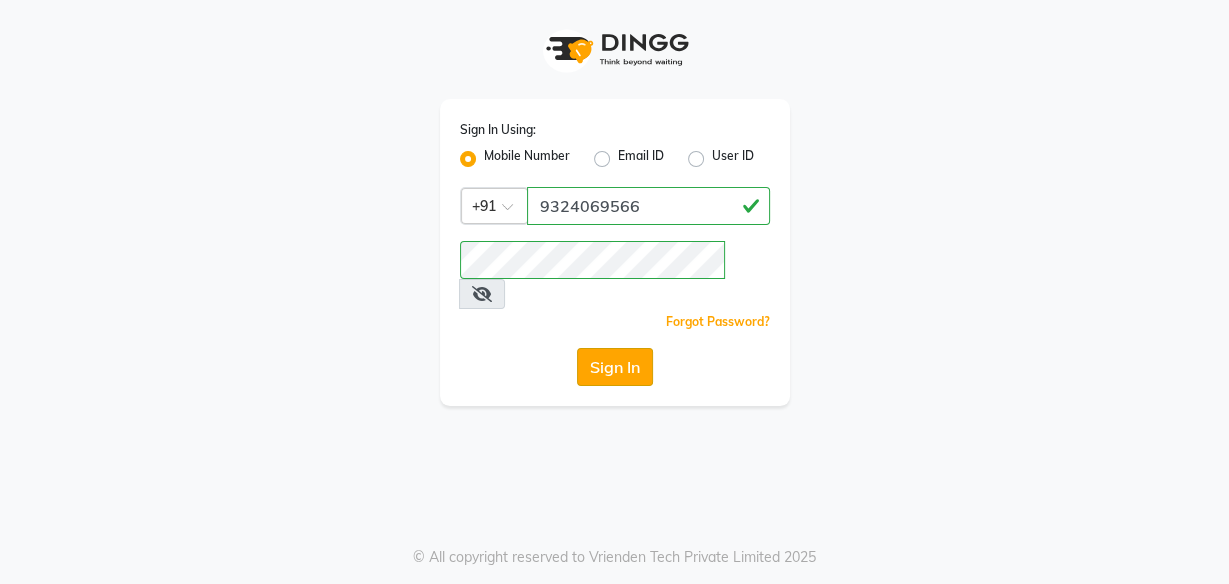 click on "Sign In" 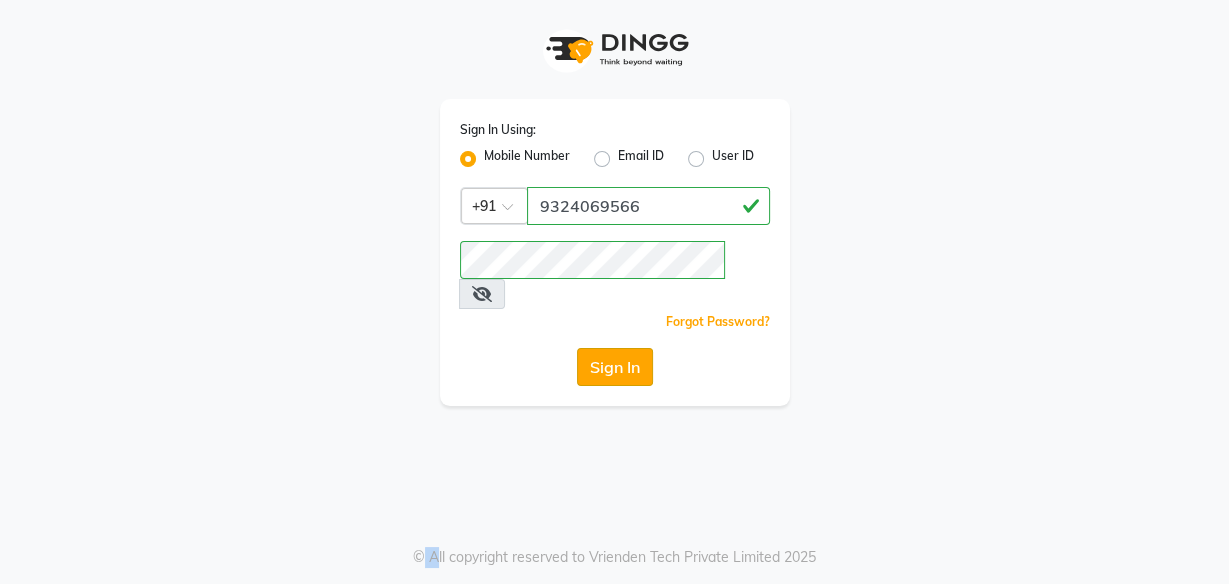 click on "Sign In" 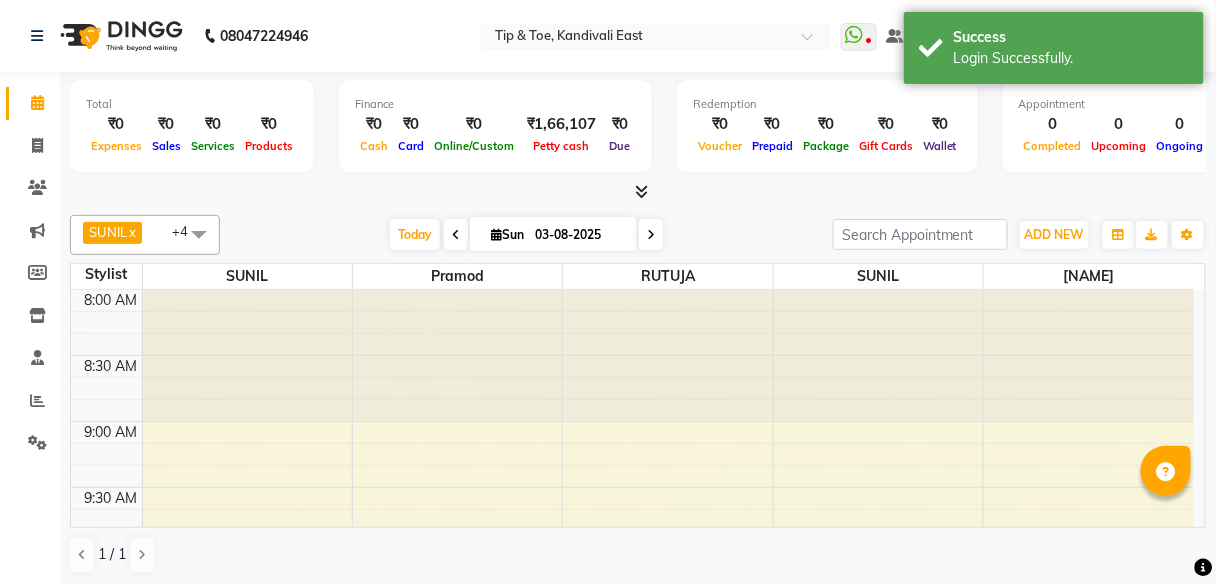 scroll, scrollTop: 344, scrollLeft: 0, axis: vertical 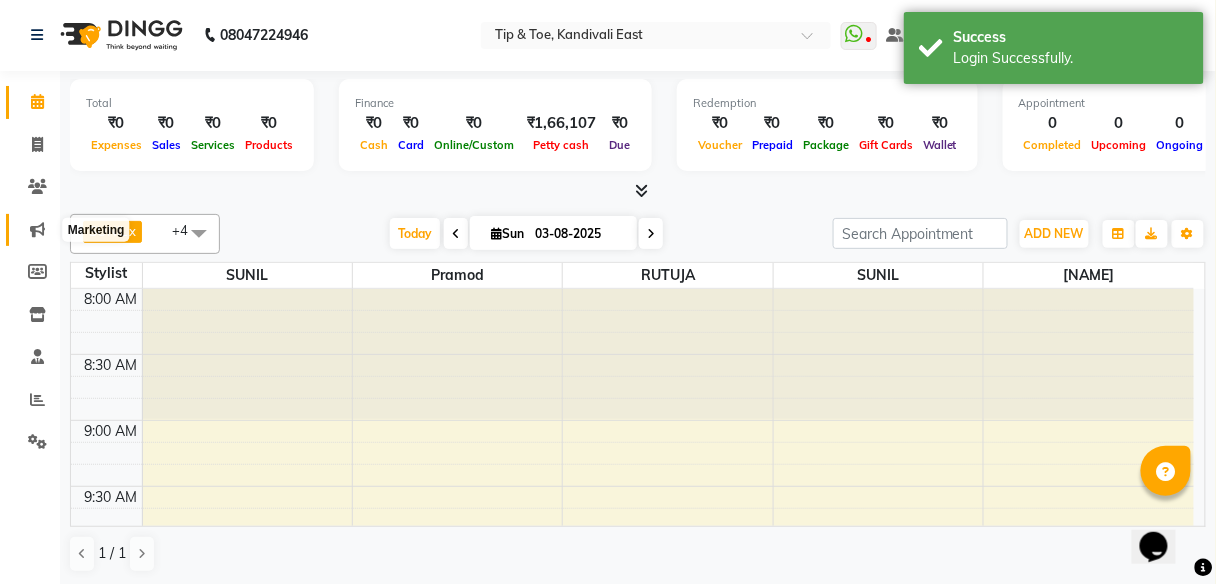 click 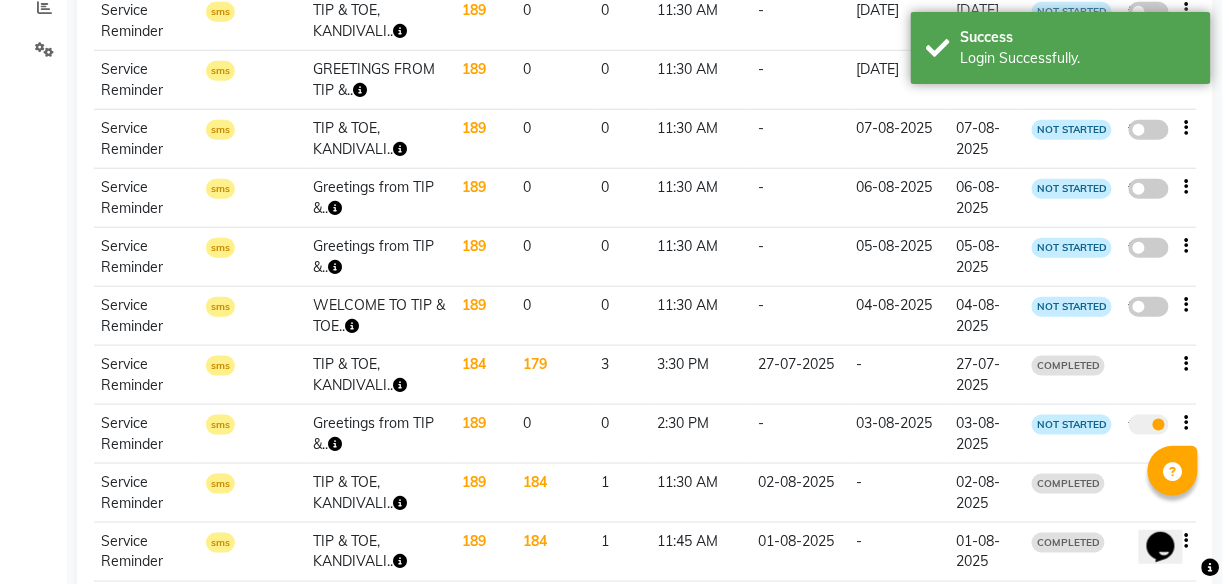 scroll, scrollTop: 477, scrollLeft: 0, axis: vertical 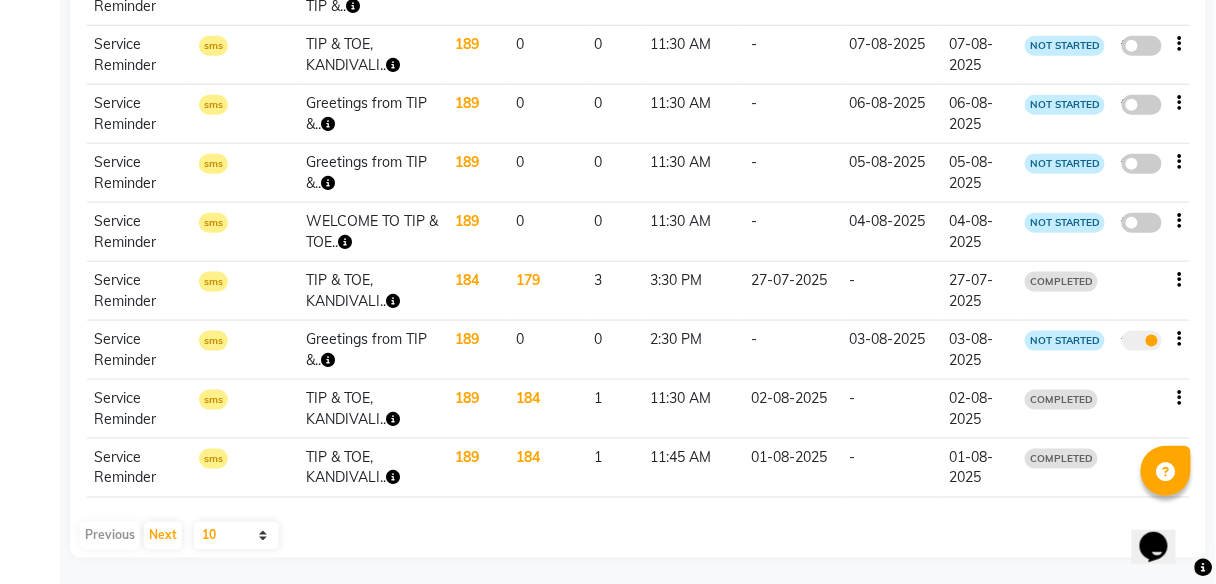 click on "-" 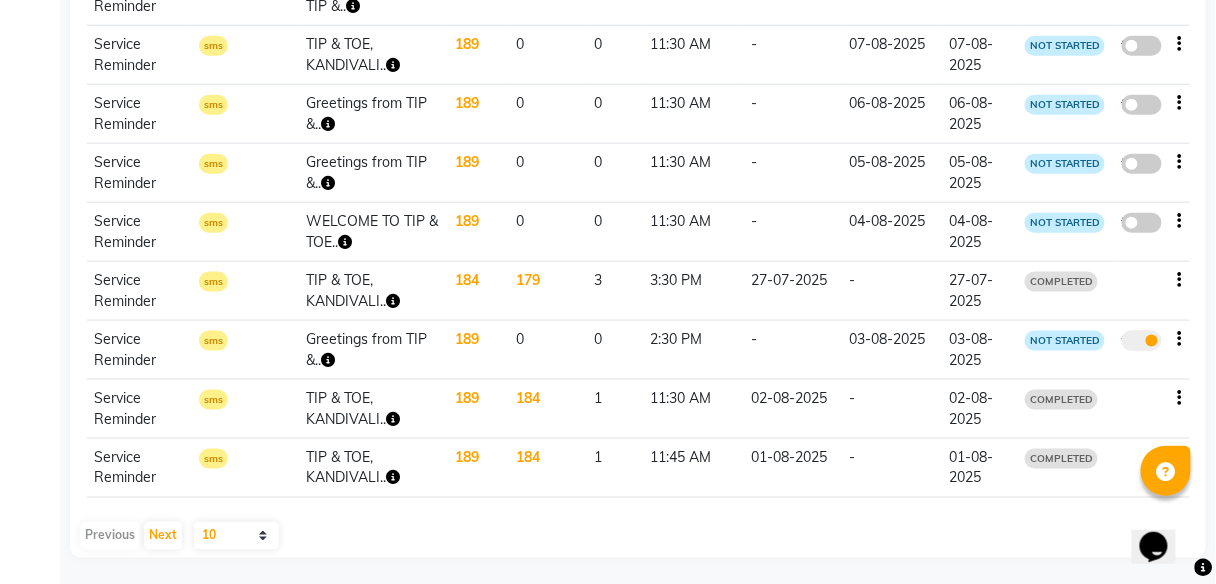 click on "true" 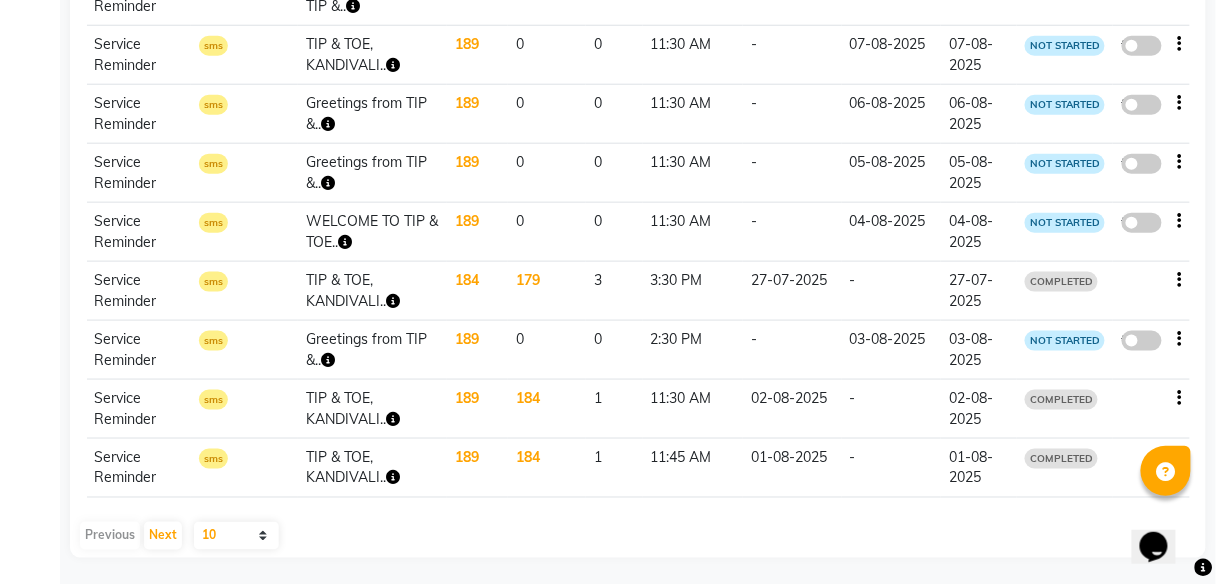 click 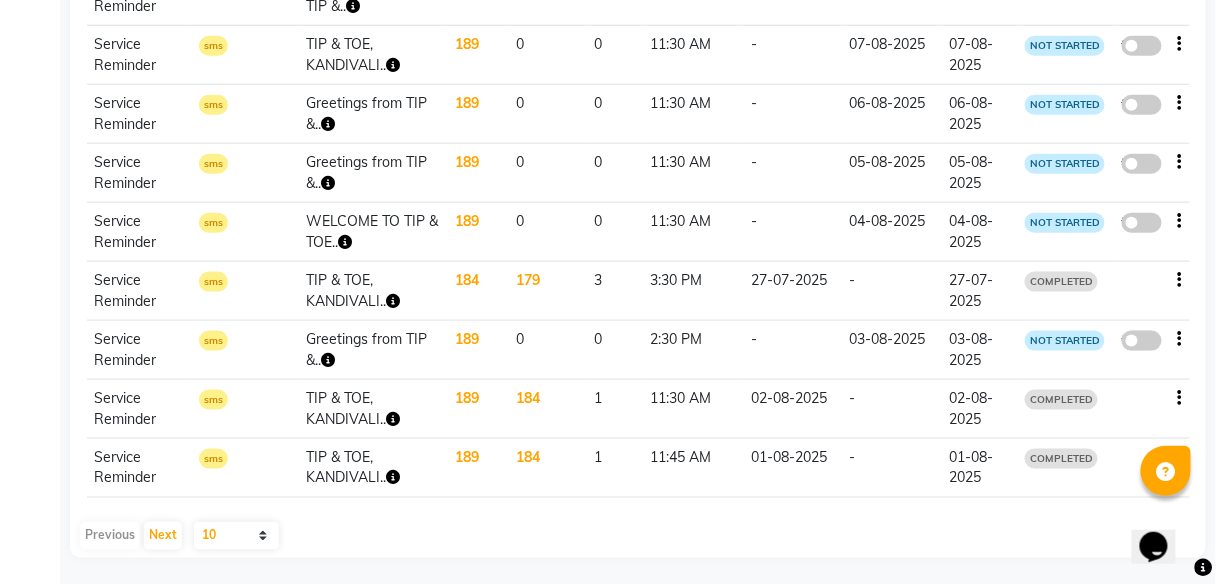 click on "false" 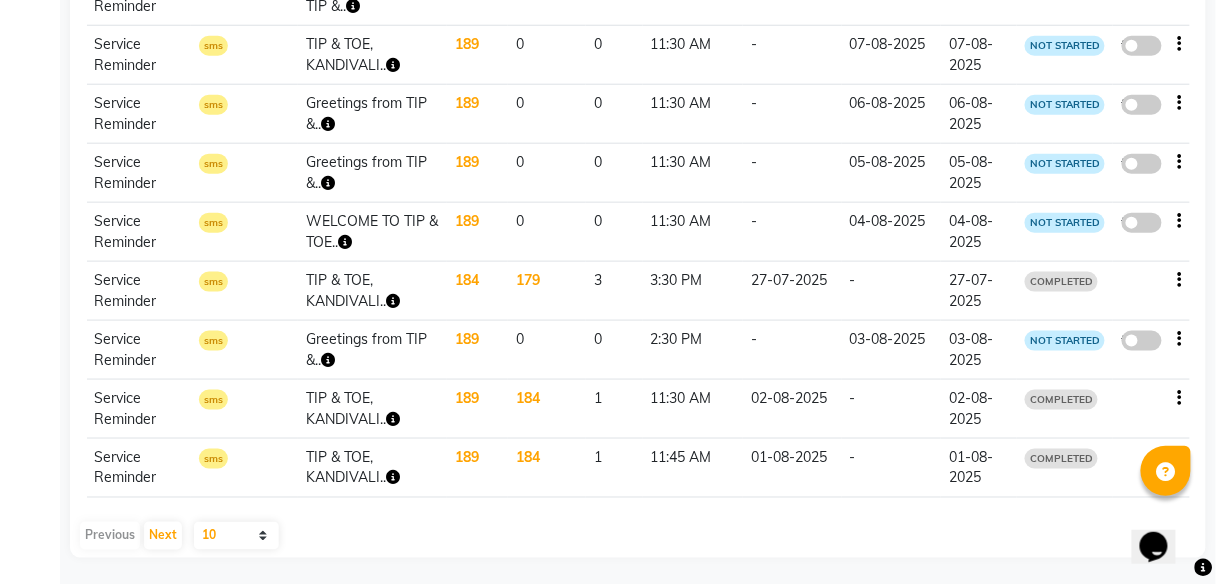 select on "3" 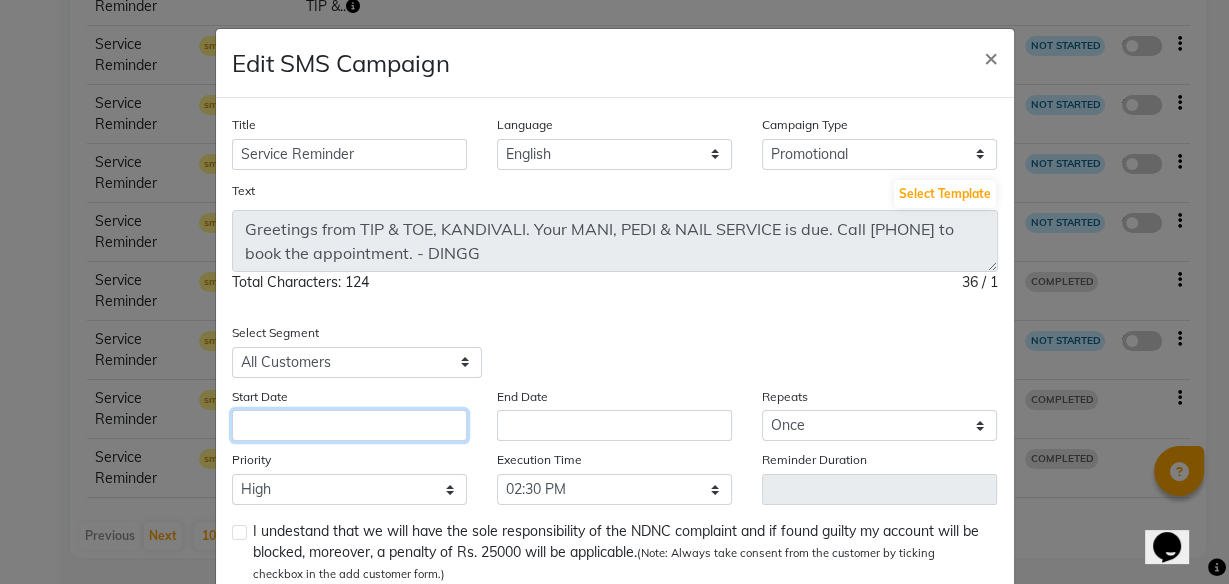 click 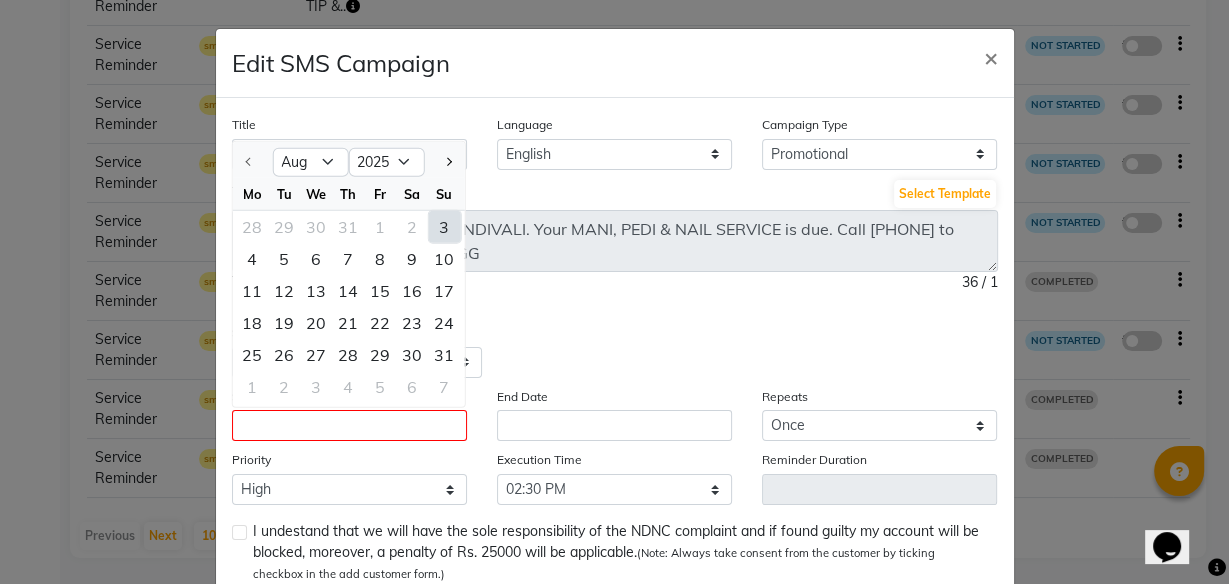 click on "3" 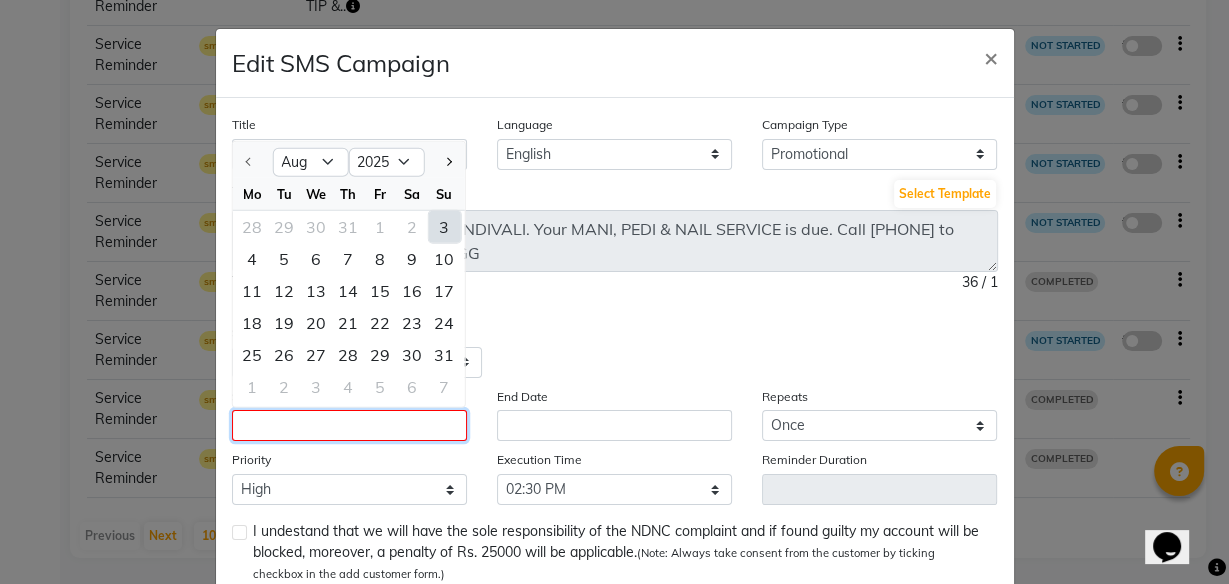 type on "03-08-2025" 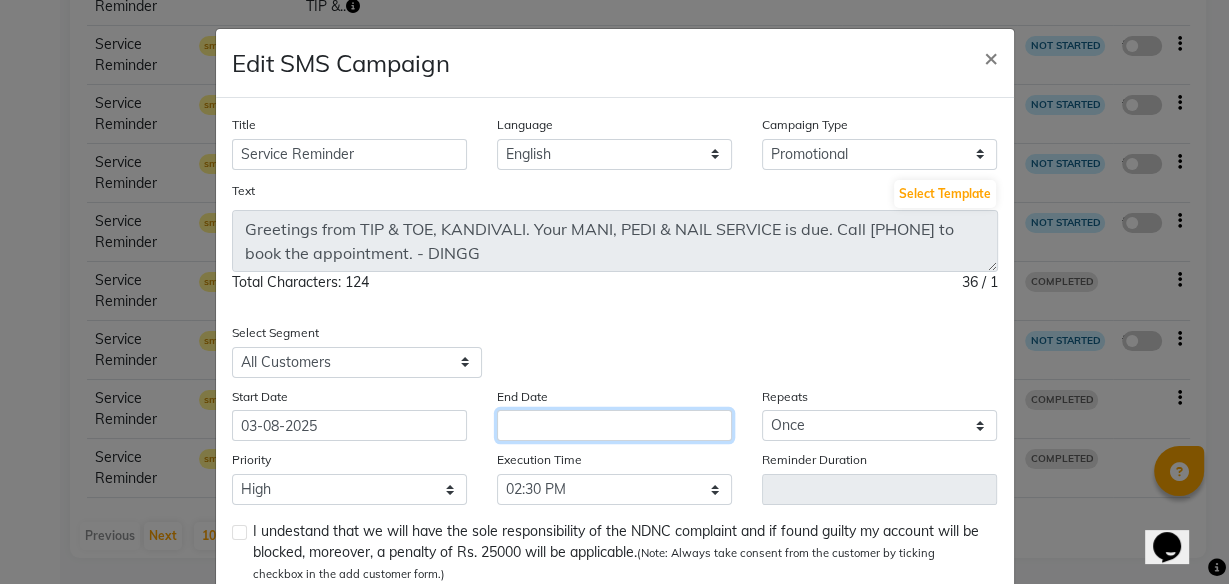 click 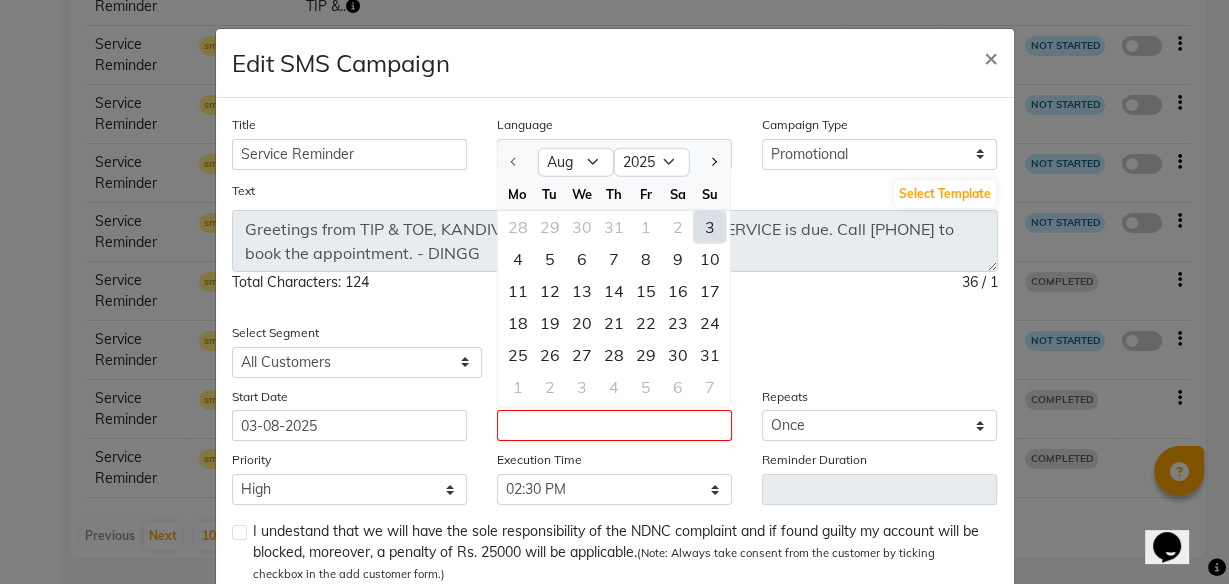 click on "3" 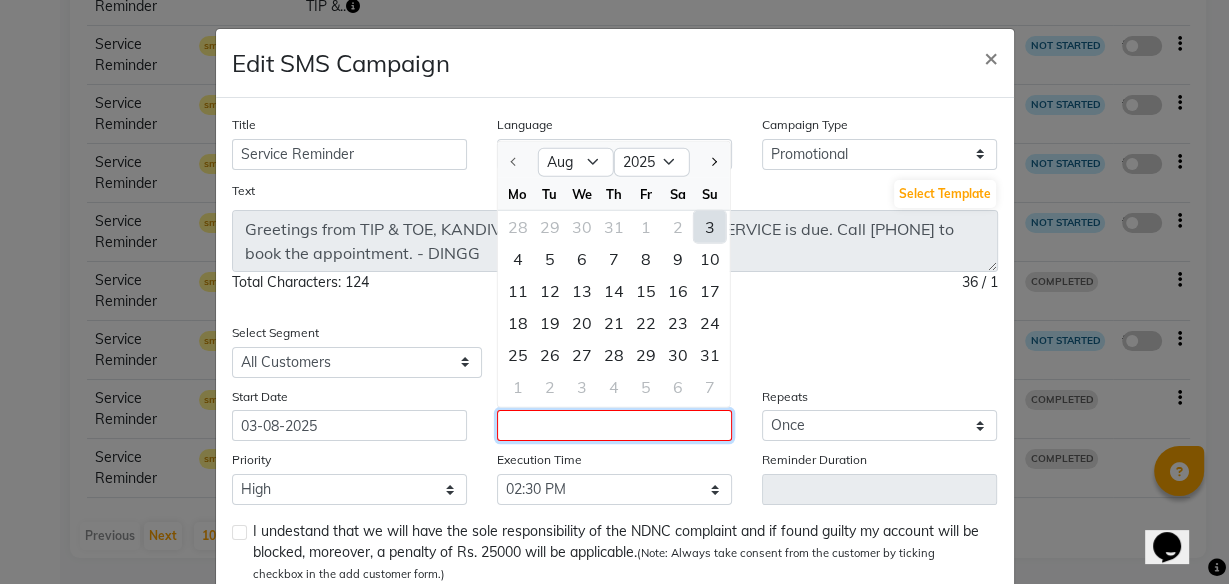 type on "03-08-2025" 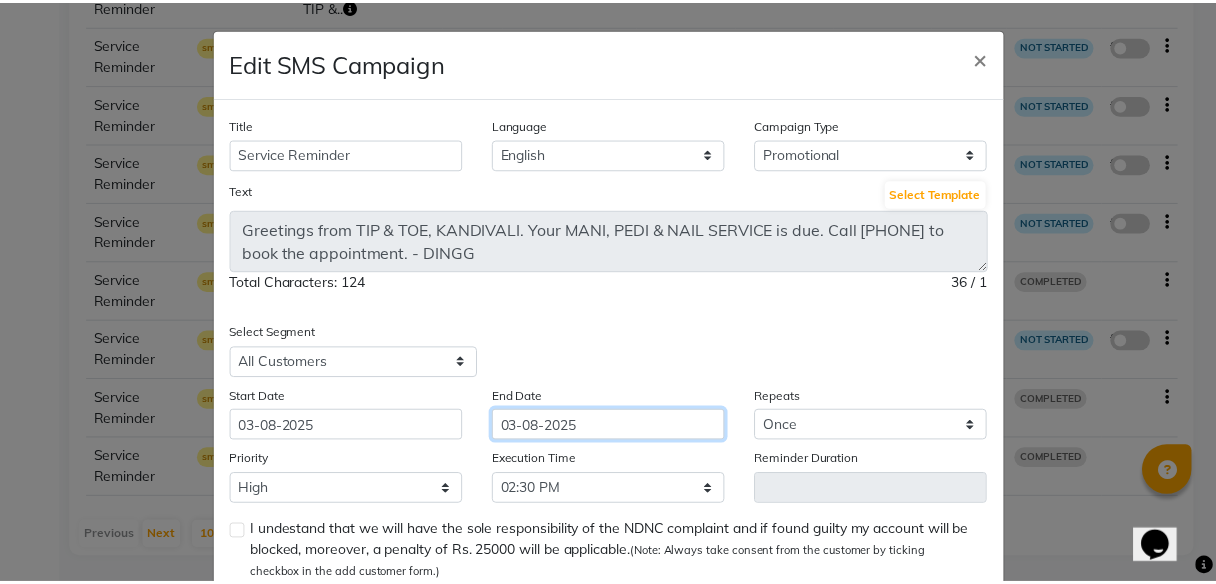 scroll, scrollTop: 121, scrollLeft: 0, axis: vertical 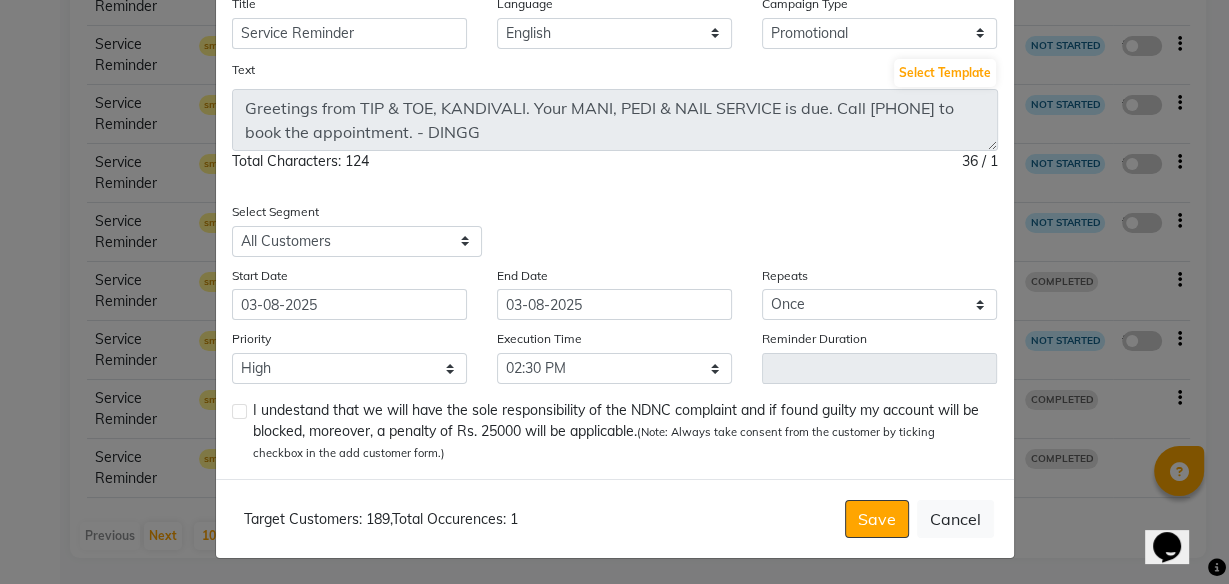click 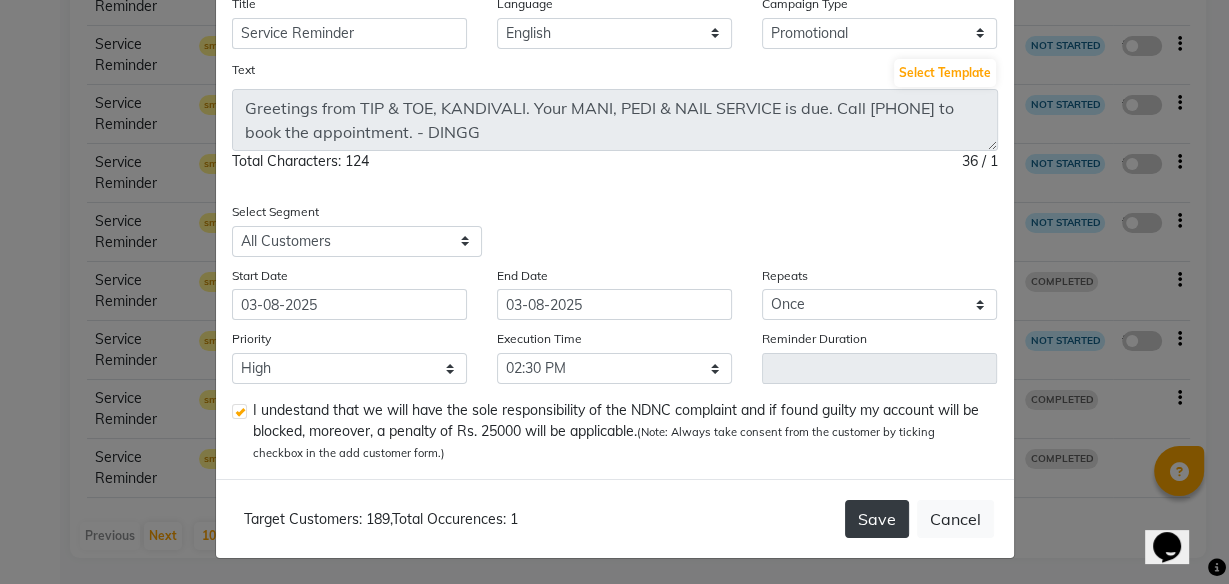 click on "Save" 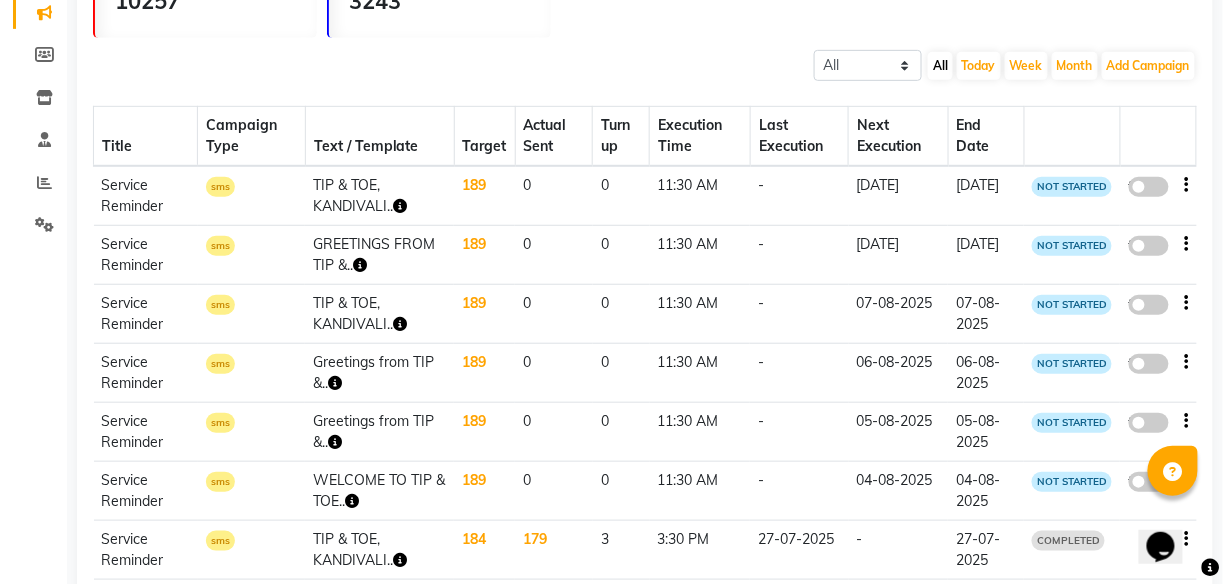 scroll, scrollTop: 0, scrollLeft: 0, axis: both 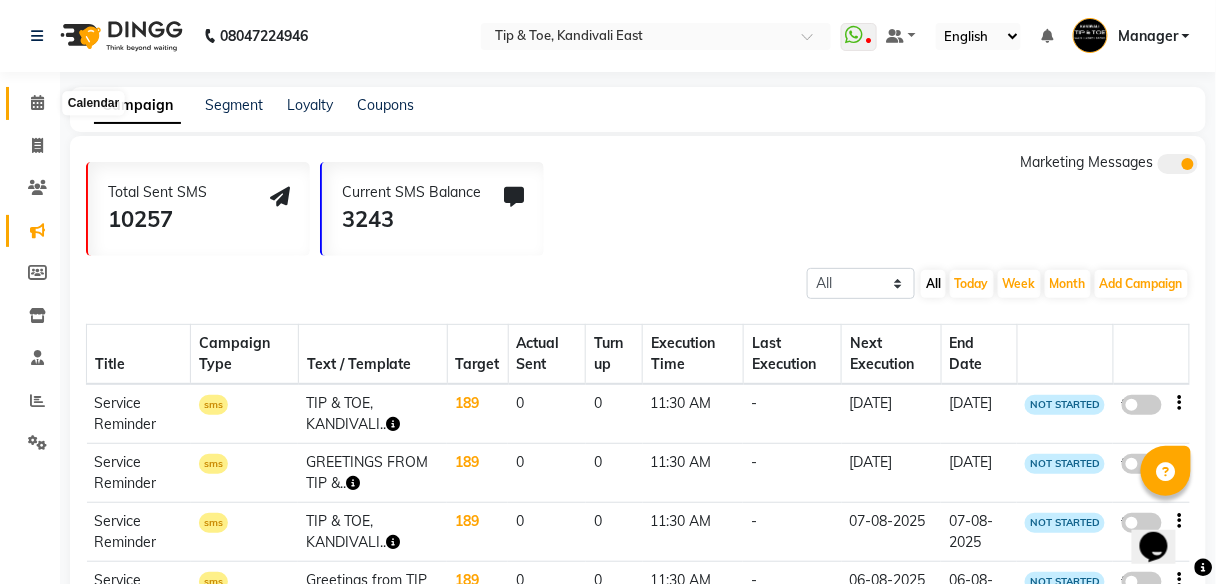 click 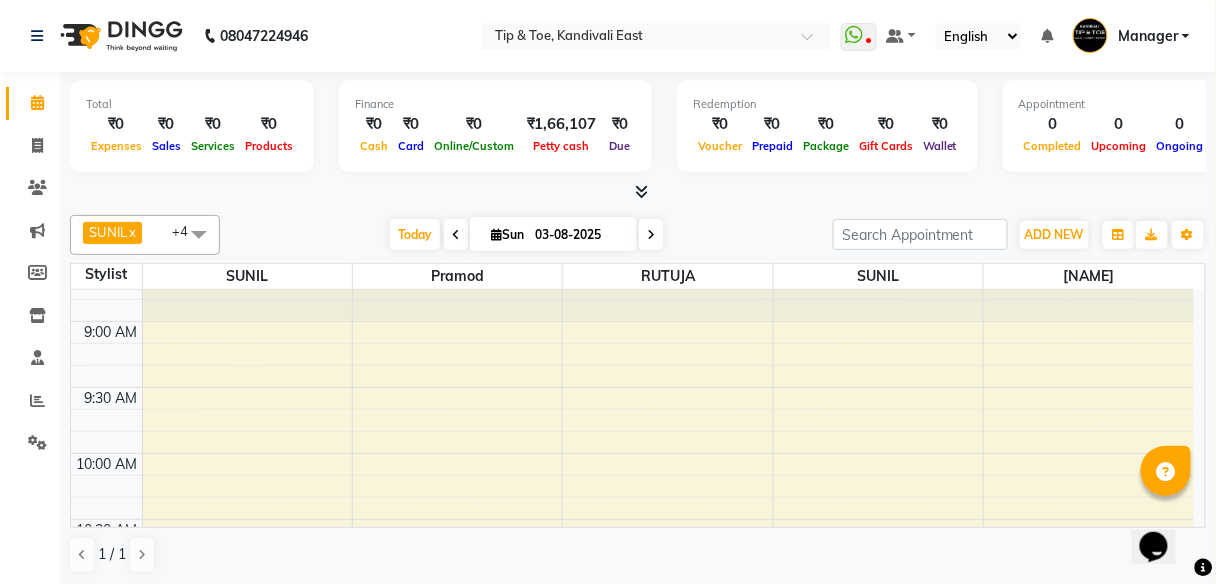 scroll, scrollTop: 0, scrollLeft: 0, axis: both 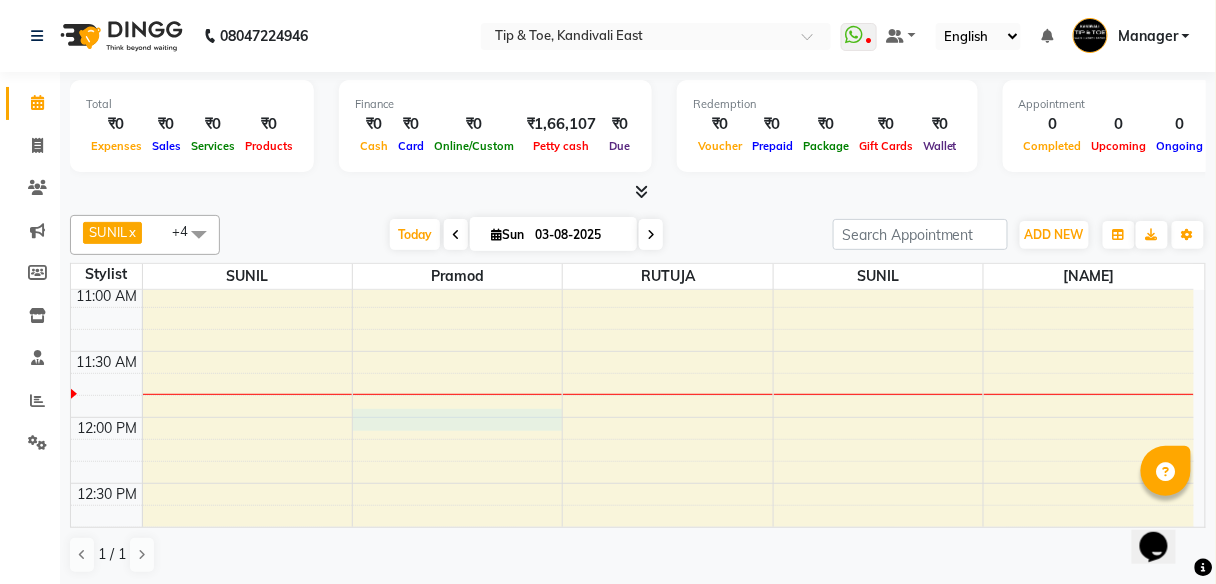 click on "8:00 AM 8:30 AM 9:00 AM 9:30 AM 10:00 AM 10:30 AM 11:00 AM 11:30 AM 12:00 PM 12:30 PM 1:00 PM 1:30 PM 2:00 PM 2:30 PM 3:00 PM 3:30 PM 4:00 PM 4:30 PM 5:00 PM 5:30 PM 6:00 PM 6:30 PM 7:00 PM 7:30 PM 8:00 PM 8:30 PM" at bounding box center [632, 747] 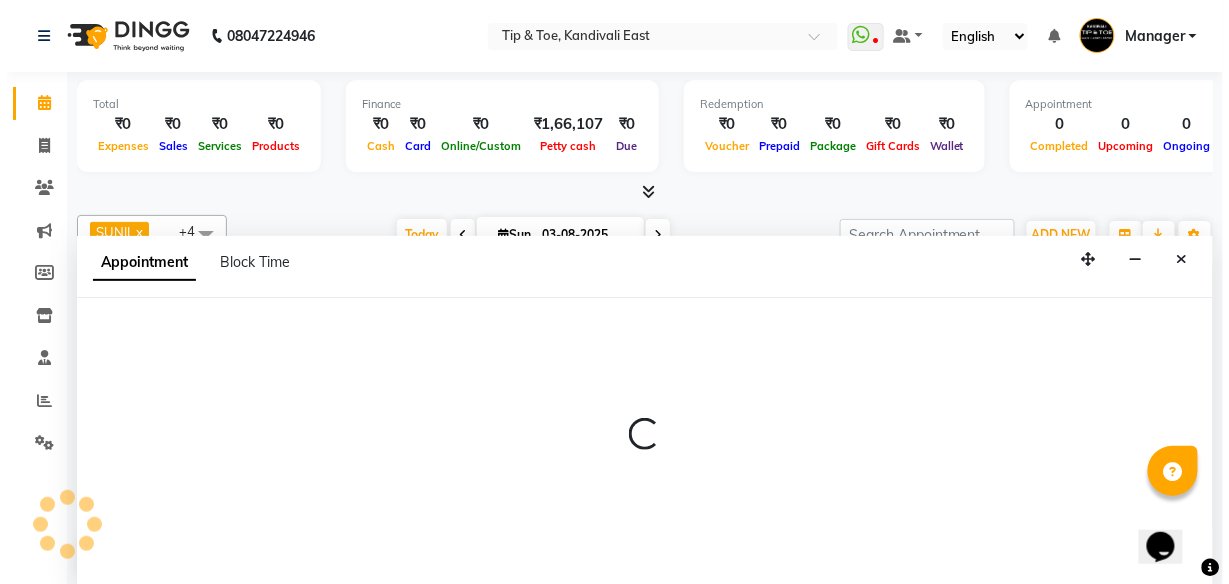 scroll, scrollTop: 1, scrollLeft: 0, axis: vertical 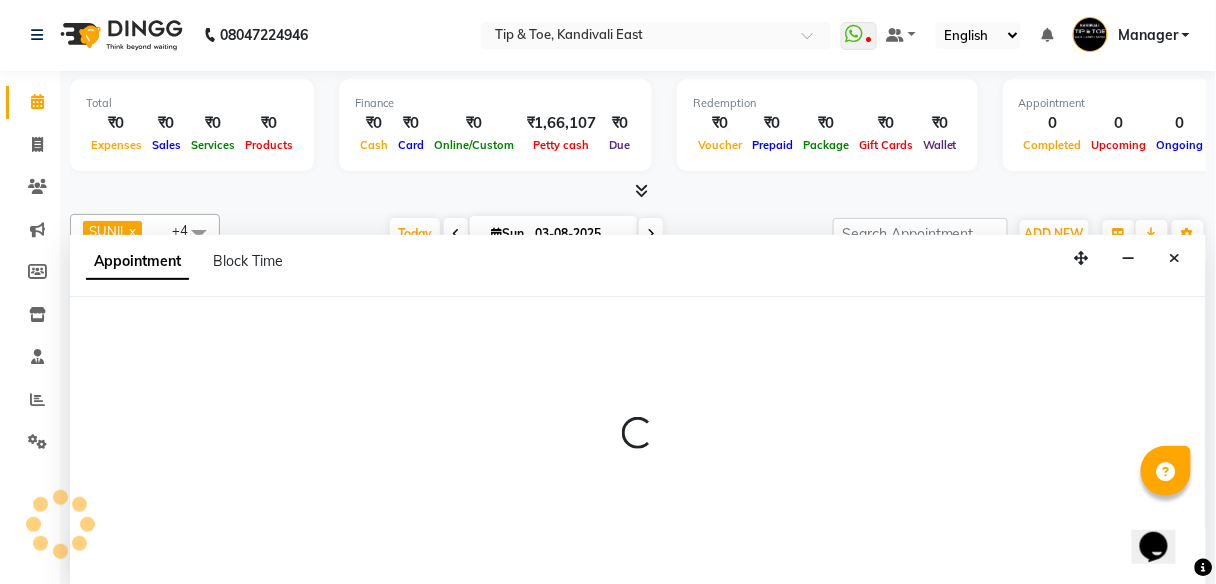 select on "70361" 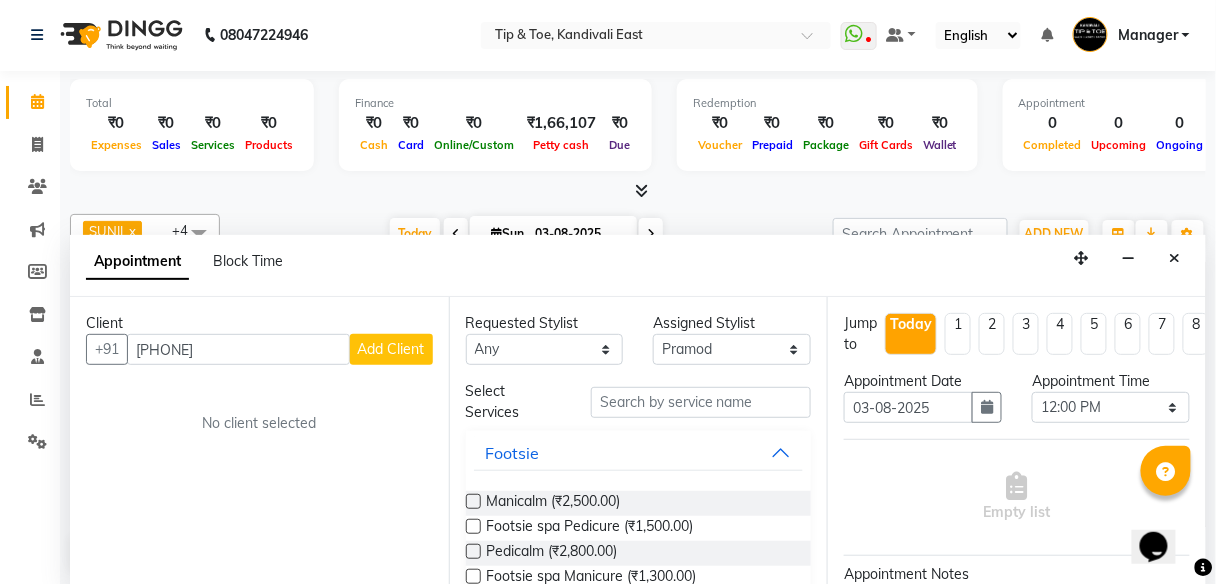 type on "[PHONE]" 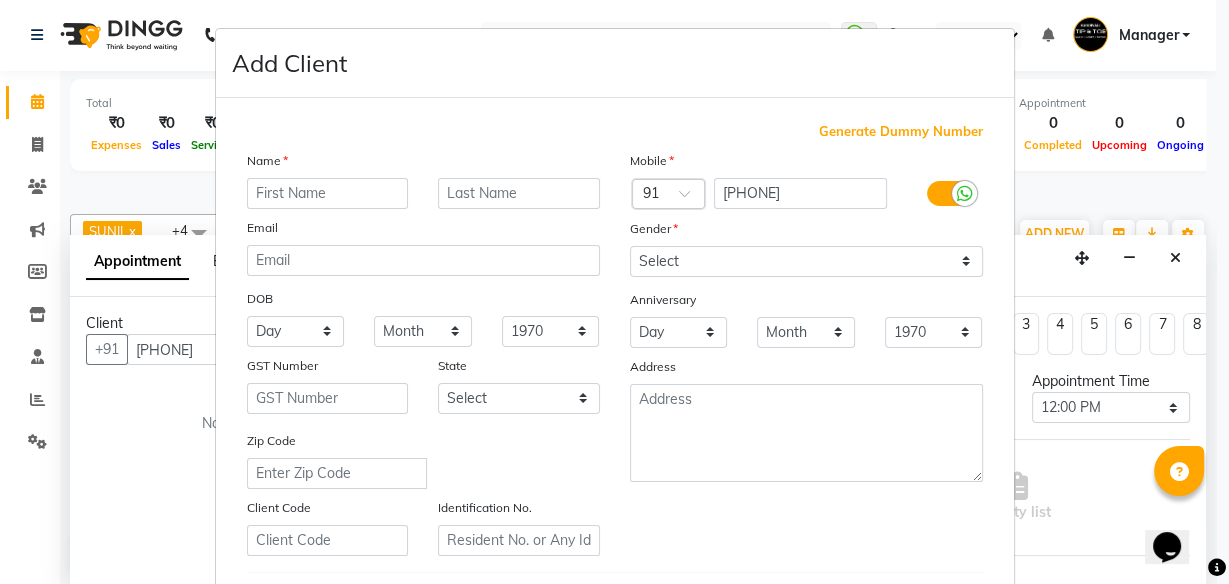 click at bounding box center (328, 193) 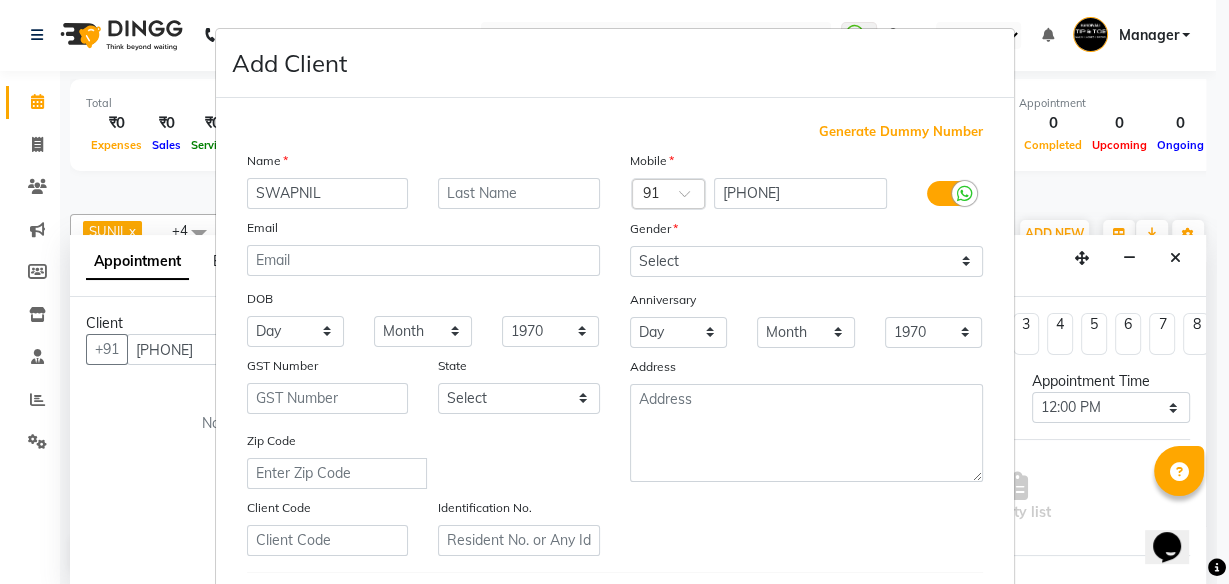 type on "SWAPNIL" 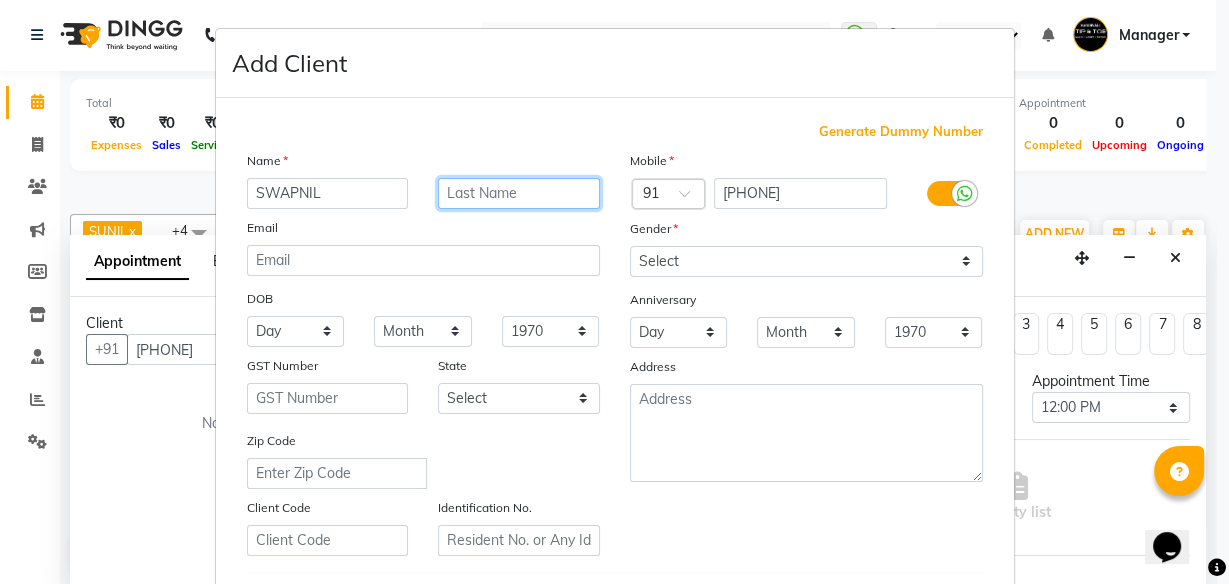 click at bounding box center [519, 193] 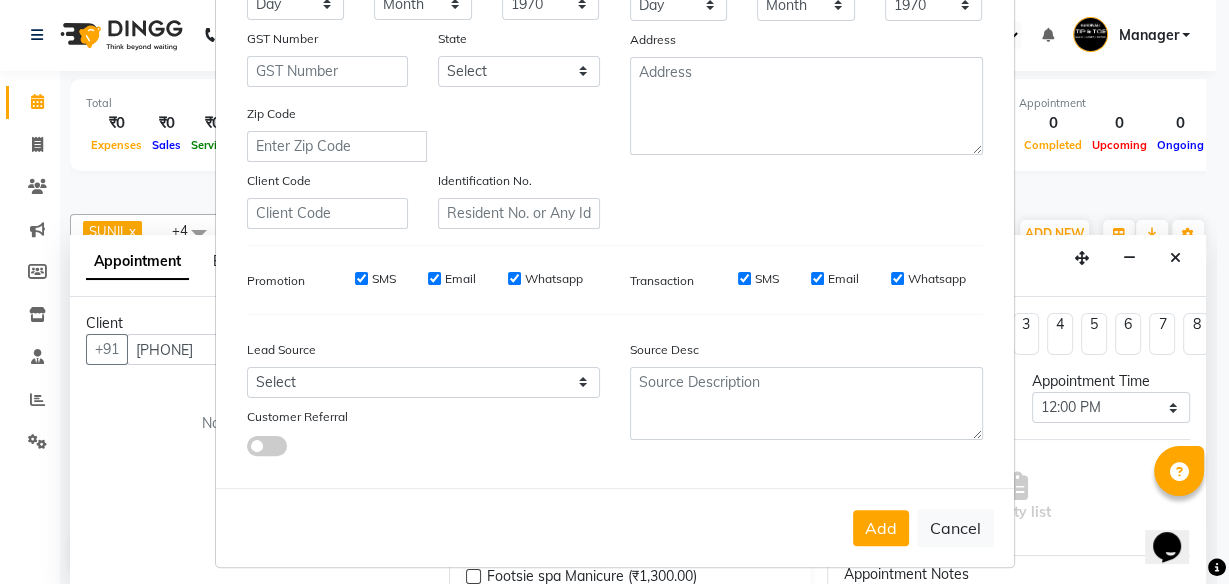 scroll, scrollTop: 335, scrollLeft: 0, axis: vertical 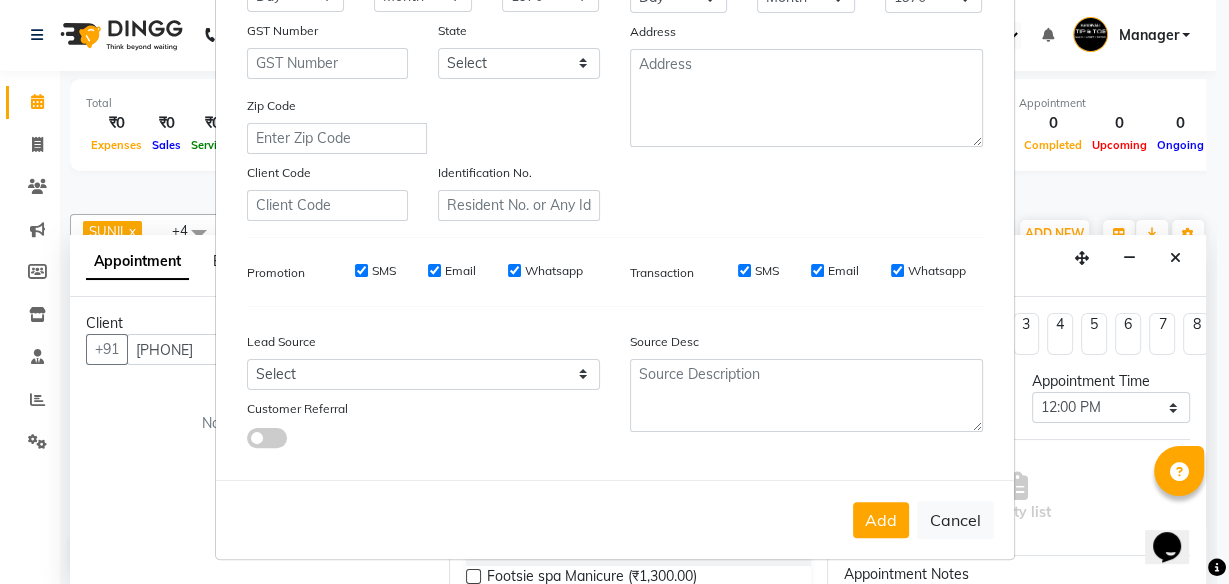 type on "[LAST]" 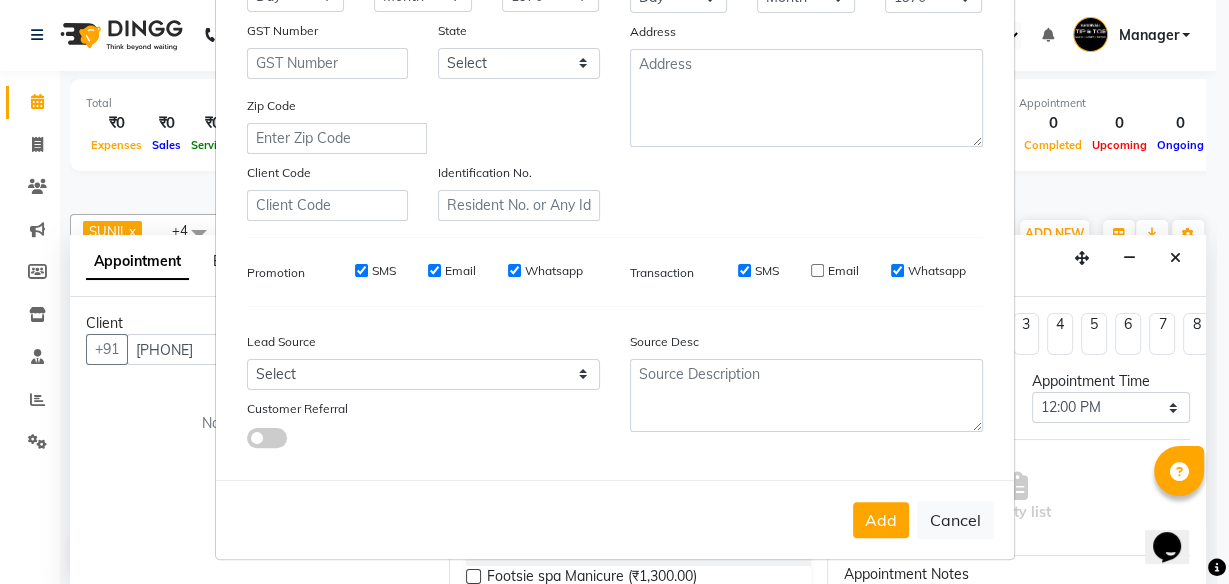 click on "Email" at bounding box center (434, 270) 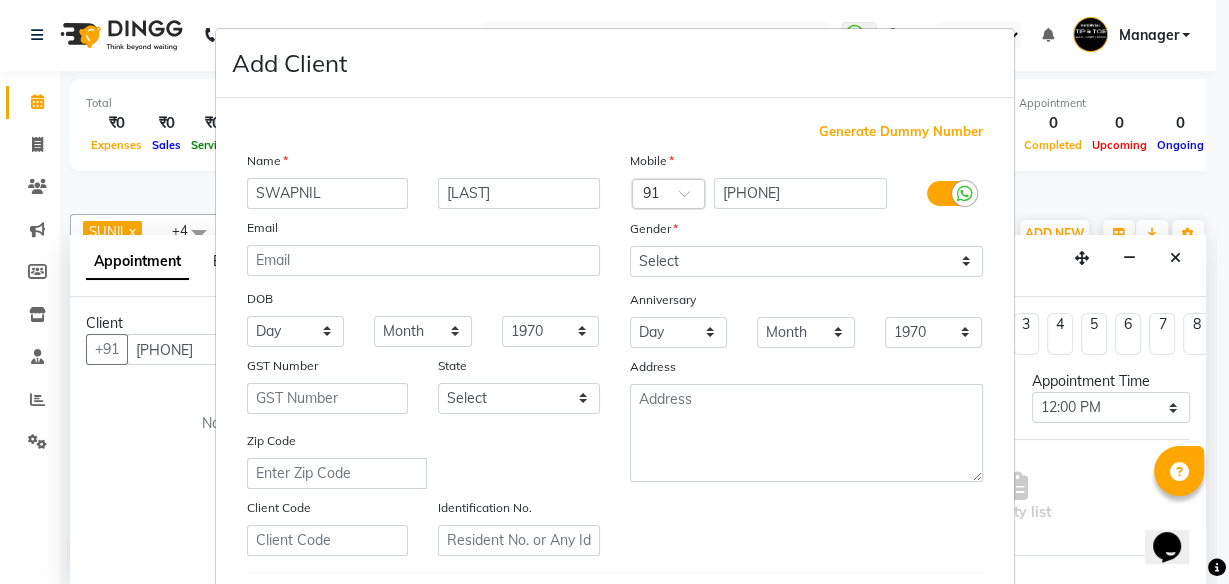 scroll, scrollTop: 0, scrollLeft: 0, axis: both 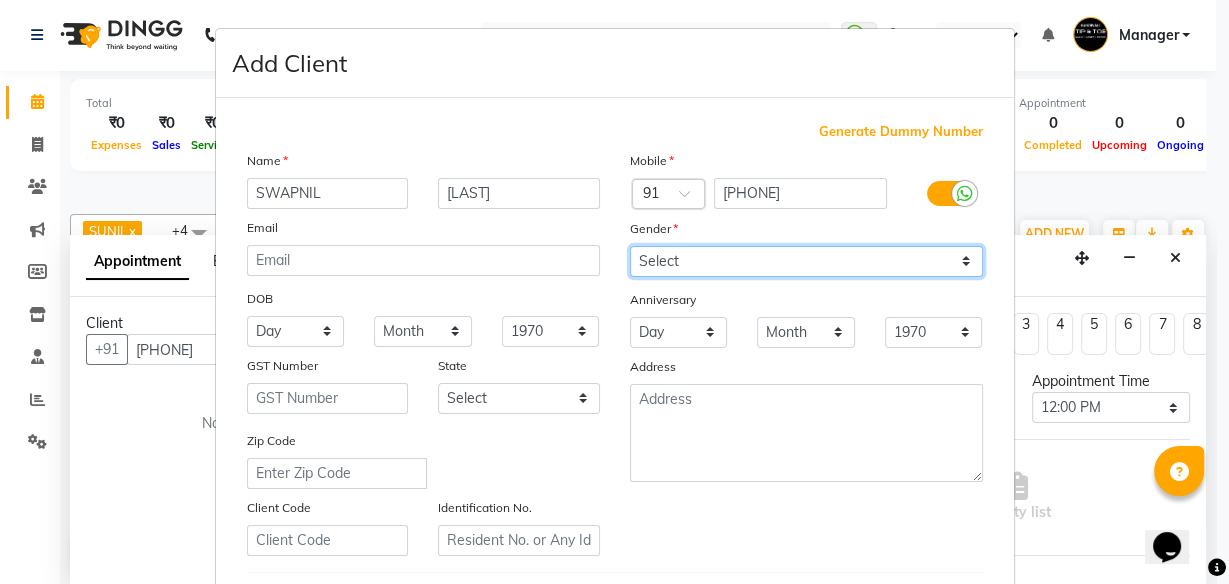 click on "Select Male Female Other Prefer Not To Say" at bounding box center [806, 261] 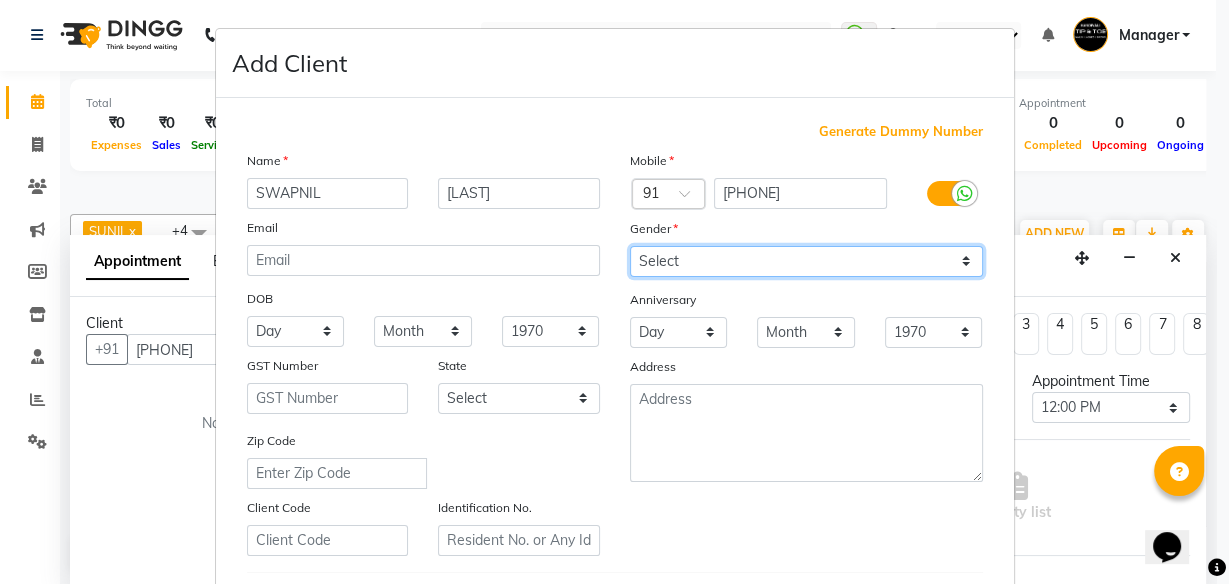 select on "male" 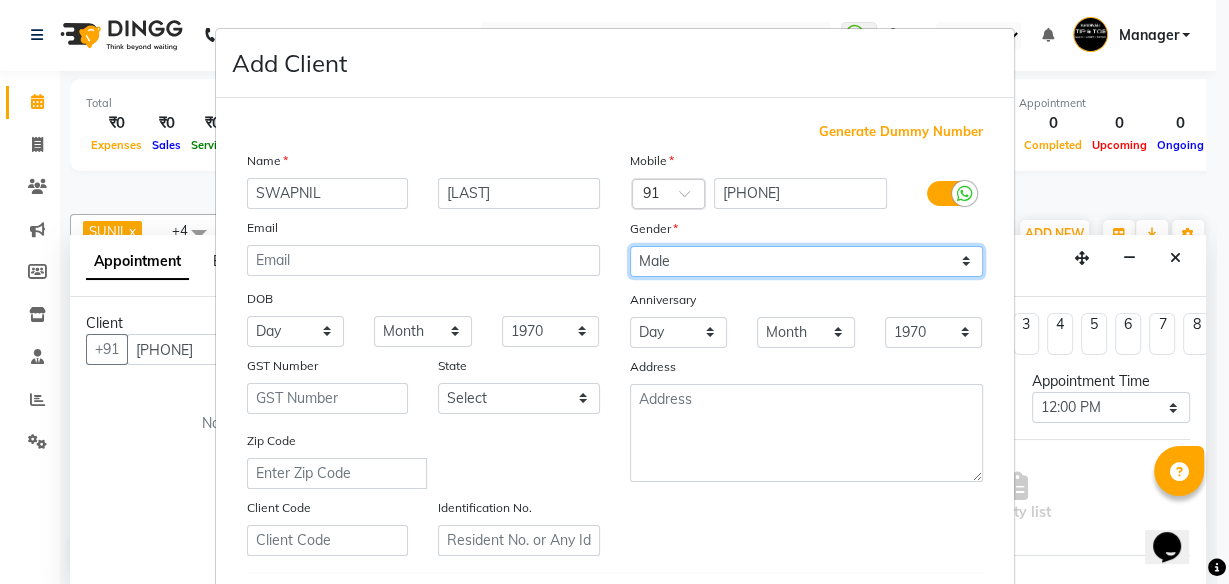 click on "Select Male Female Other Prefer Not To Say" at bounding box center [806, 261] 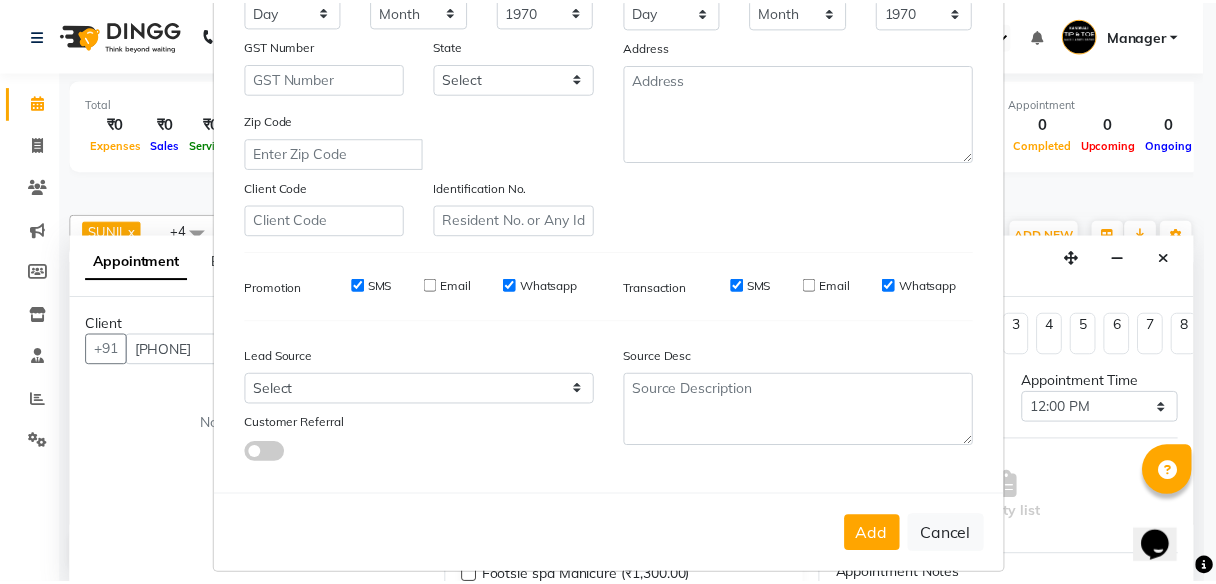 scroll, scrollTop: 335, scrollLeft: 0, axis: vertical 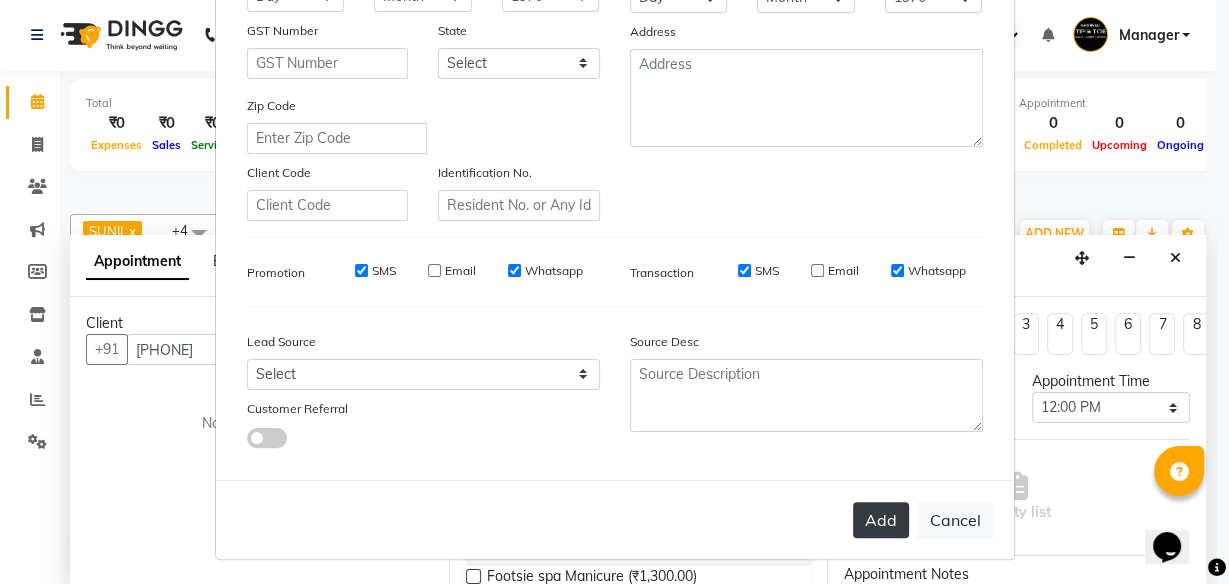 click on "Add" at bounding box center (881, 520) 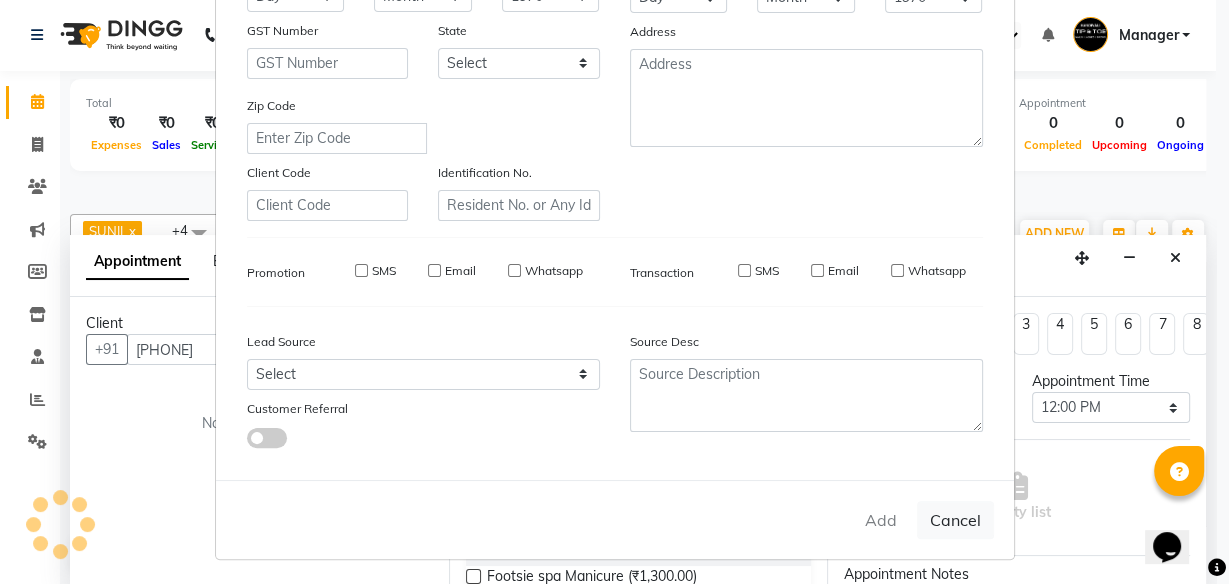 type 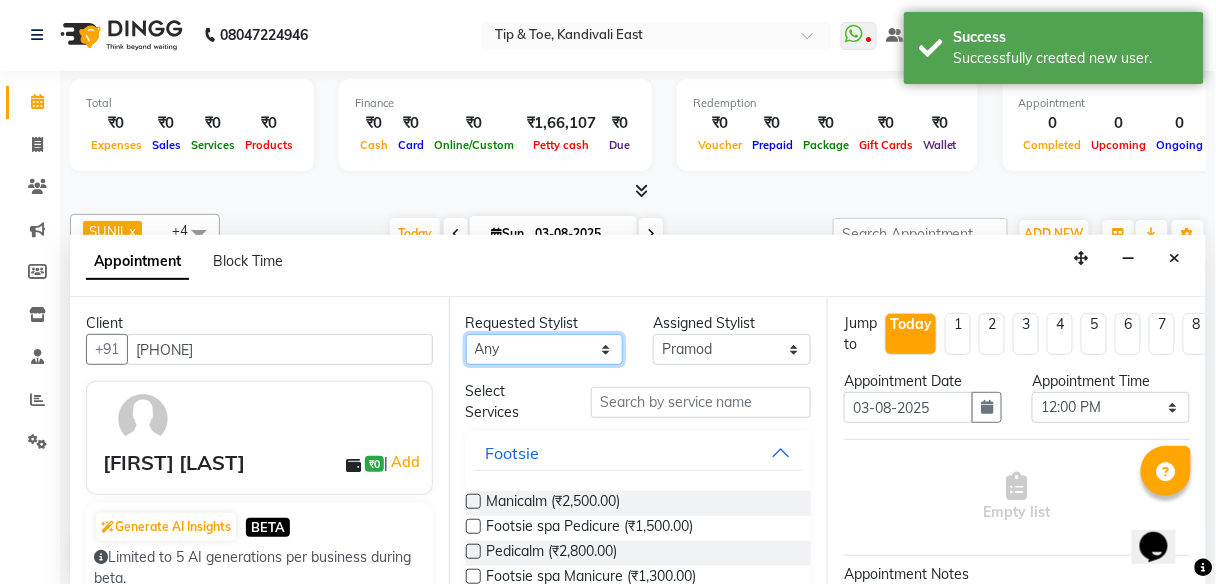 click on "Any Dhanashree pooja [NAME] [NAME] [NAME] [NAME]  [NAME]" at bounding box center [545, 349] 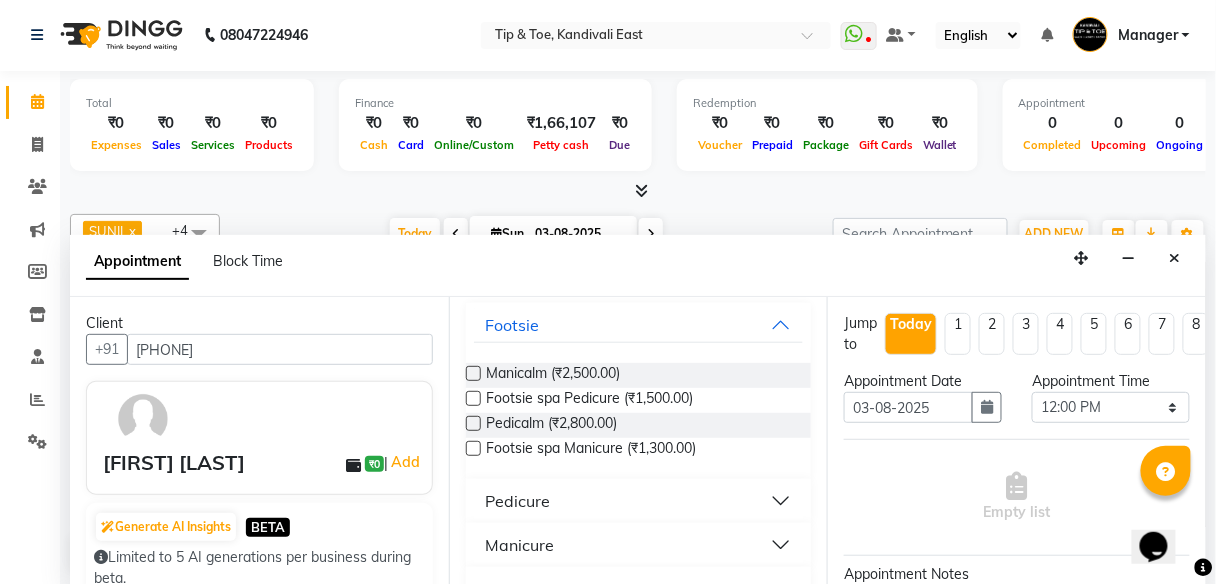 scroll, scrollTop: 80, scrollLeft: 0, axis: vertical 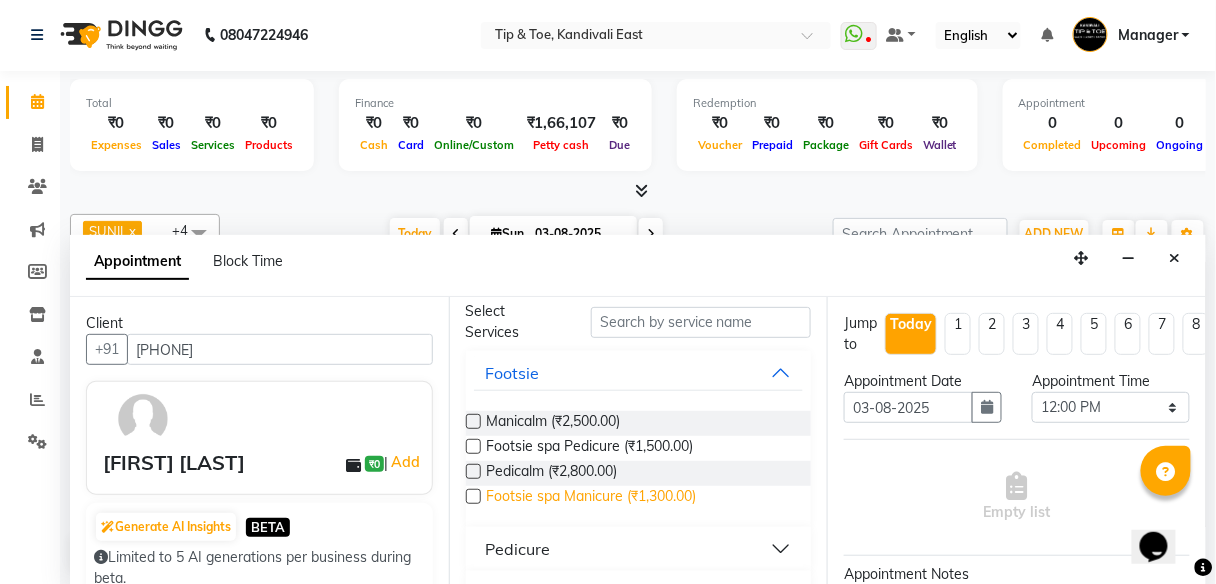 click on "Footsie spa Manicure (₹1,300.00)" at bounding box center [592, 498] 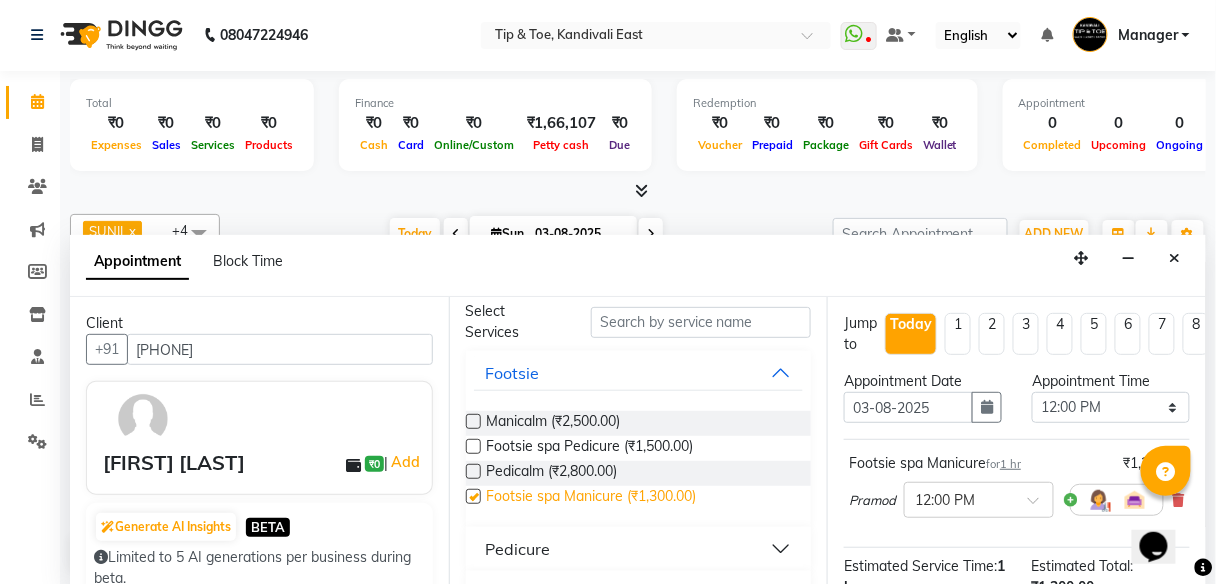 checkbox on "false" 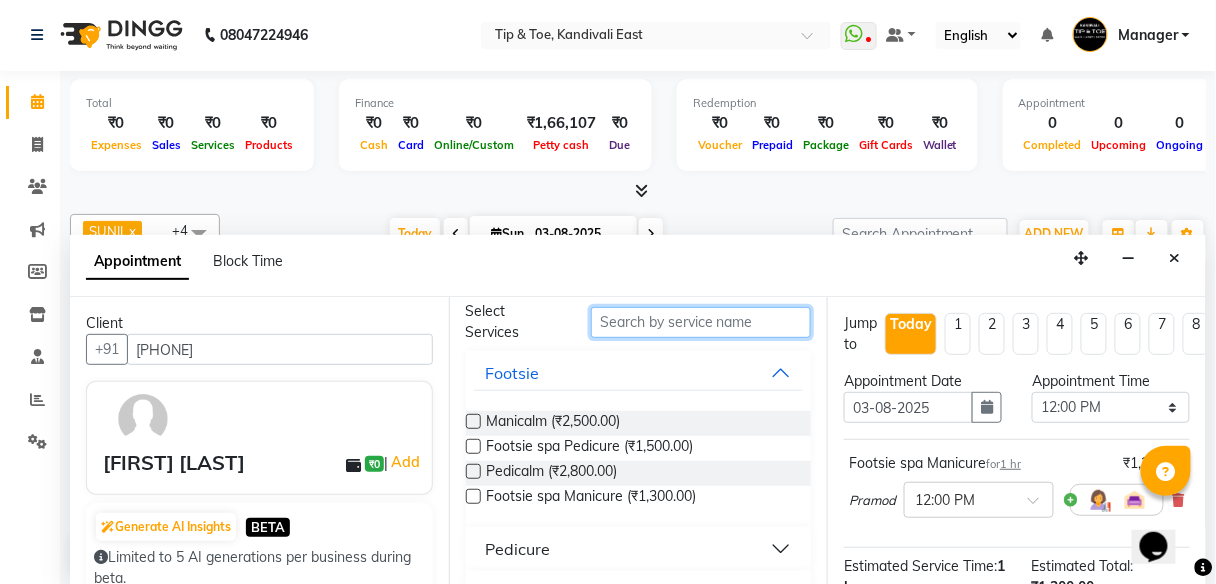 click at bounding box center [701, 322] 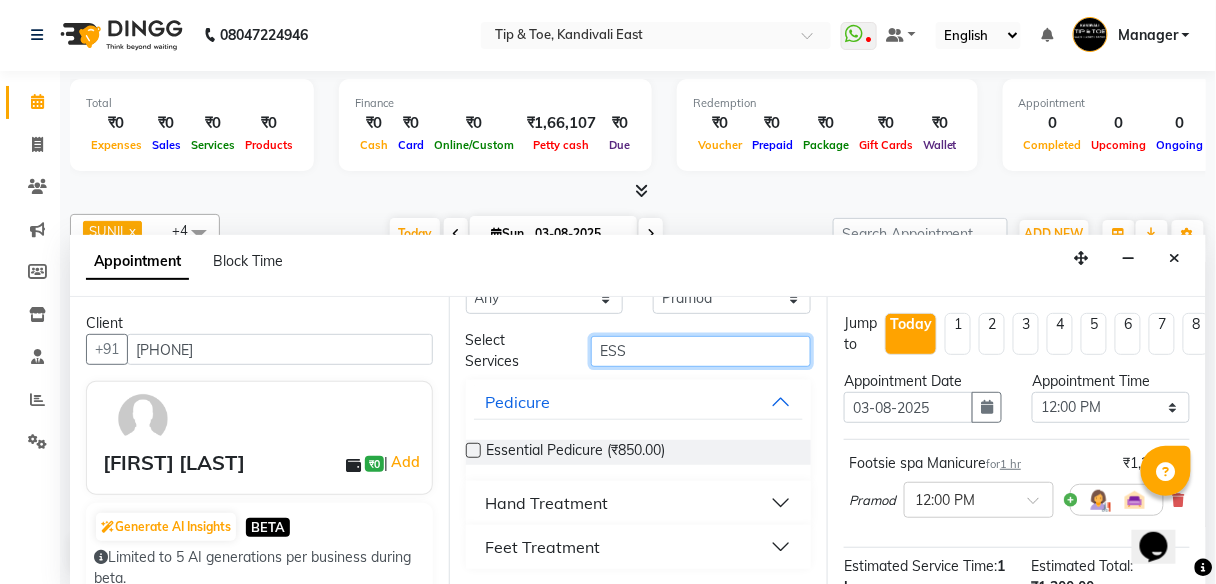 scroll, scrollTop: 50, scrollLeft: 0, axis: vertical 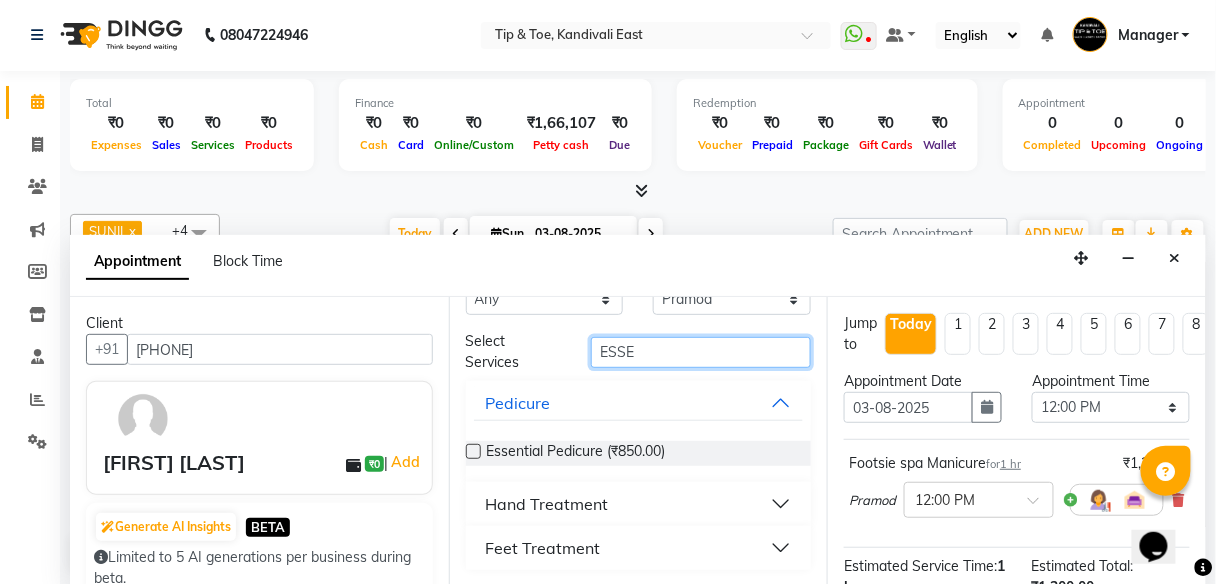 type on "ESSE" 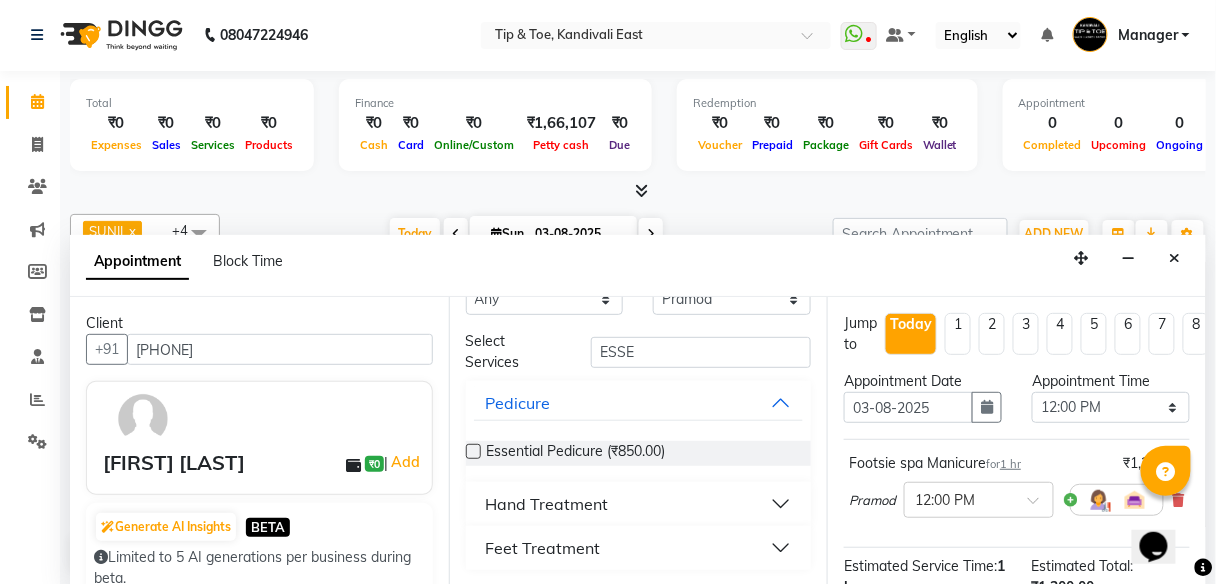 click on "Essential Pedicure (₹850.00)" at bounding box center (639, 453) 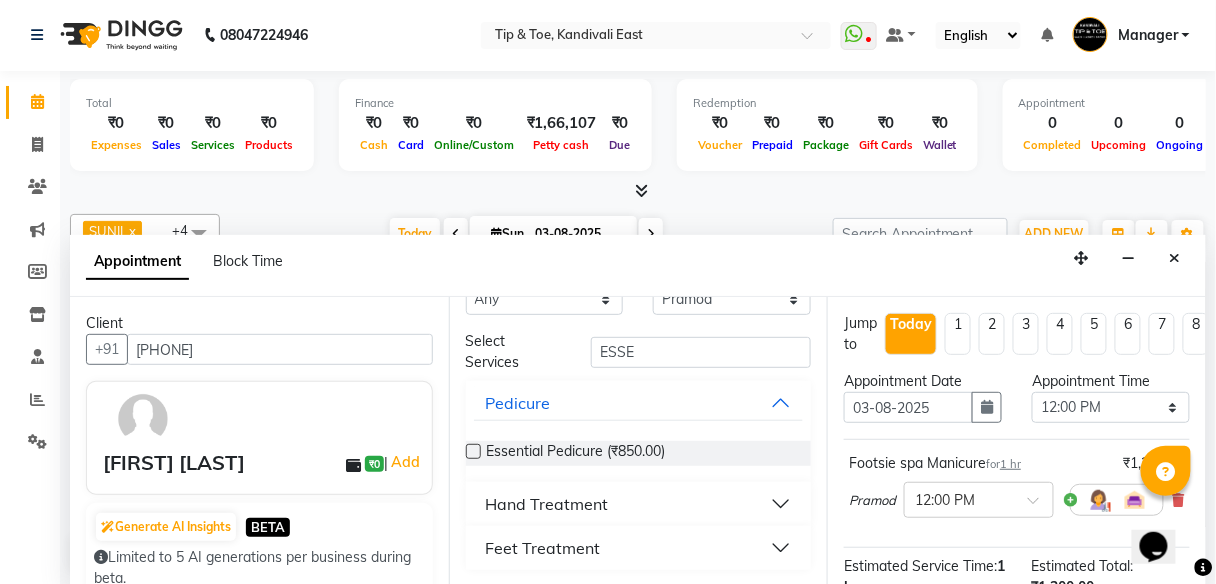 click on "Essential Pedicure (₹850.00)" at bounding box center [639, 453] 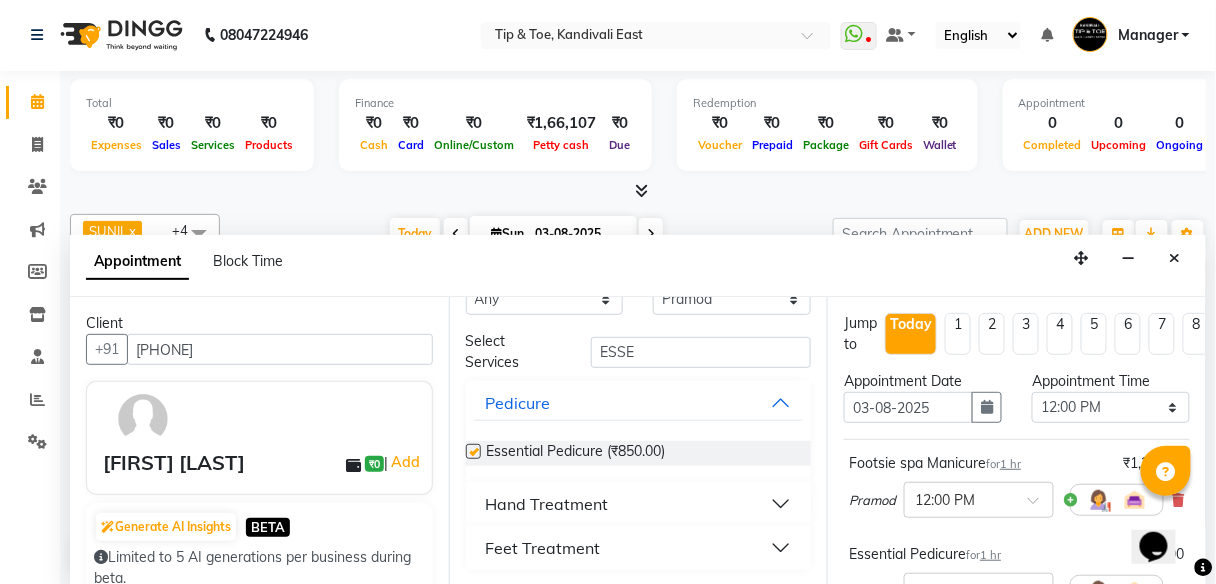 checkbox on "false" 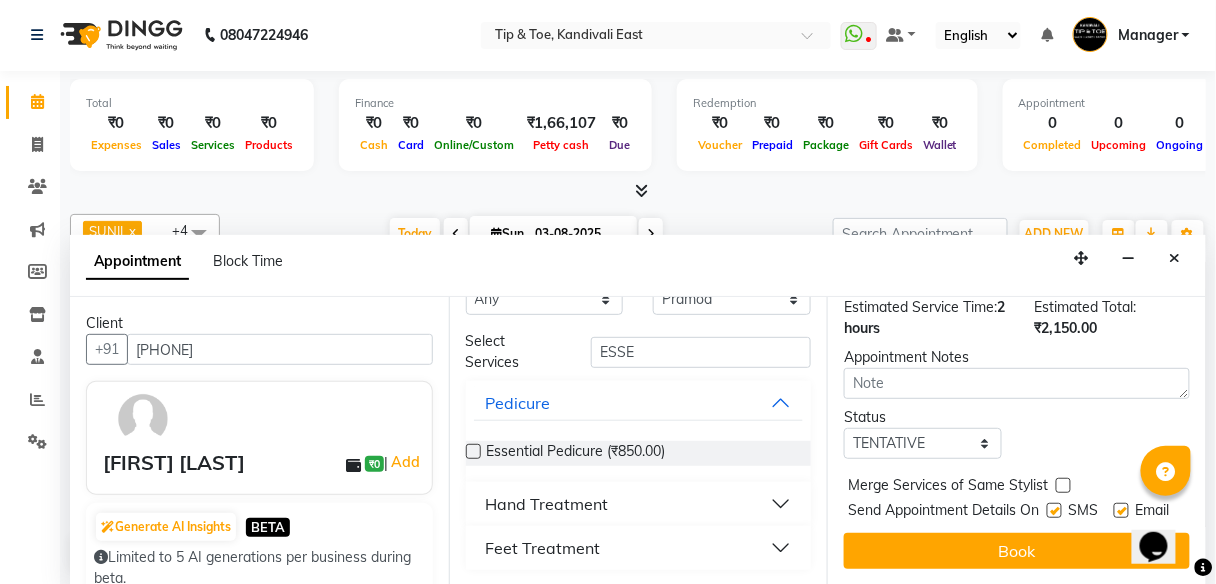scroll, scrollTop: 377, scrollLeft: 0, axis: vertical 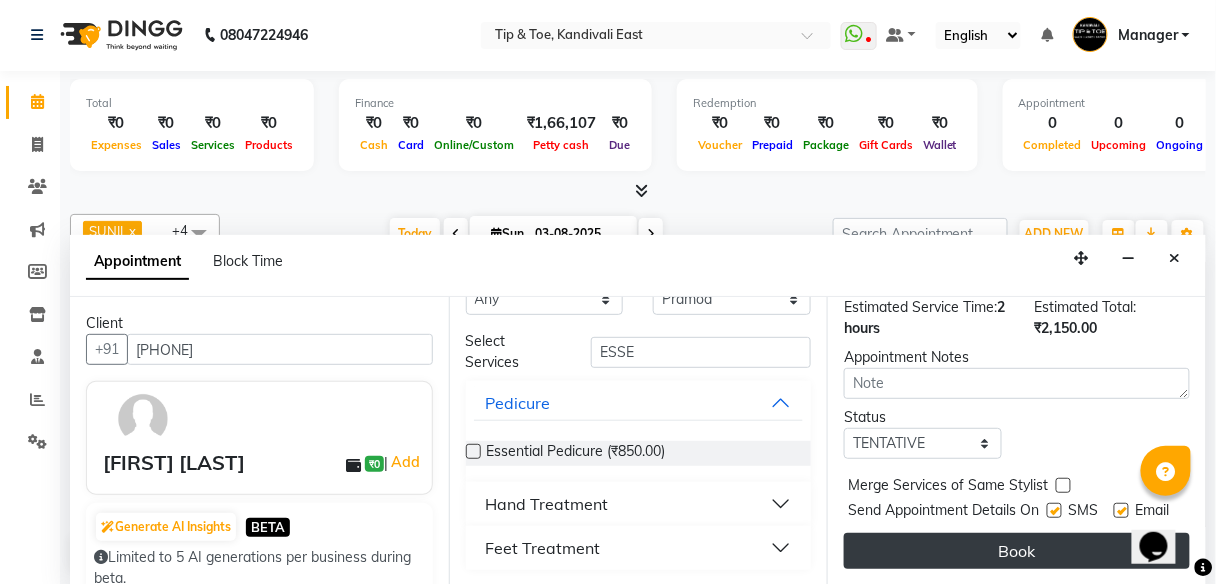 click on "Book" at bounding box center (1017, 551) 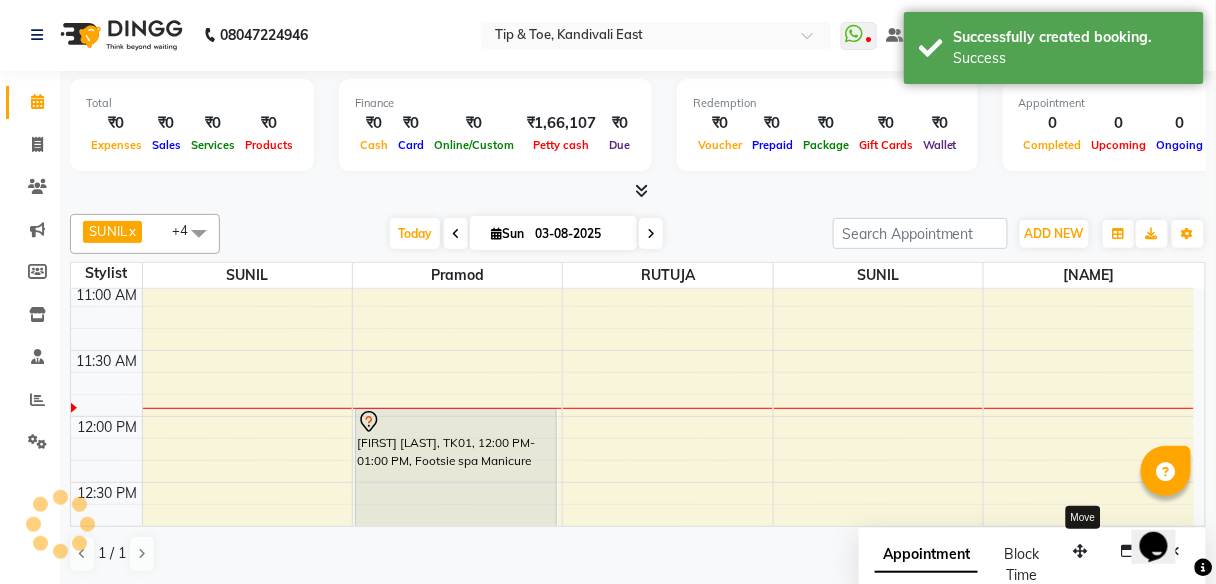 scroll, scrollTop: 0, scrollLeft: 0, axis: both 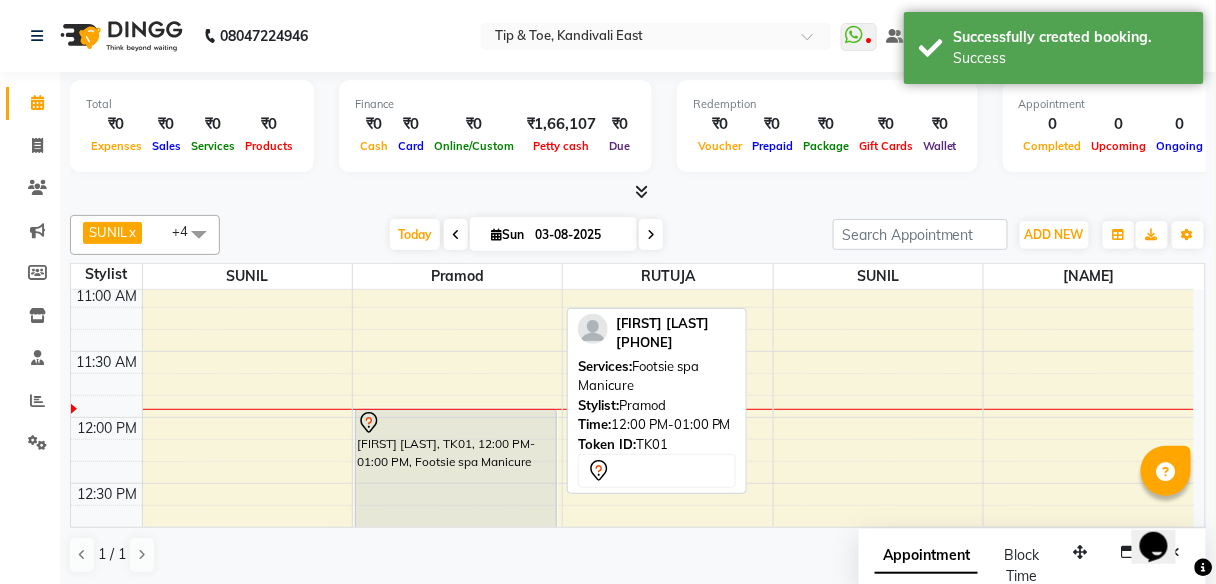 click on "[FIRST] [LAST], TK01, 12:00 PM-01:00 PM, Footsie spa Manicure" at bounding box center (456, 473) 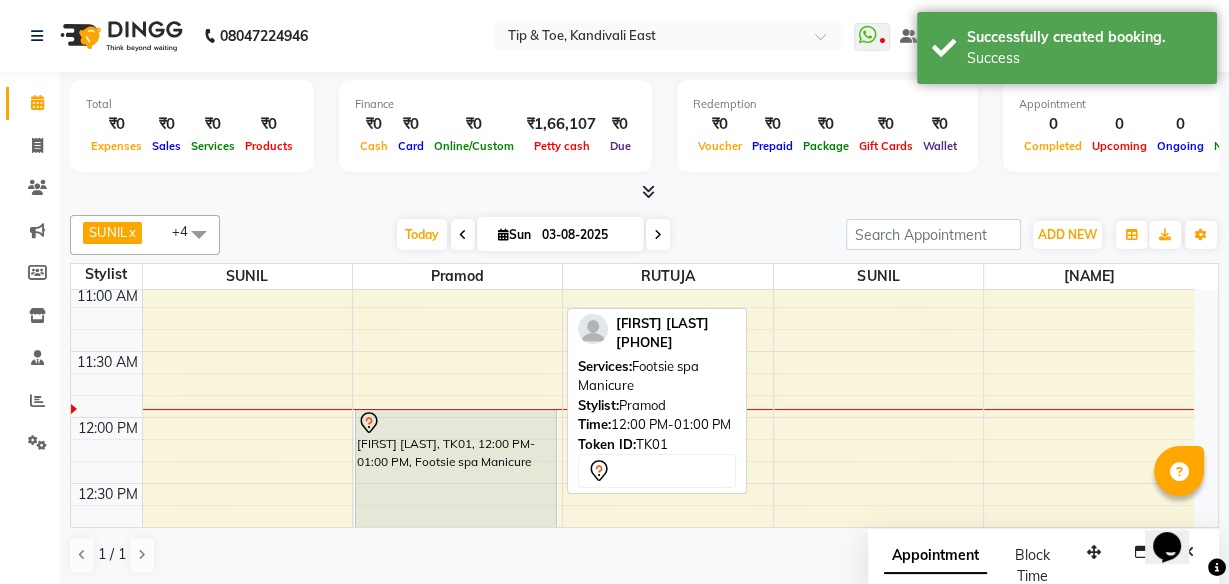 select on "7" 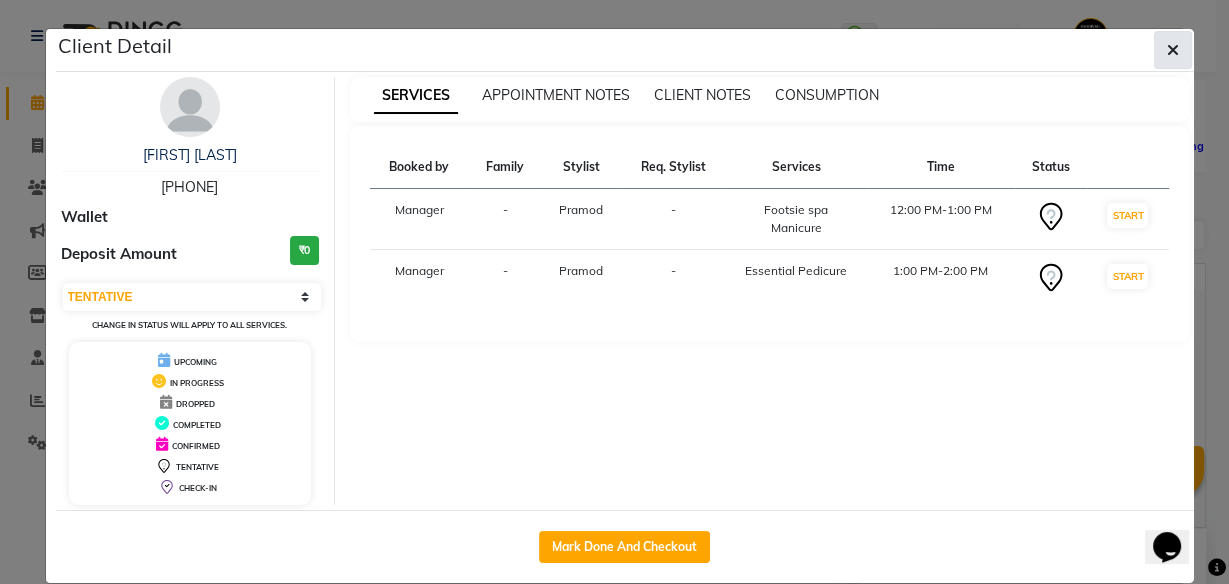 click 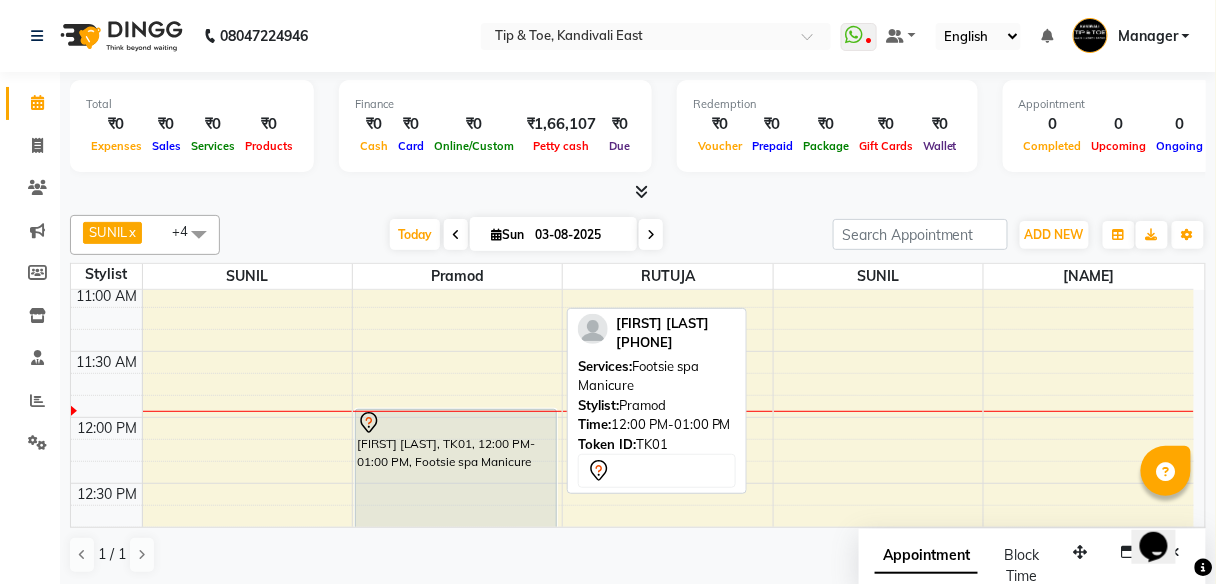 click on "[FIRST] [LAST], TK01, 12:00 PM-01:00 PM, Footsie spa Manicure" at bounding box center [456, 473] 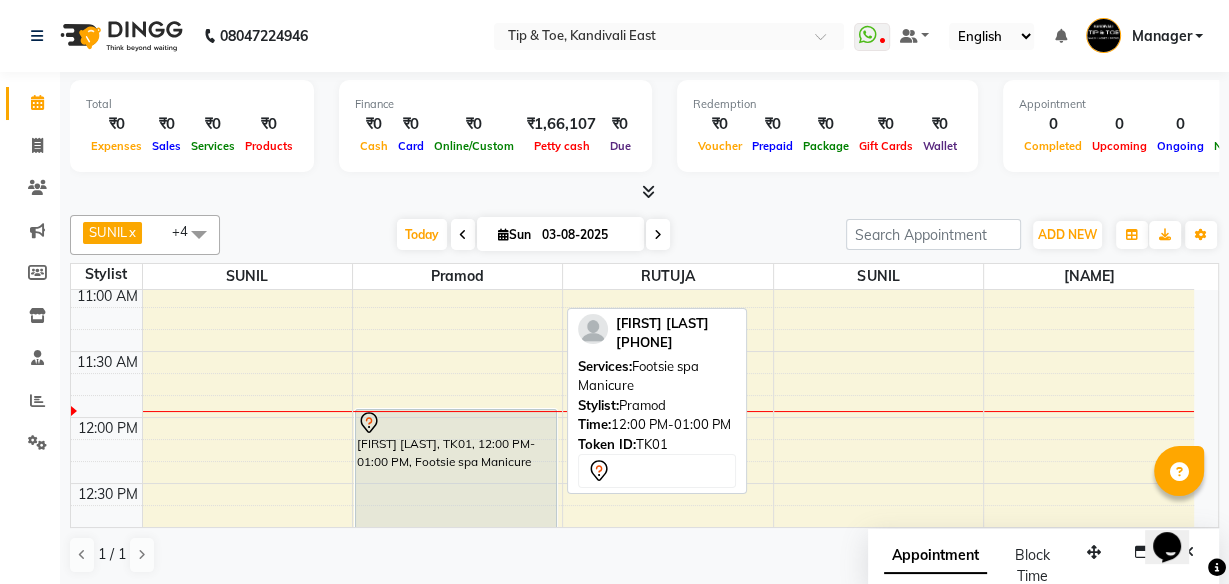 select on "7" 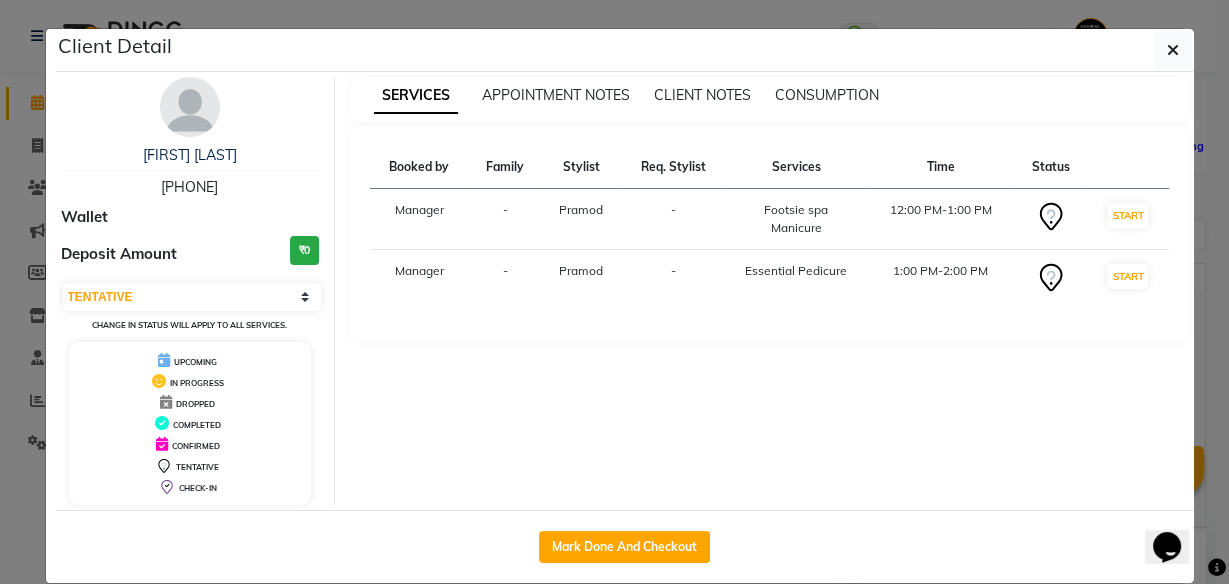 click on "Footsie spa Manicure" at bounding box center (796, 219) 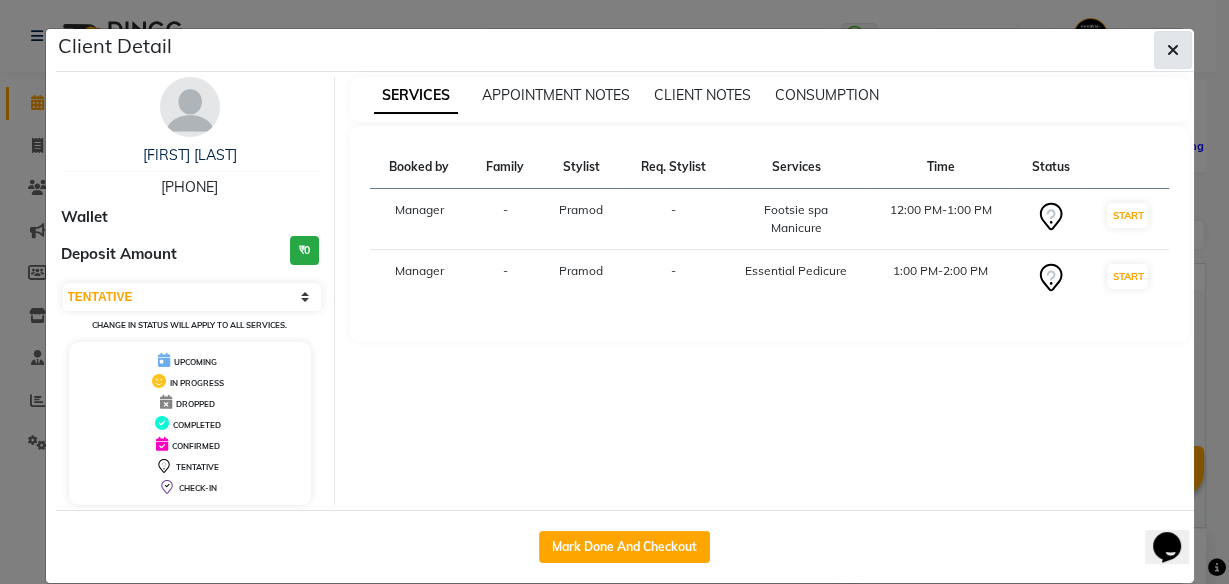 click 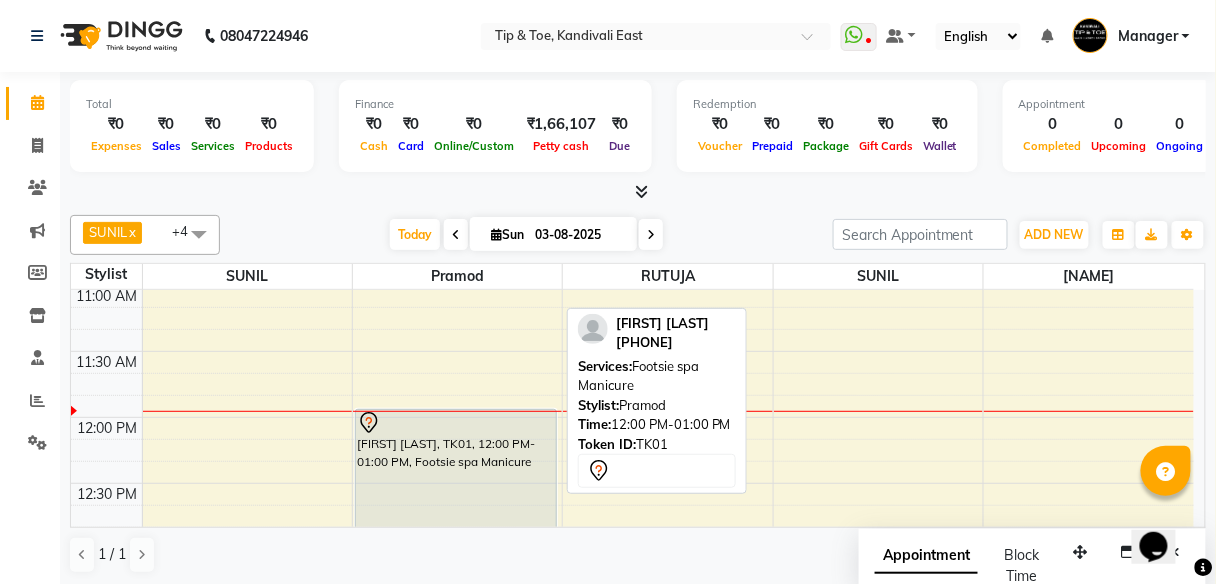 click on "[FIRST] [LAST], TK01, 12:00 PM-01:00 PM, Footsie spa Manicure" at bounding box center [456, 473] 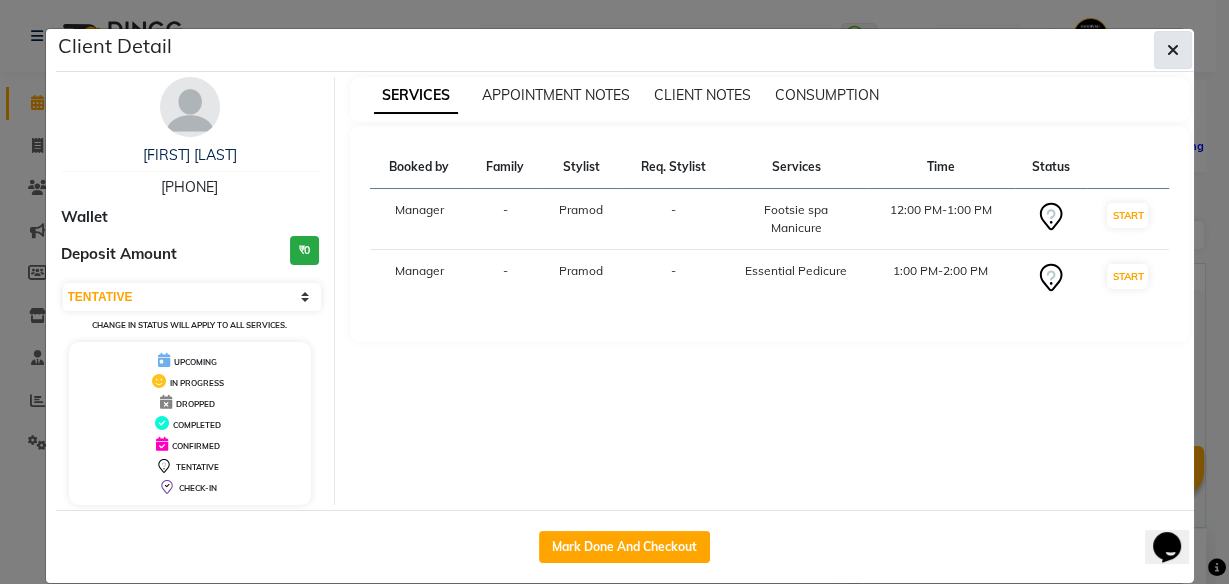 click 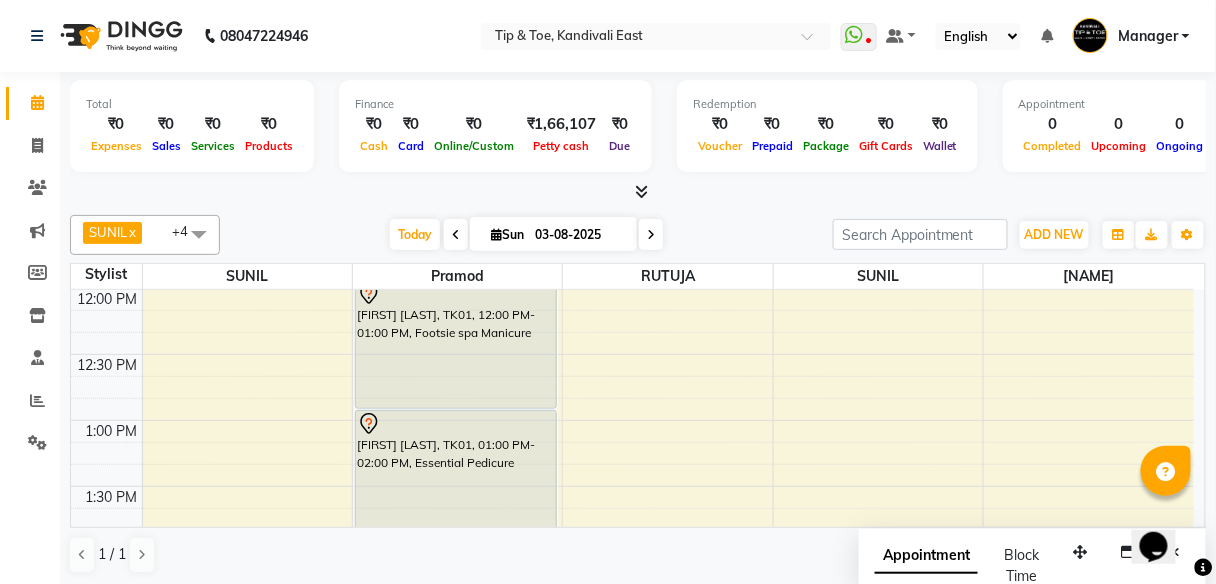 scroll, scrollTop: 560, scrollLeft: 0, axis: vertical 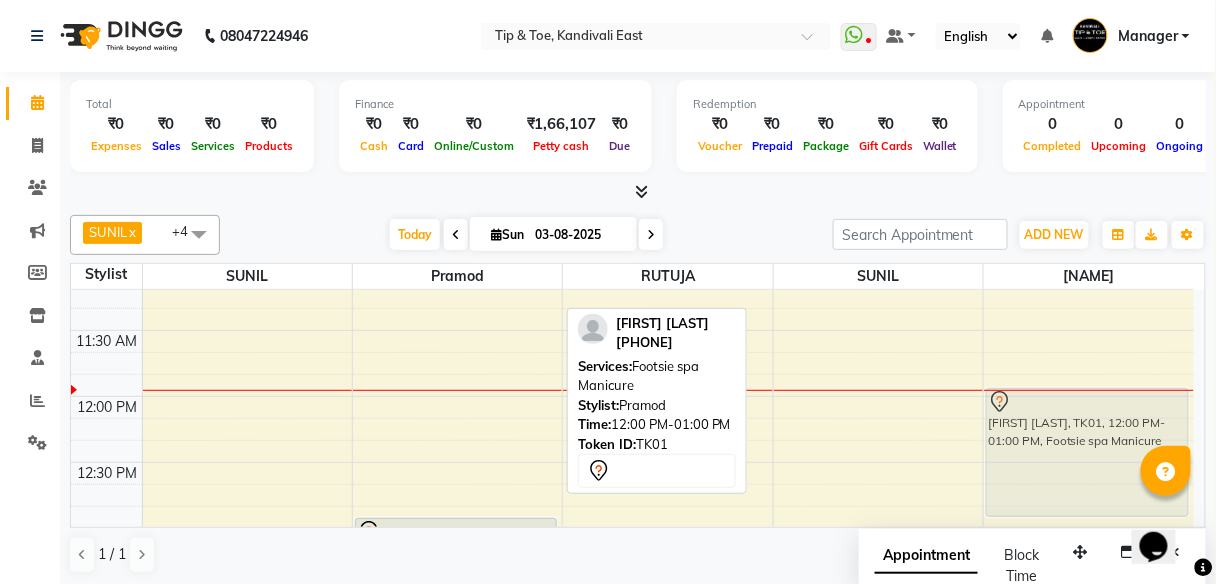 drag, startPoint x: 527, startPoint y: 328, endPoint x: 1095, endPoint y: 464, distance: 584.0548 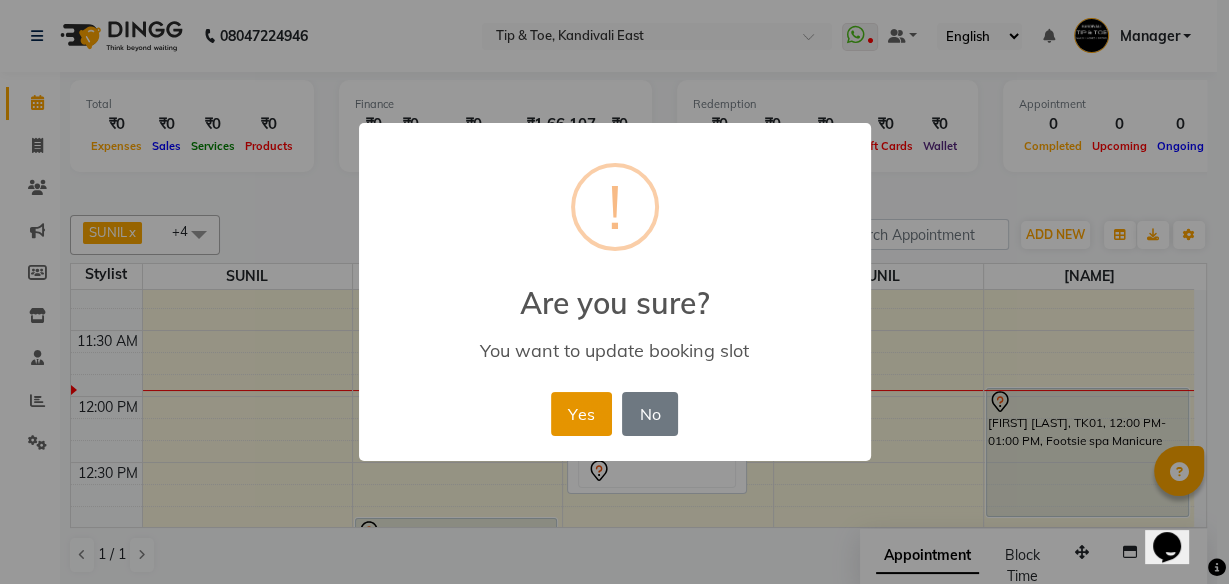 click on "Yes" at bounding box center [581, 414] 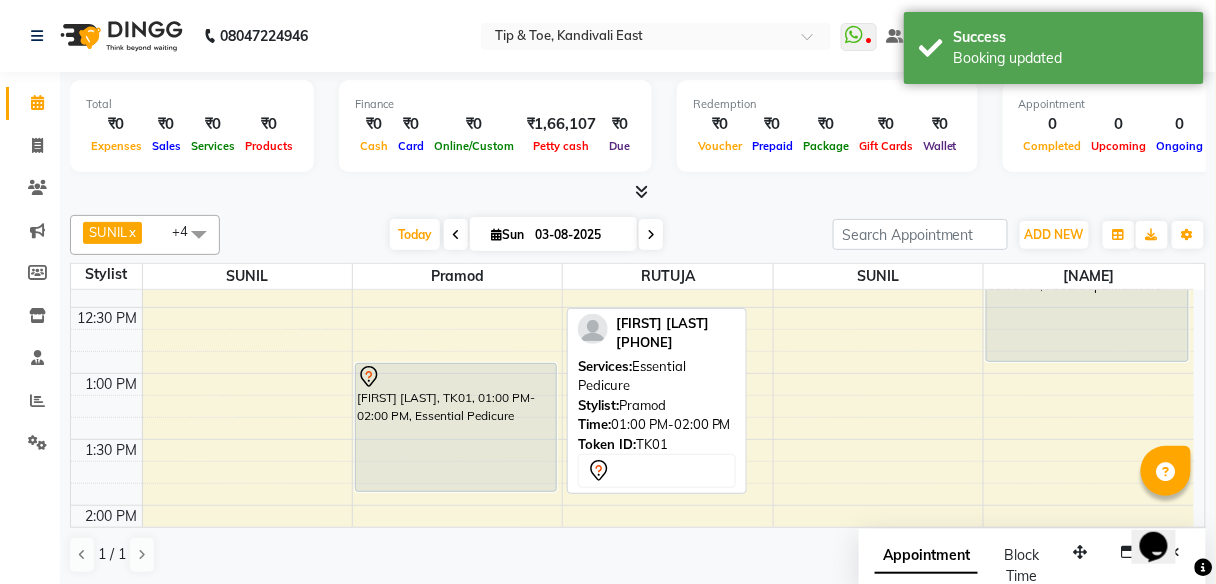 scroll, scrollTop: 581, scrollLeft: 0, axis: vertical 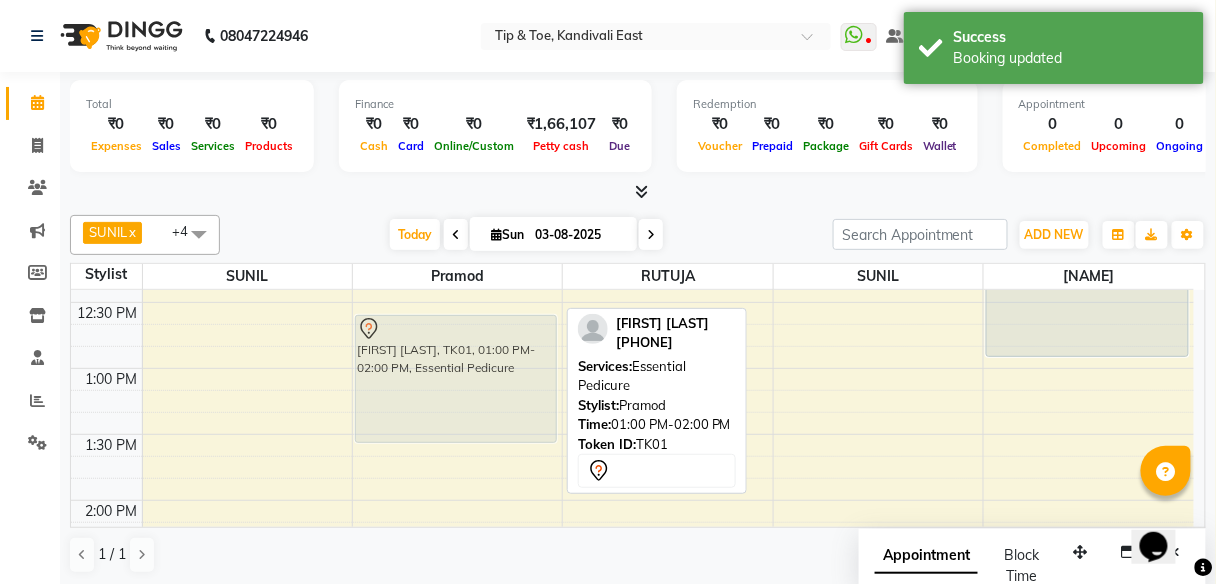 drag, startPoint x: 536, startPoint y: 462, endPoint x: 536, endPoint y: 411, distance: 51 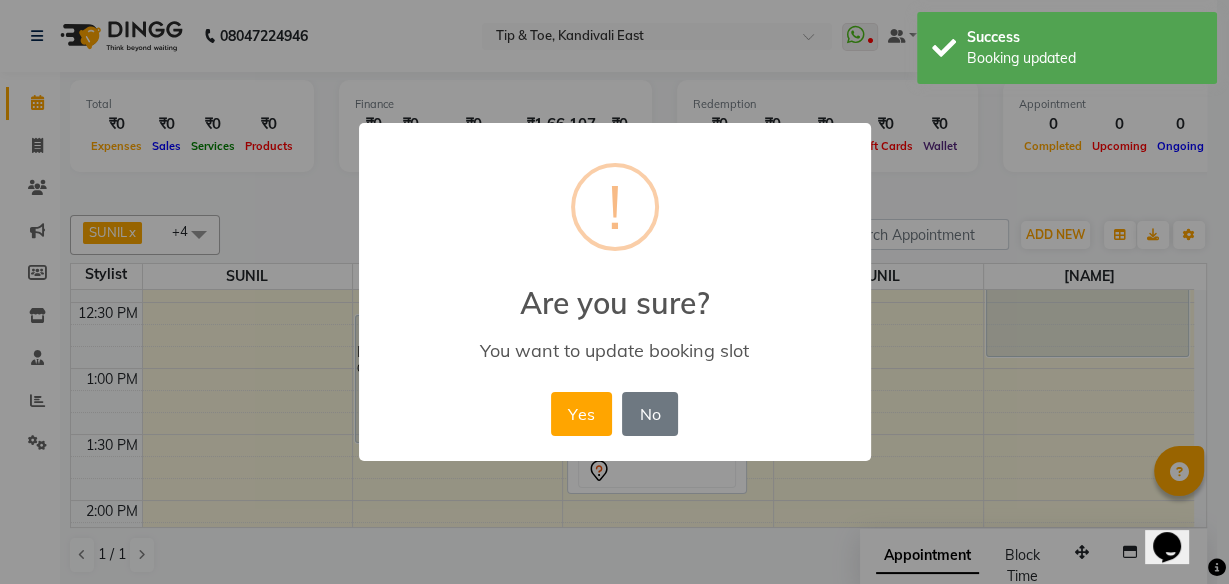 click on "× ! Are you sure? You want to update booking slot Yes No No" at bounding box center [615, 292] 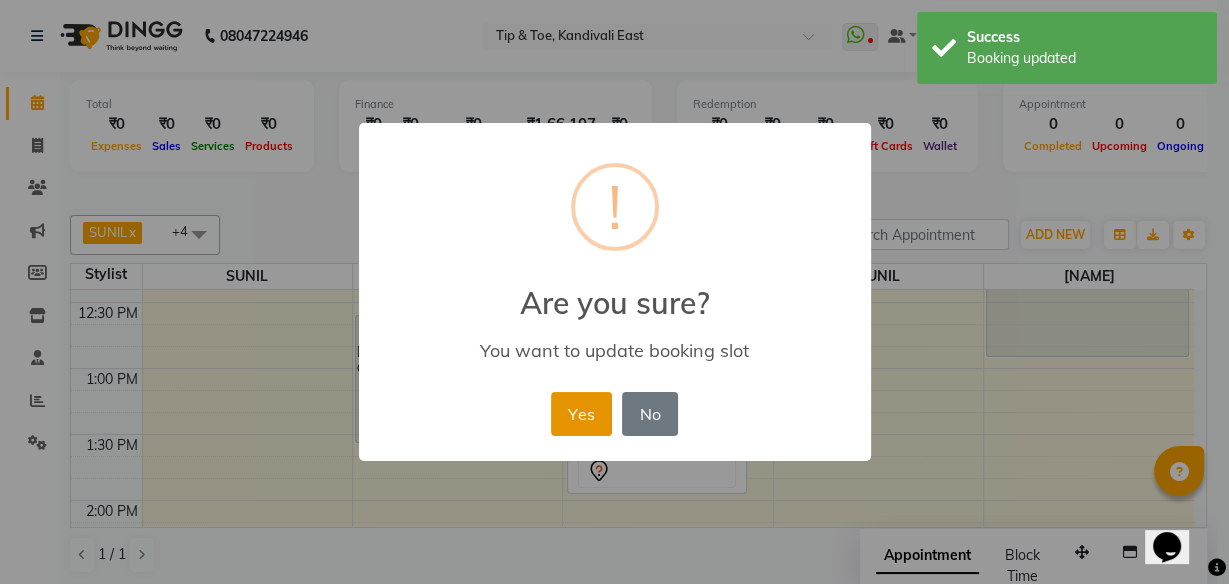 click on "Yes" at bounding box center [581, 414] 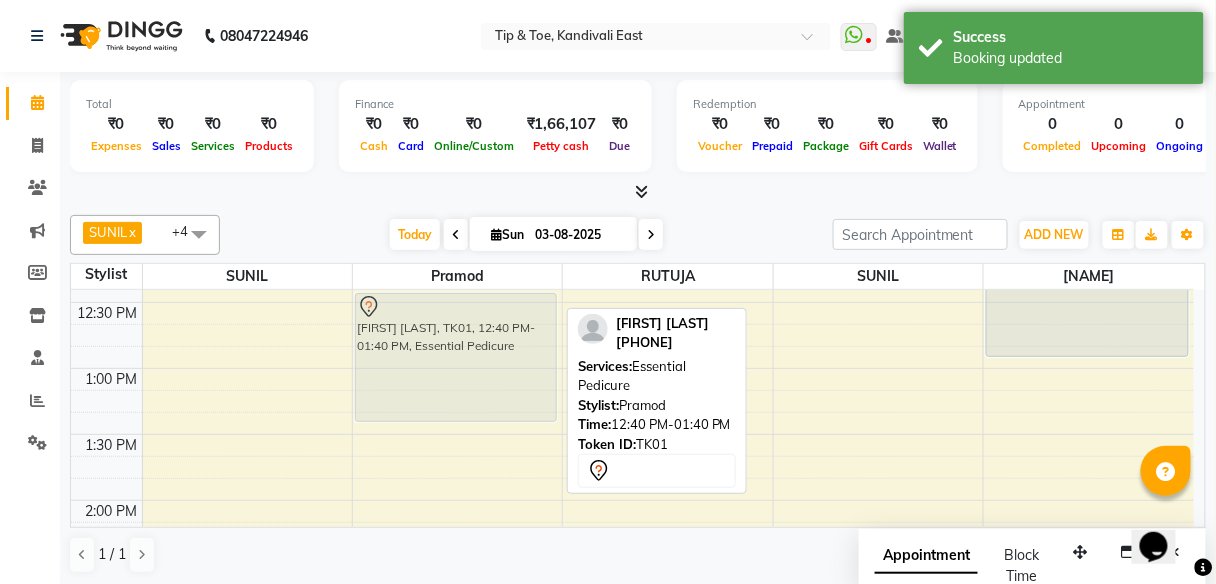 drag, startPoint x: 512, startPoint y: 405, endPoint x: 517, endPoint y: 386, distance: 19.646883 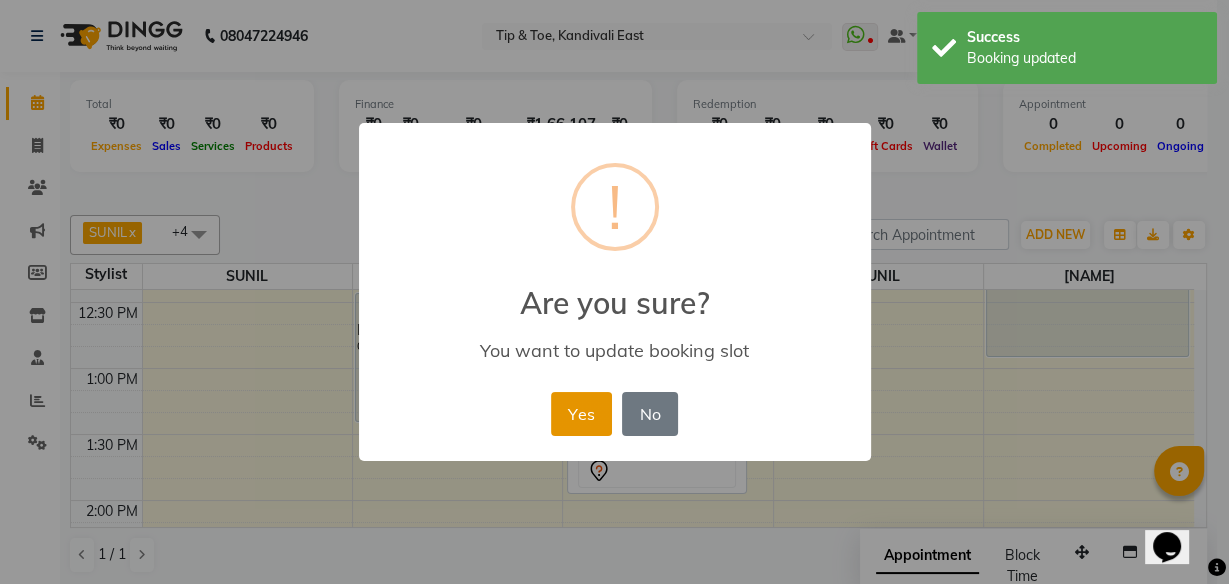 click on "Yes" at bounding box center (581, 414) 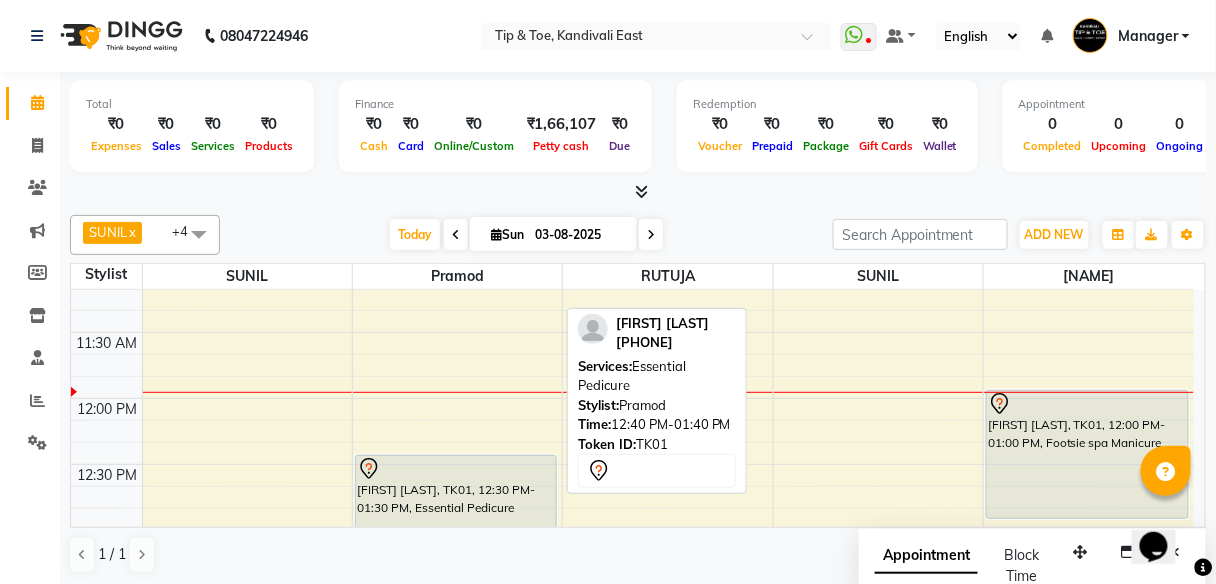 scroll, scrollTop: 421, scrollLeft: 0, axis: vertical 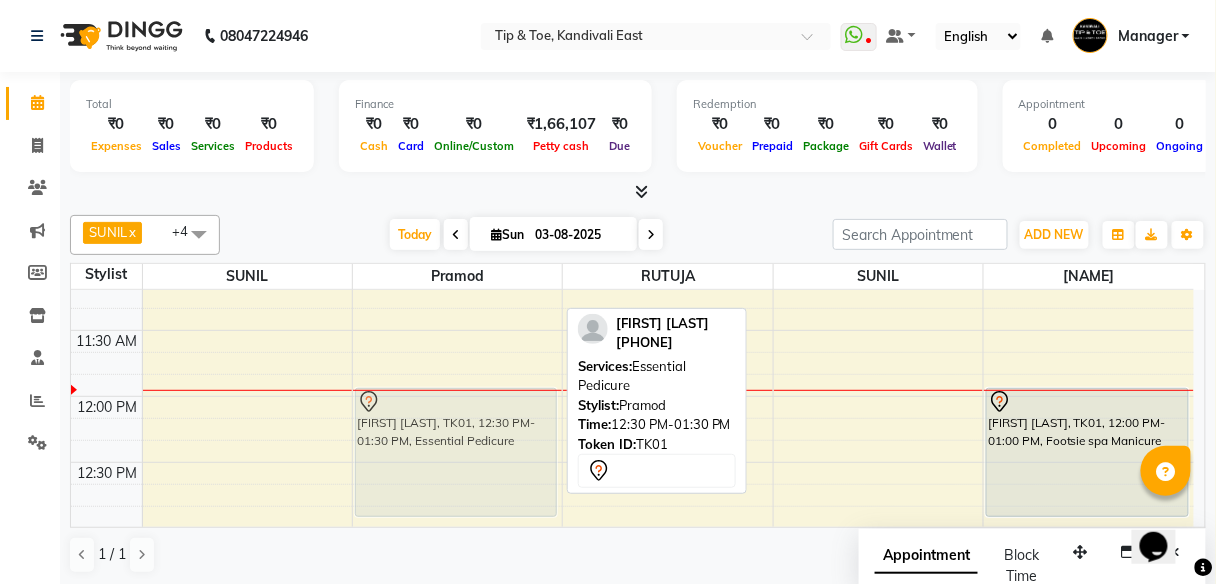 drag, startPoint x: 481, startPoint y: 492, endPoint x: 492, endPoint y: 428, distance: 64.93843 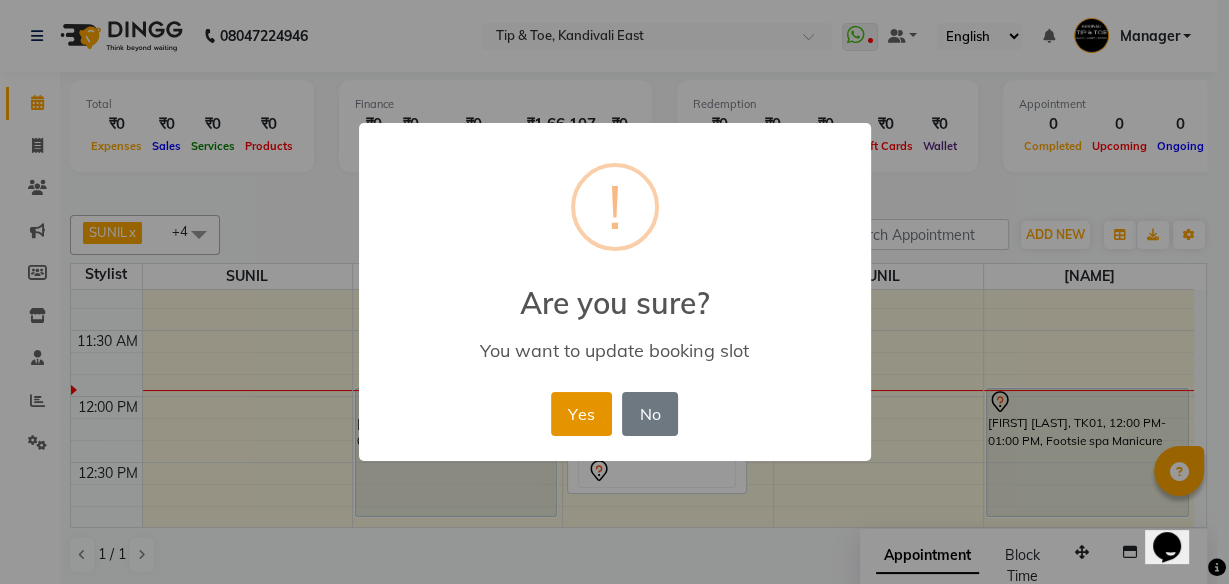click on "Yes" at bounding box center (581, 414) 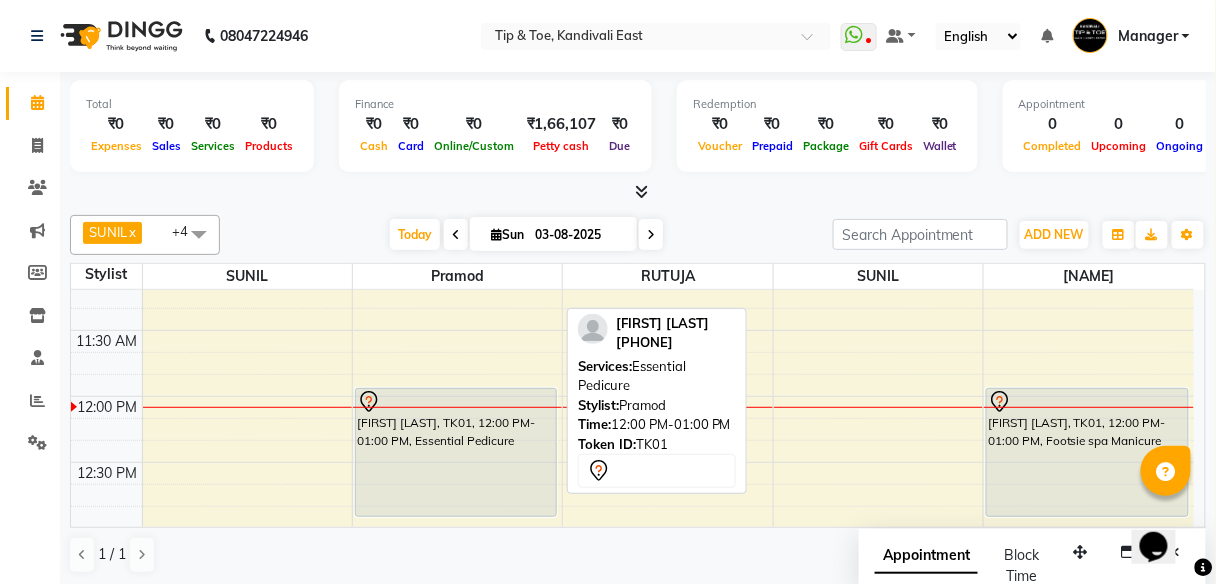 click on "[FIRST] [LAST], TK01, 12:00 PM-01:00 PM, Essential Pedicure" at bounding box center (456, 452) 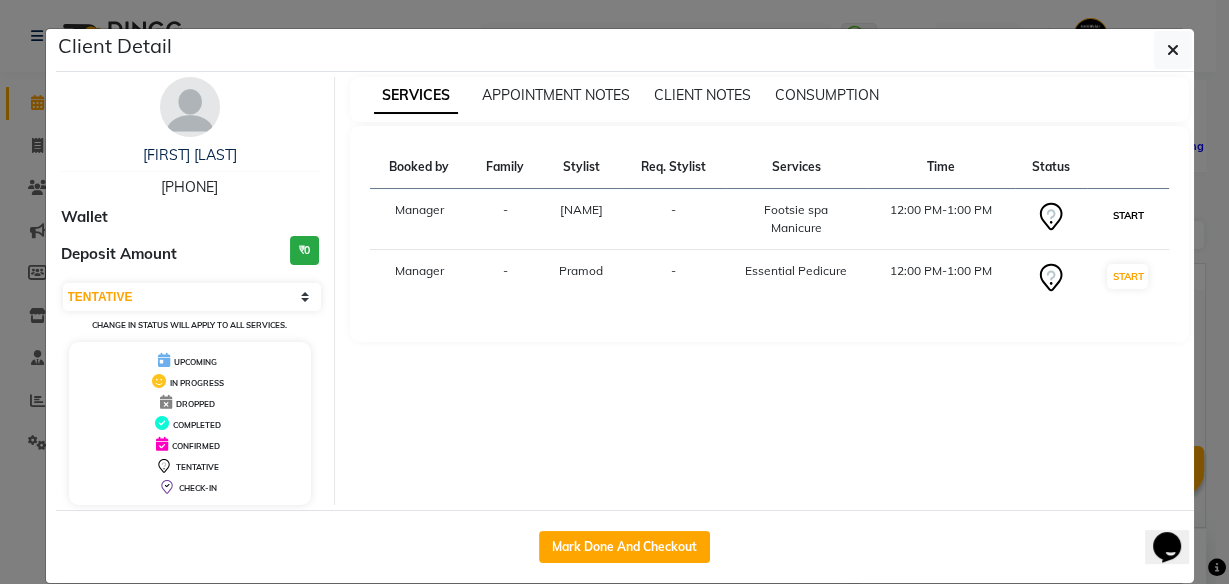 click on "START" at bounding box center (1127, 215) 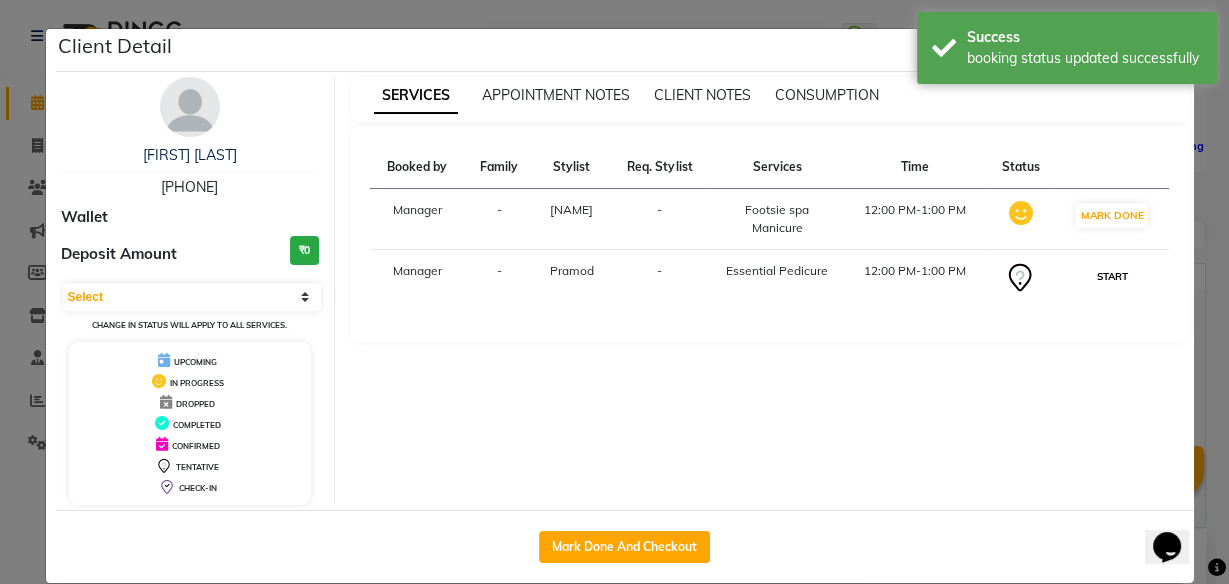 click on "START" at bounding box center (1111, 276) 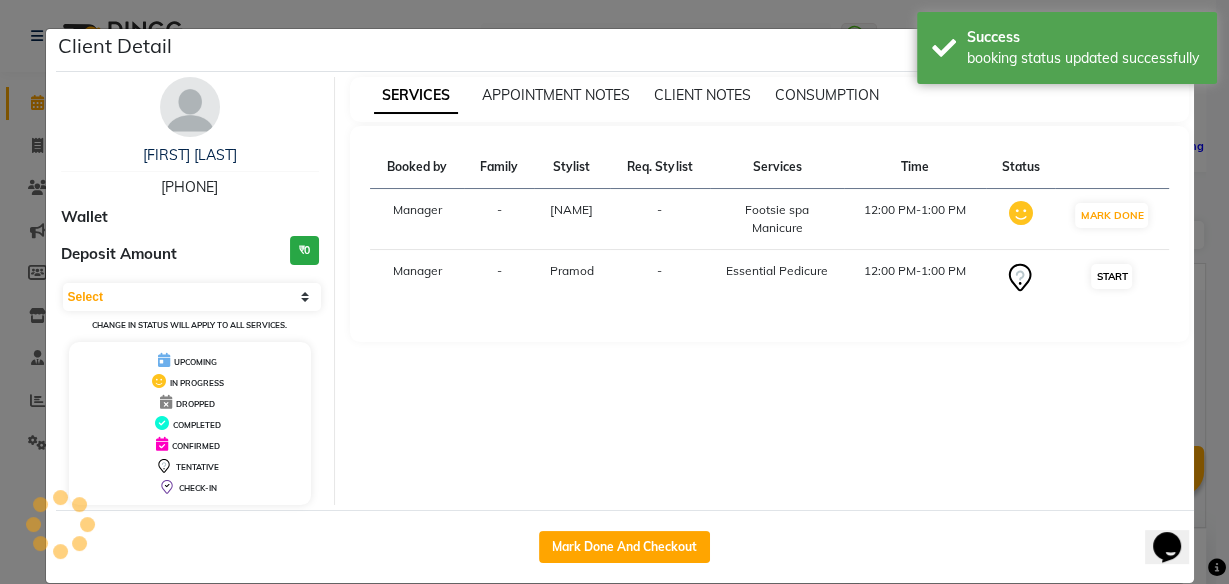 select on "1" 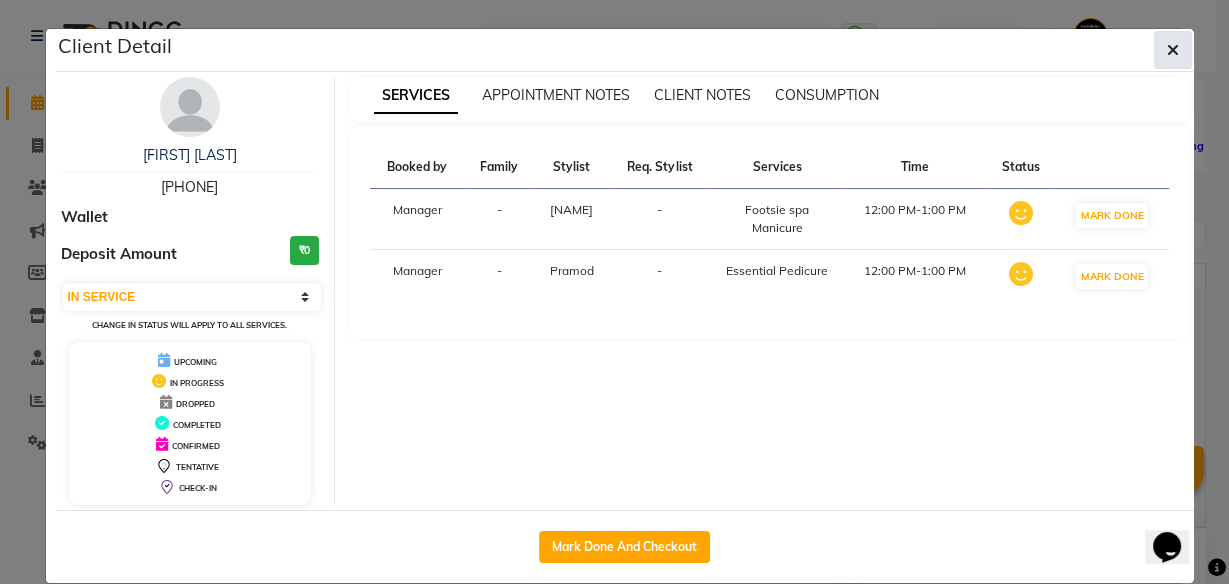 click 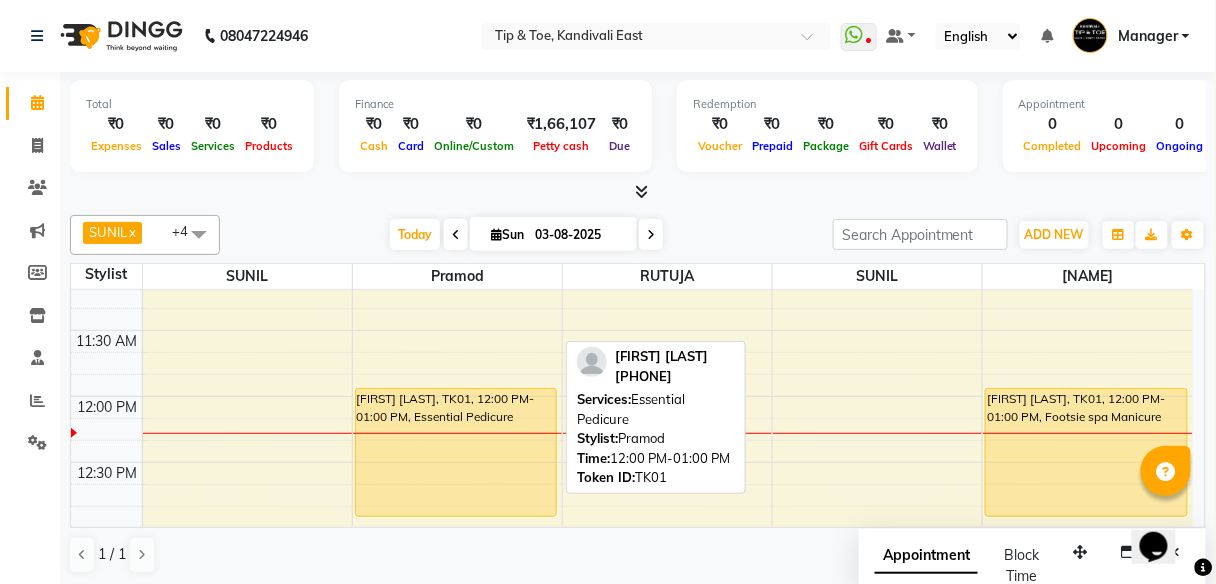 click on "[FIRST] [LAST], TK01, 12:00 PM-01:00 PM, Essential Pedicure" at bounding box center [456, 452] 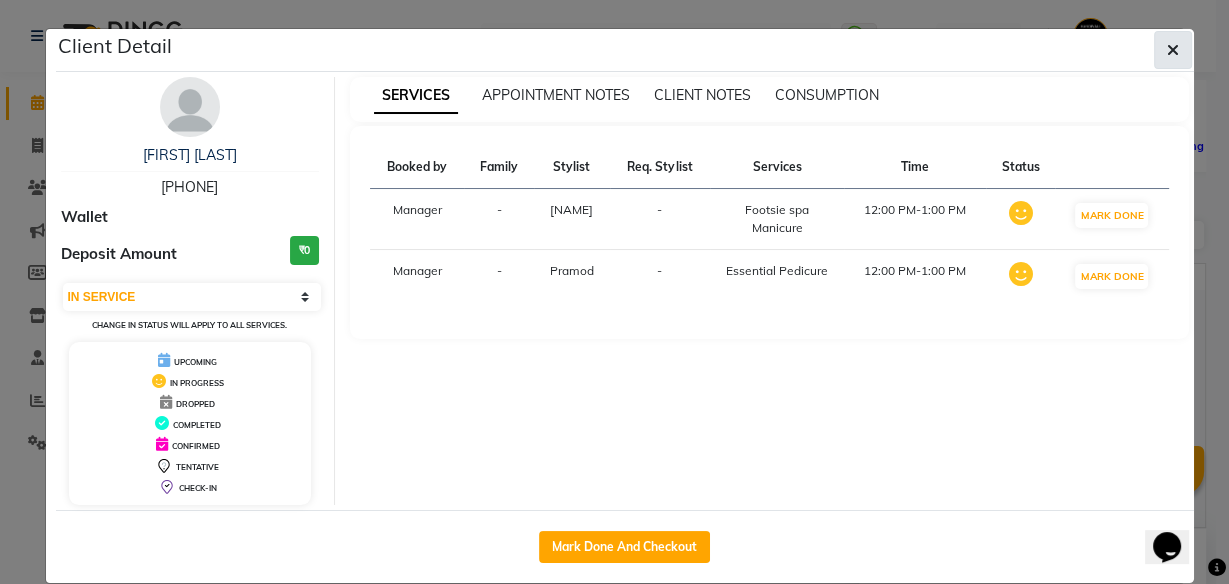 click 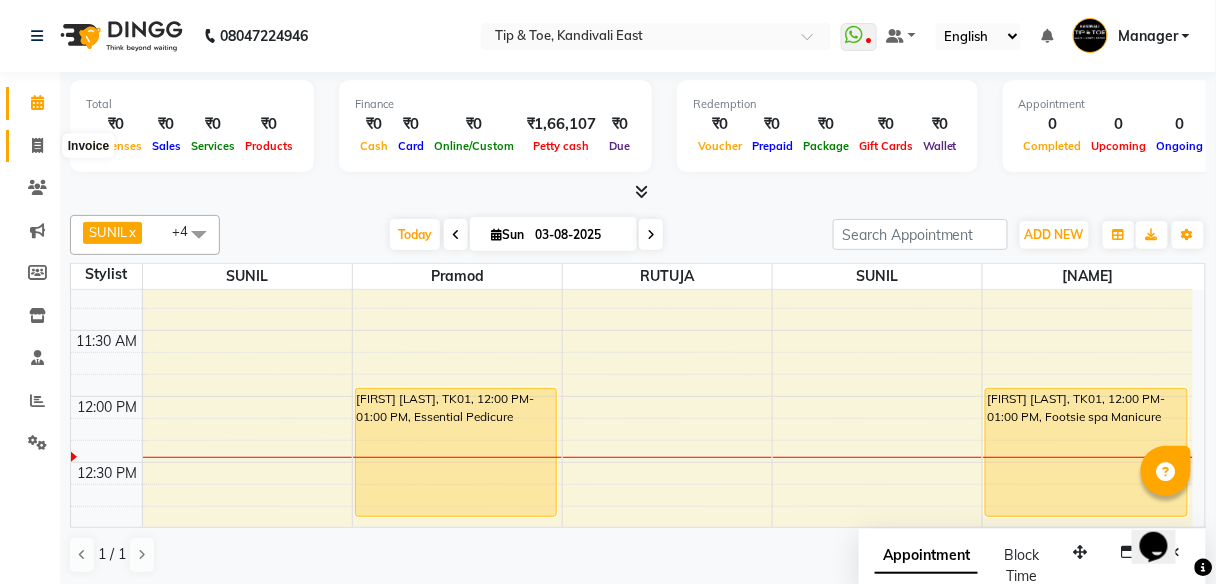 click 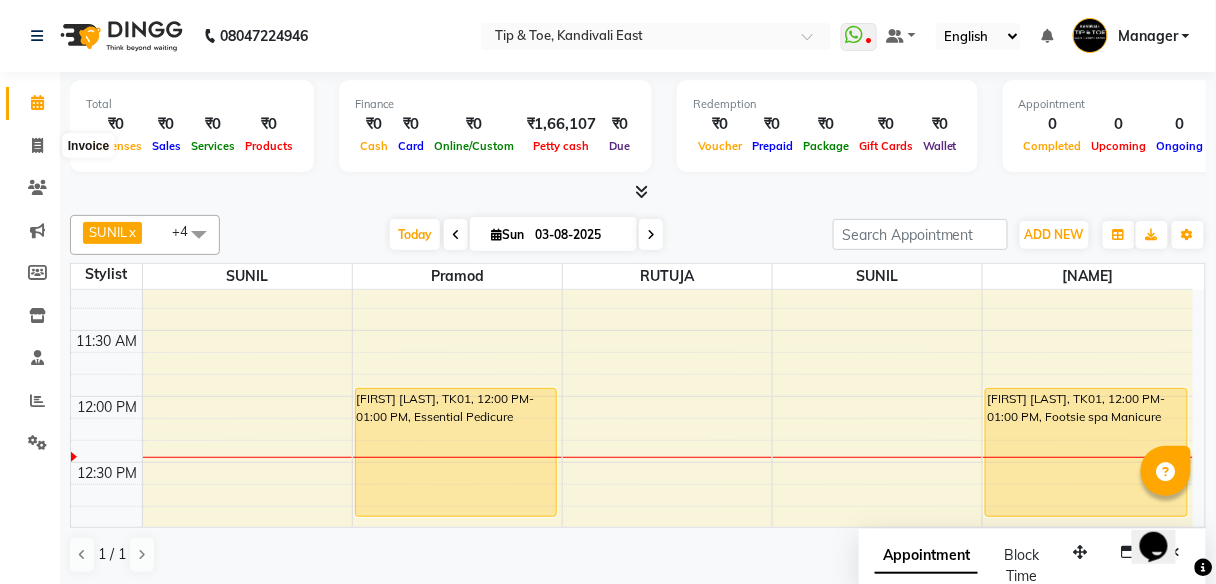 select on "service" 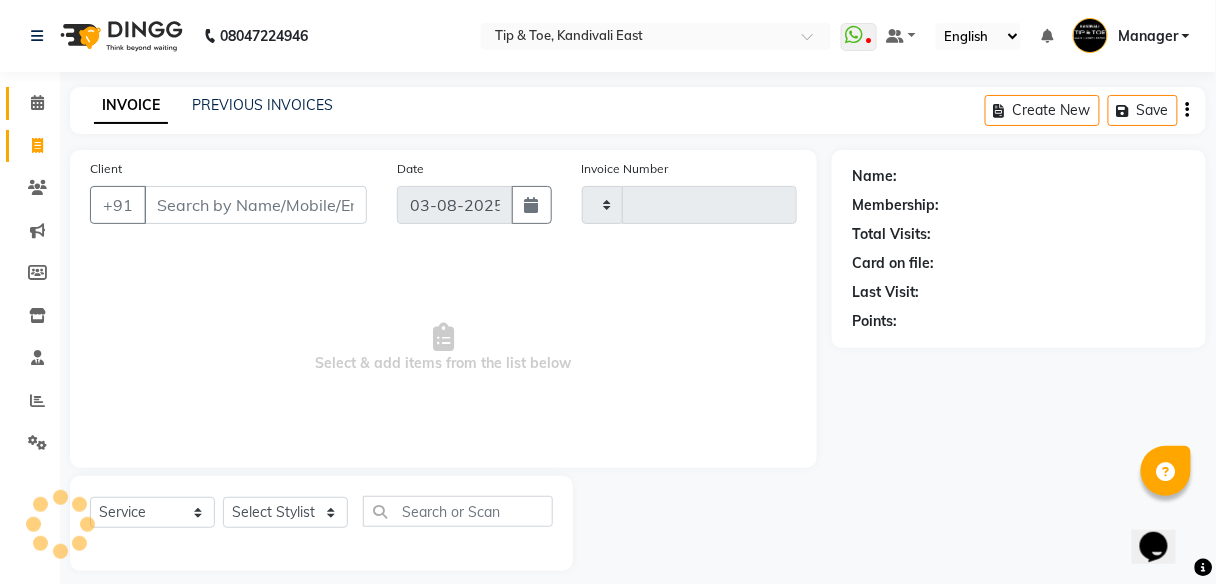 type on "0179" 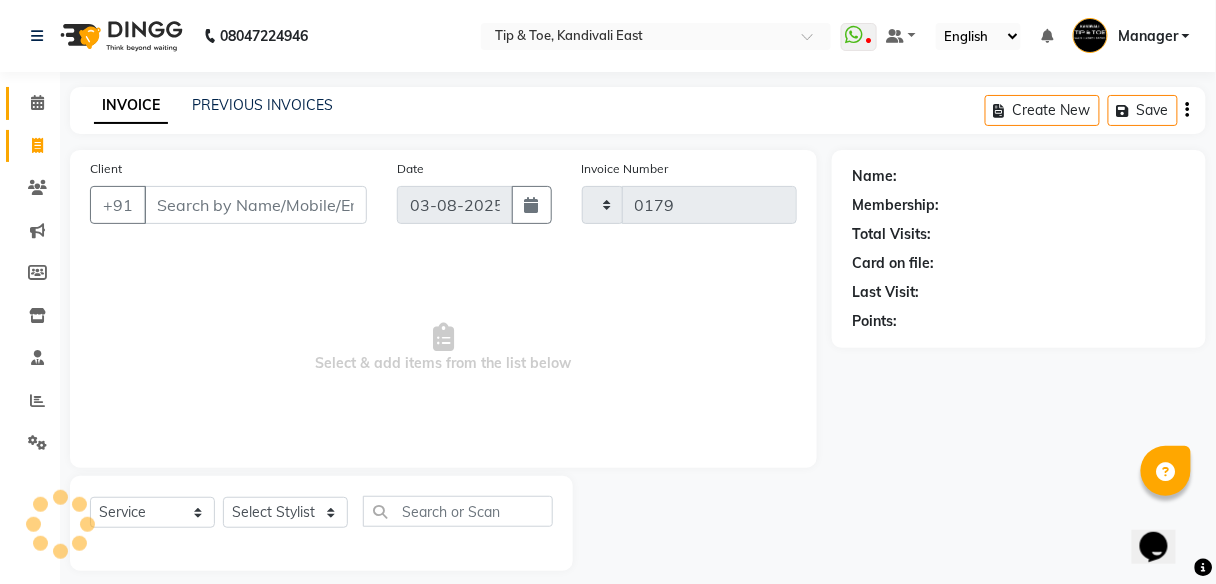 select on "7846" 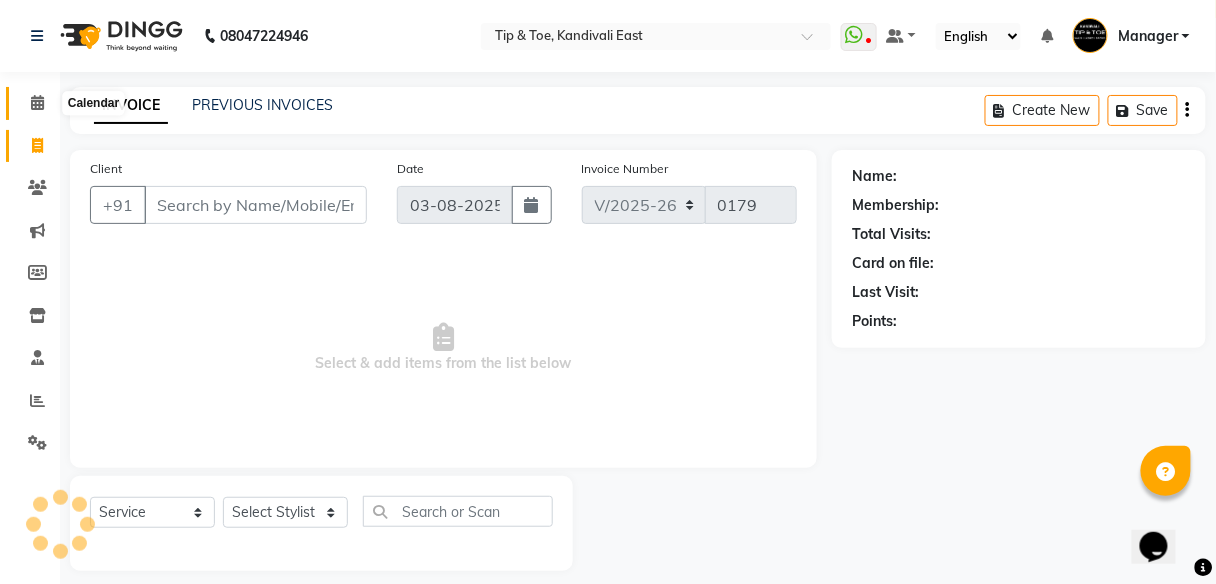 click 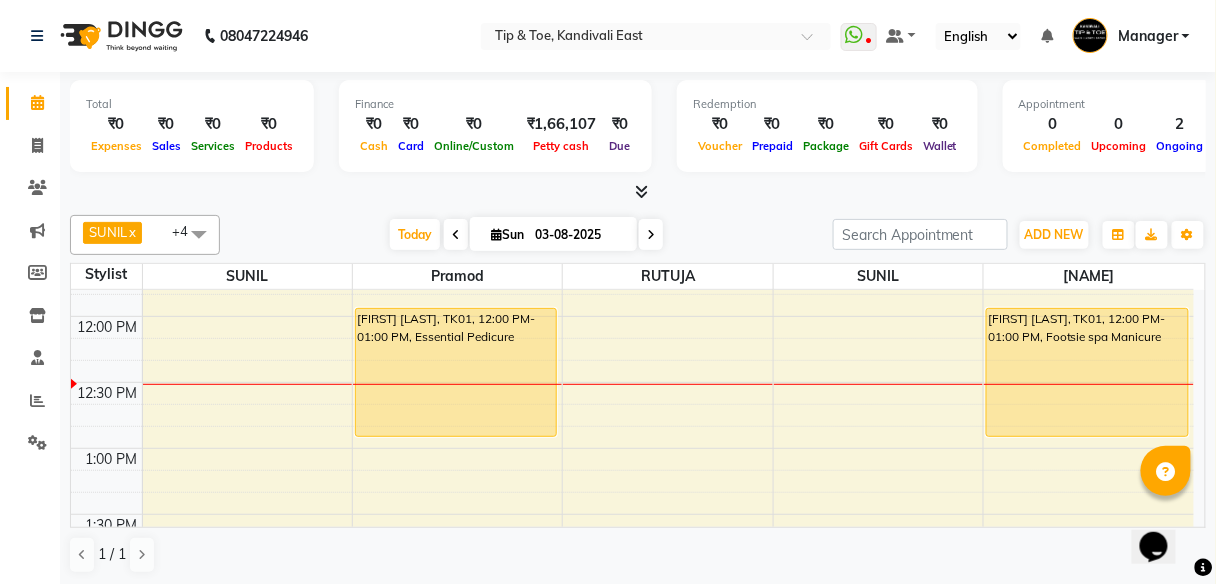 scroll, scrollTop: 560, scrollLeft: 0, axis: vertical 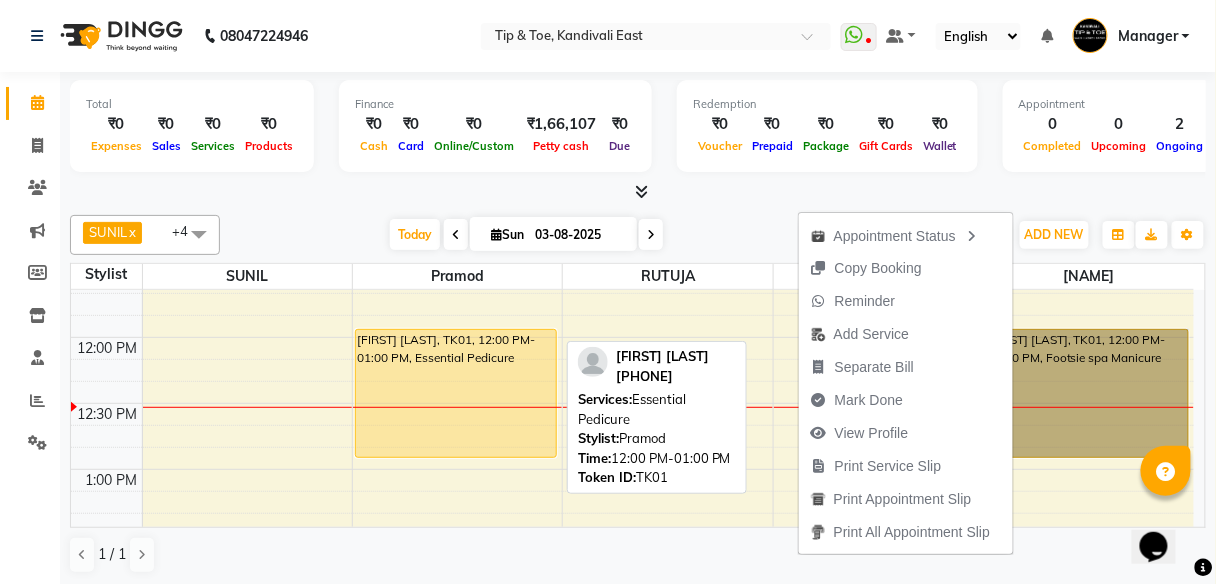 click on "[FIRST] [LAST], TK01, 12:00 PM-01:00 PM, Essential Pedicure" at bounding box center (456, 393) 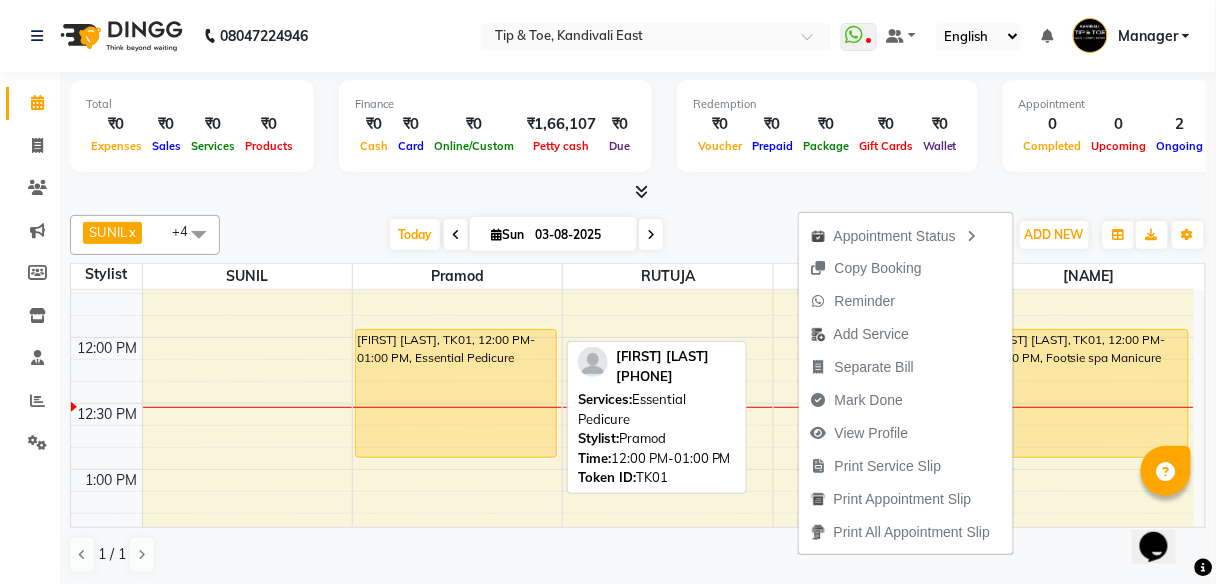 select on "1" 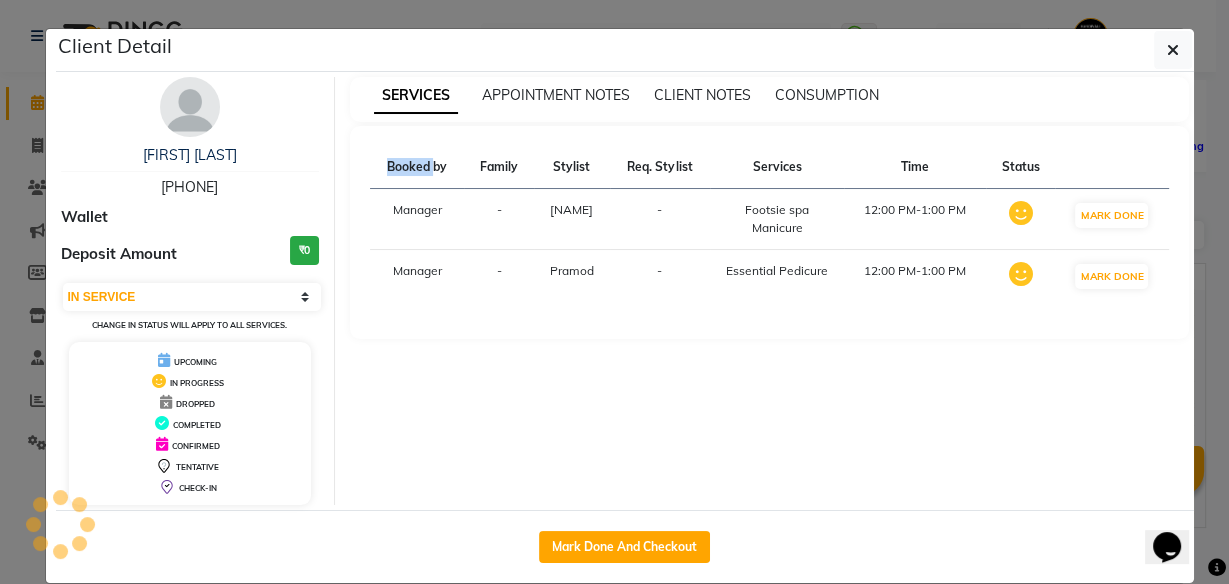 click on "SERVICES APPOINTMENT NOTES CLIENT NOTES CONSUMPTION Booked by Family Stylist Req. Stylist Services Time Status  Manager  - [NAME]  -  Footsie spa Manicure   12:00 PM-1:00 PM   MARK DONE   Manager  - [NAME] -  Essential Pedicure   12:00 PM-1:00 PM   MARK DONE" at bounding box center [769, 291] 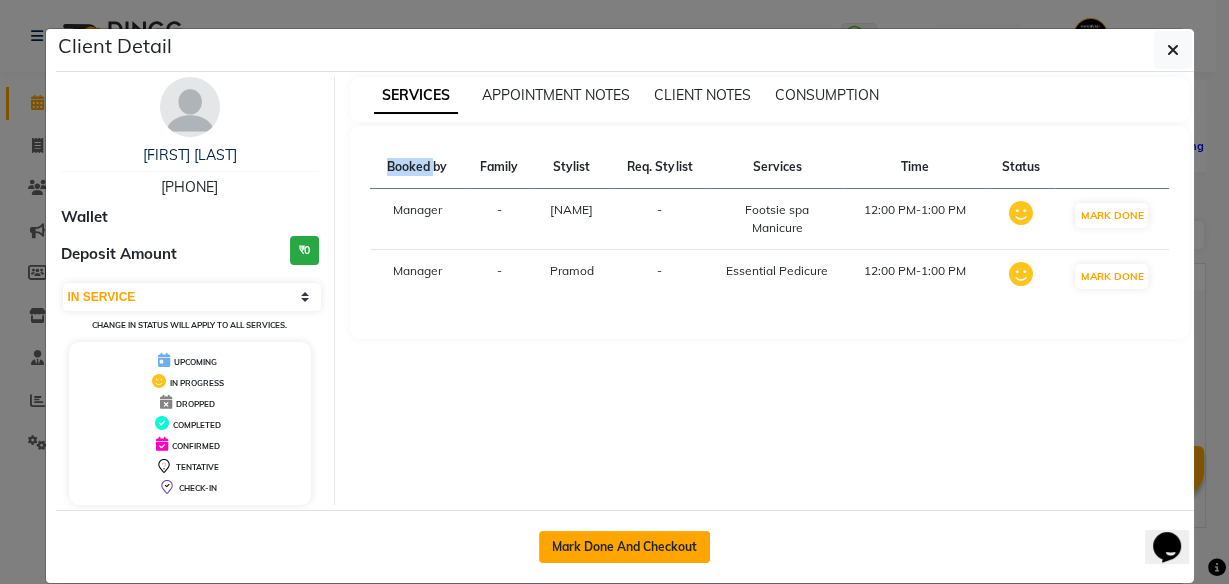 click on "Mark Done And Checkout" 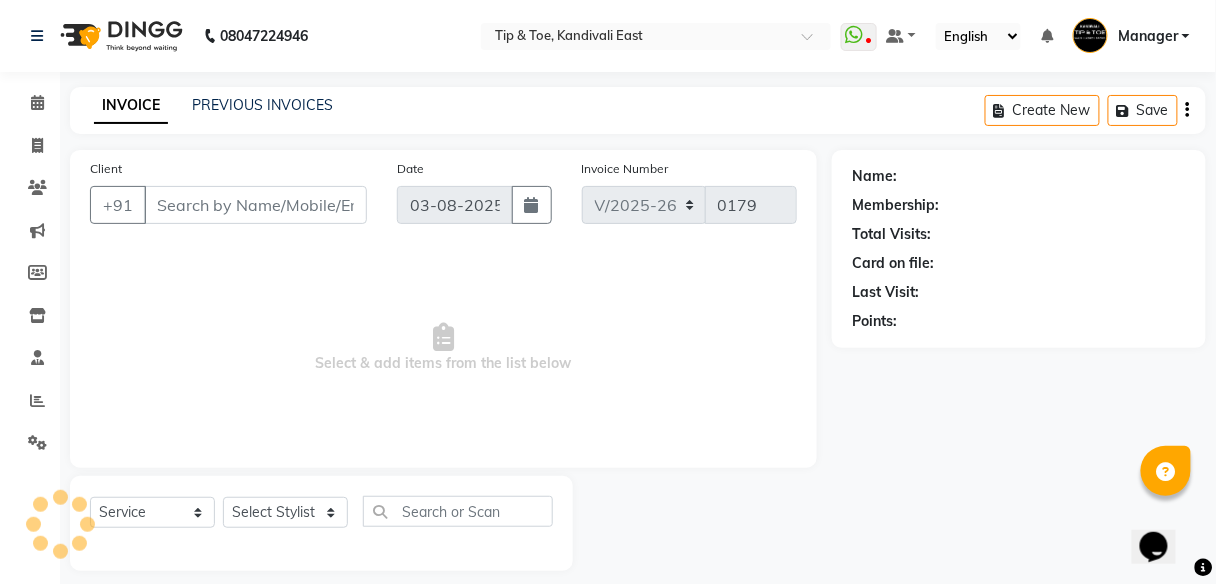 type on "[PHONE]" 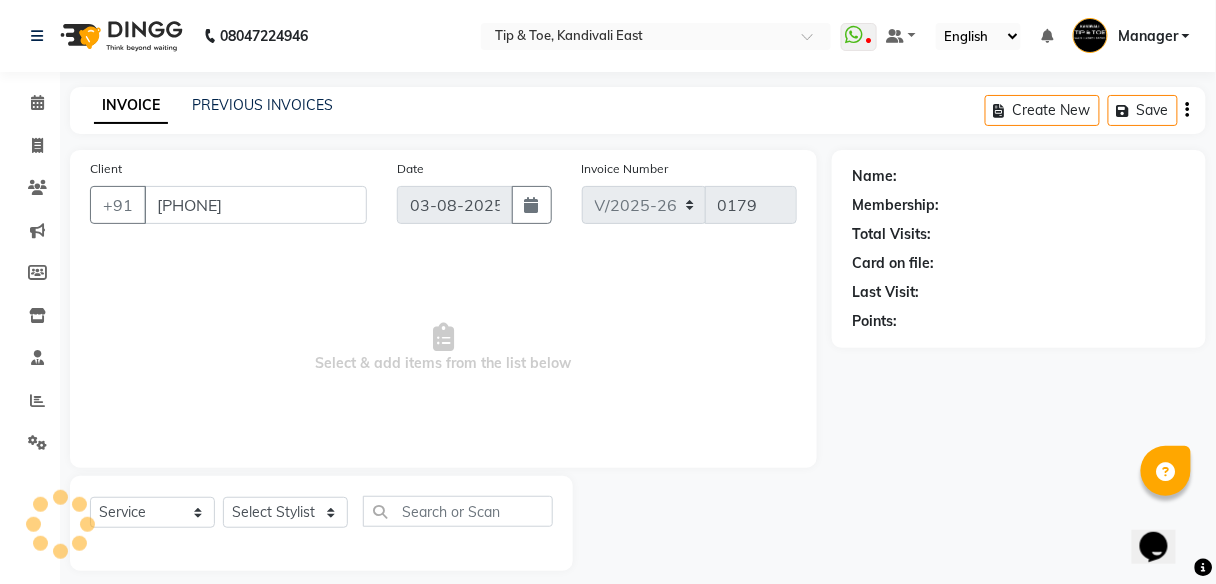 select on "85200" 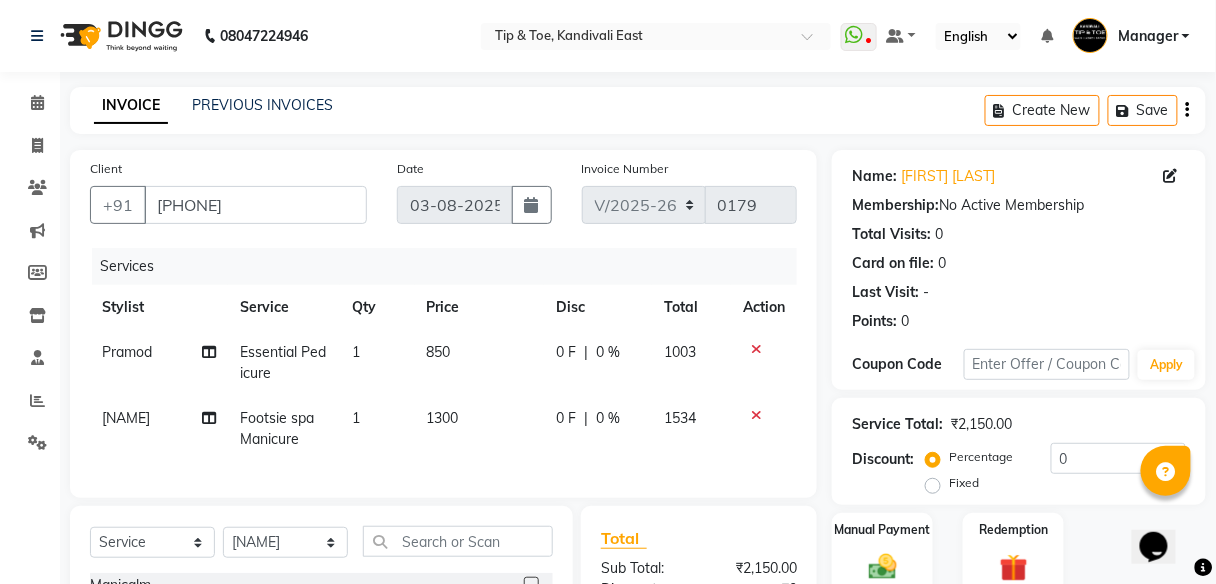 click 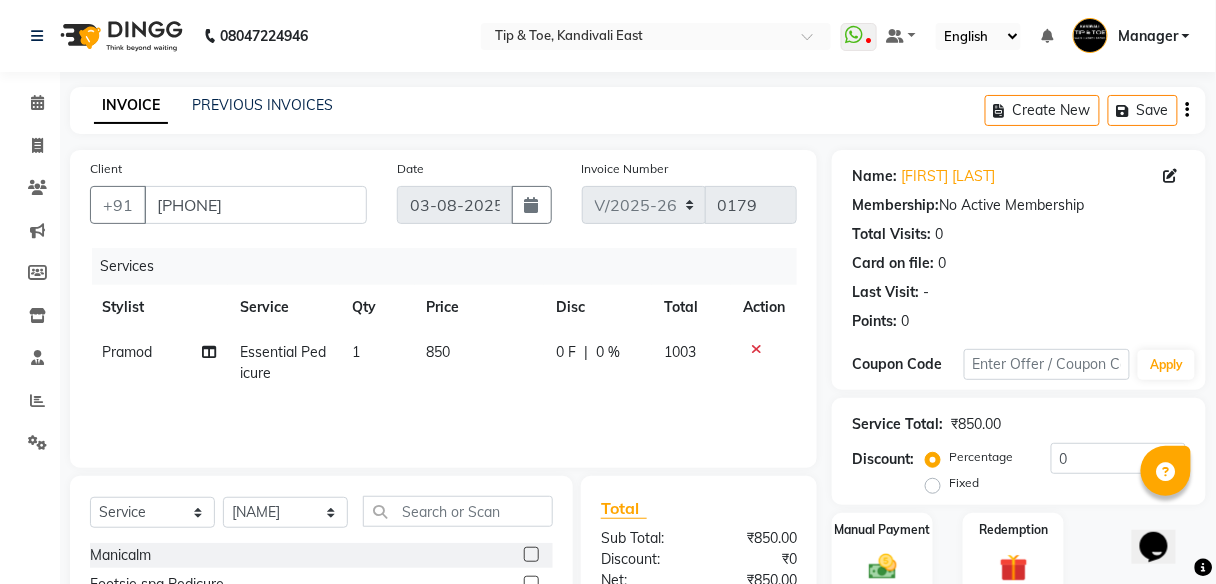 scroll, scrollTop: 80, scrollLeft: 0, axis: vertical 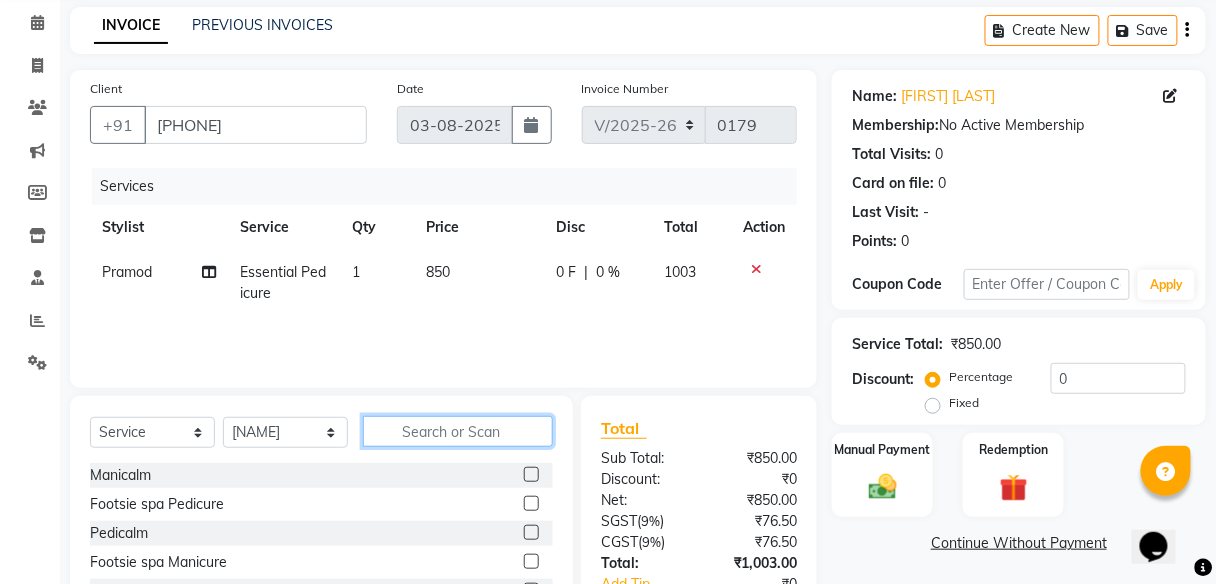 click 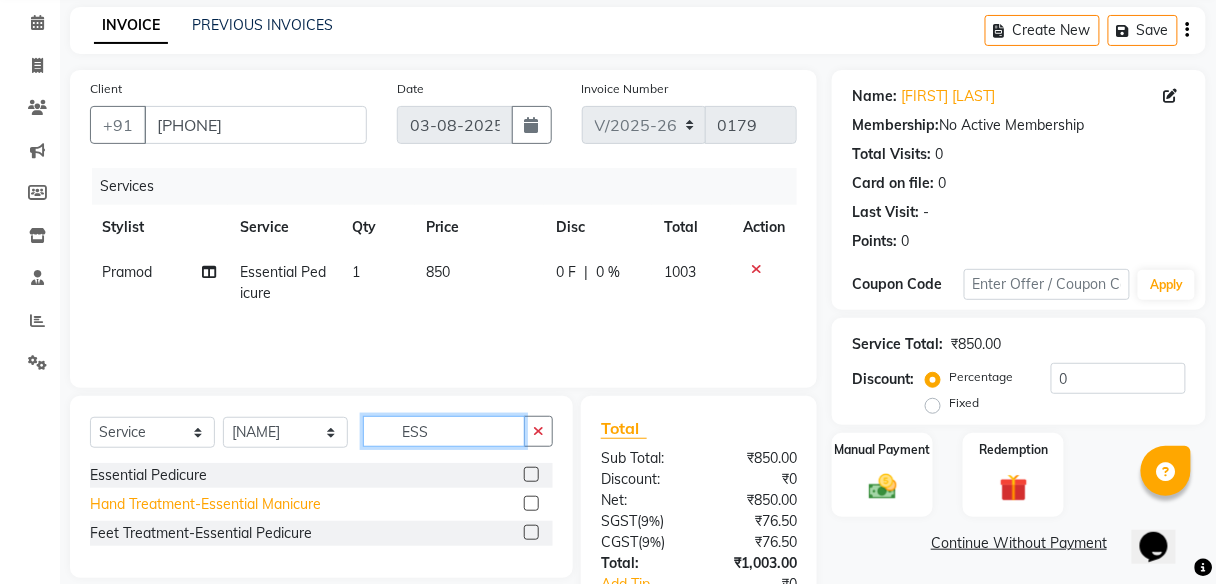 type on "ESS" 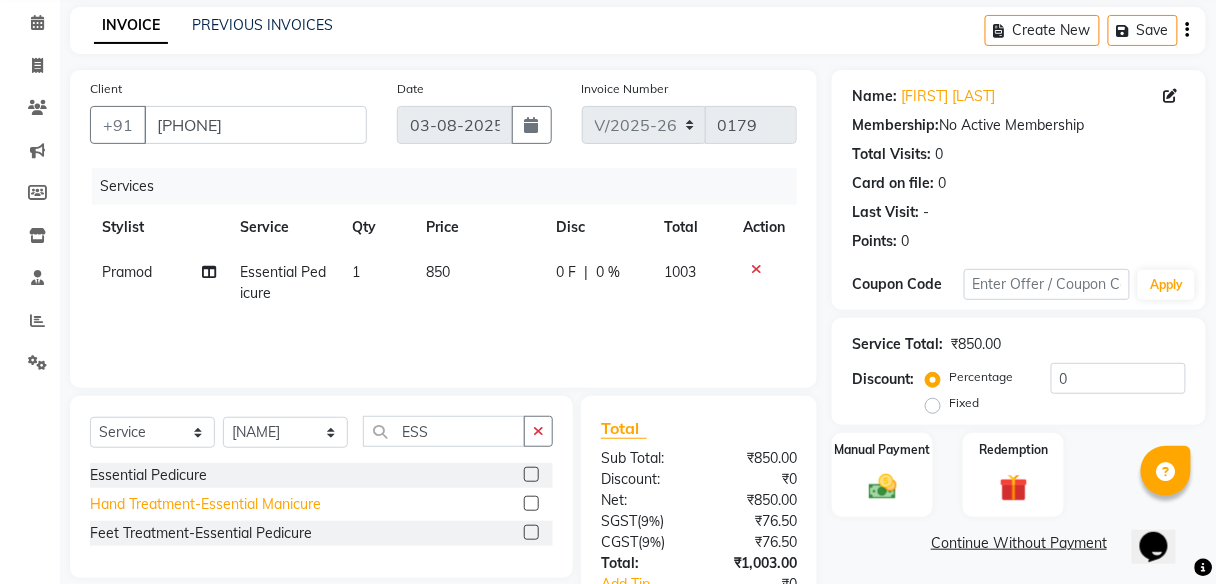 click on "Hand Treatment-Essential Manicure" 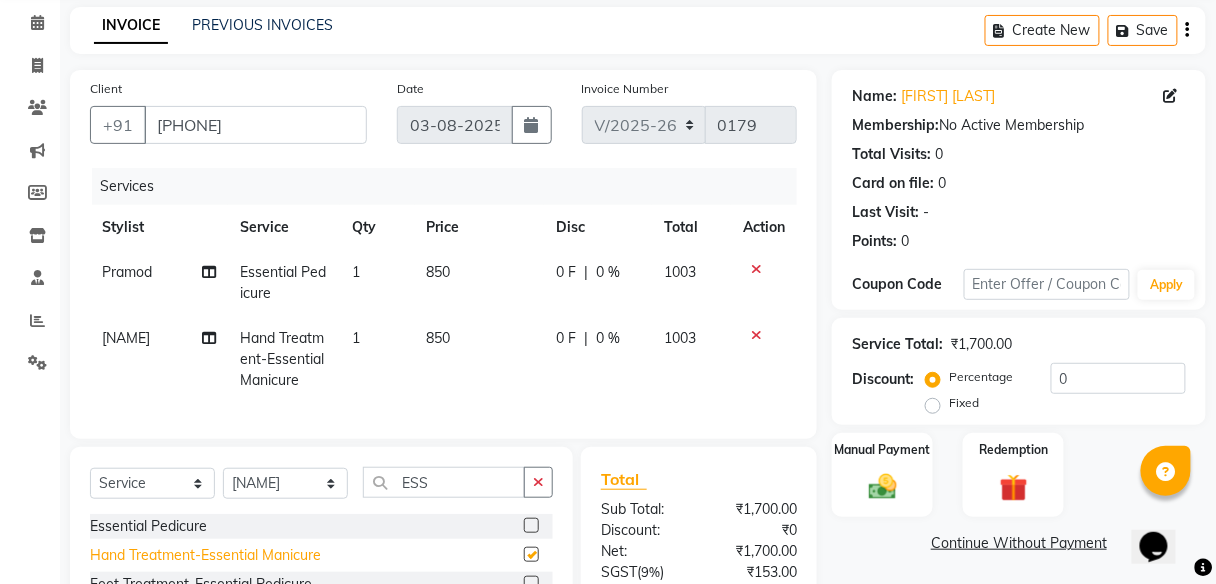 checkbox on "false" 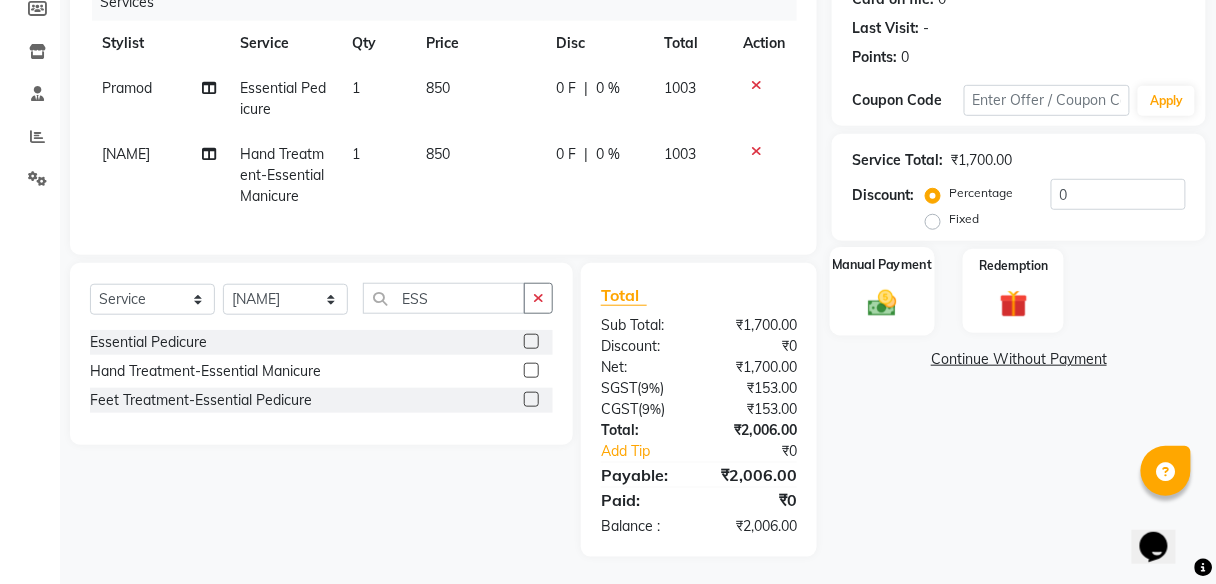 scroll, scrollTop: 277, scrollLeft: 0, axis: vertical 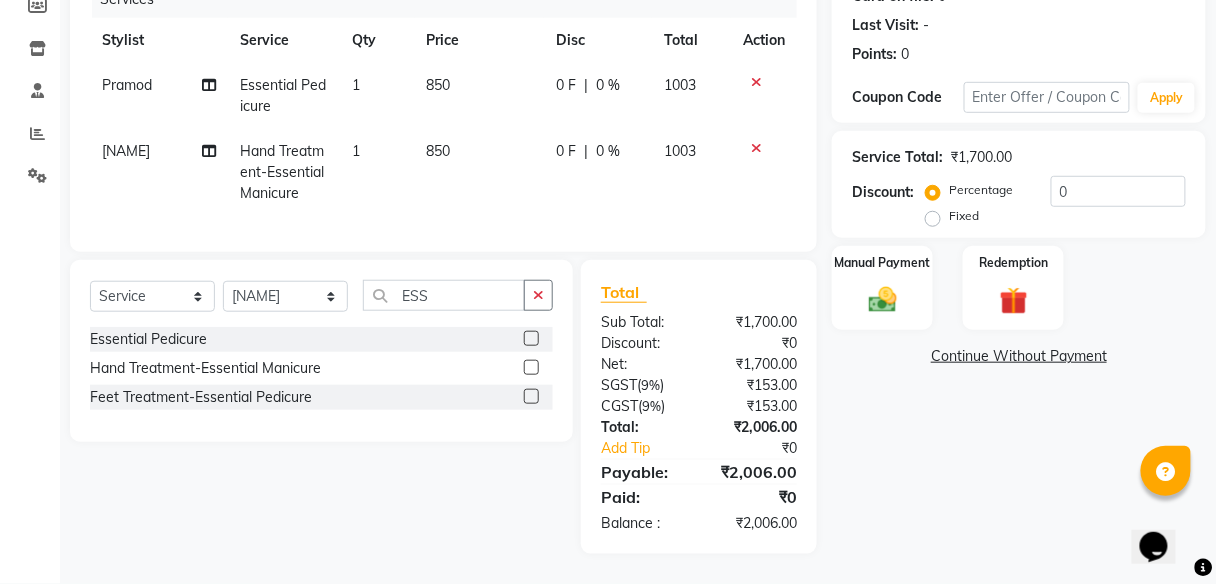 click on "850" 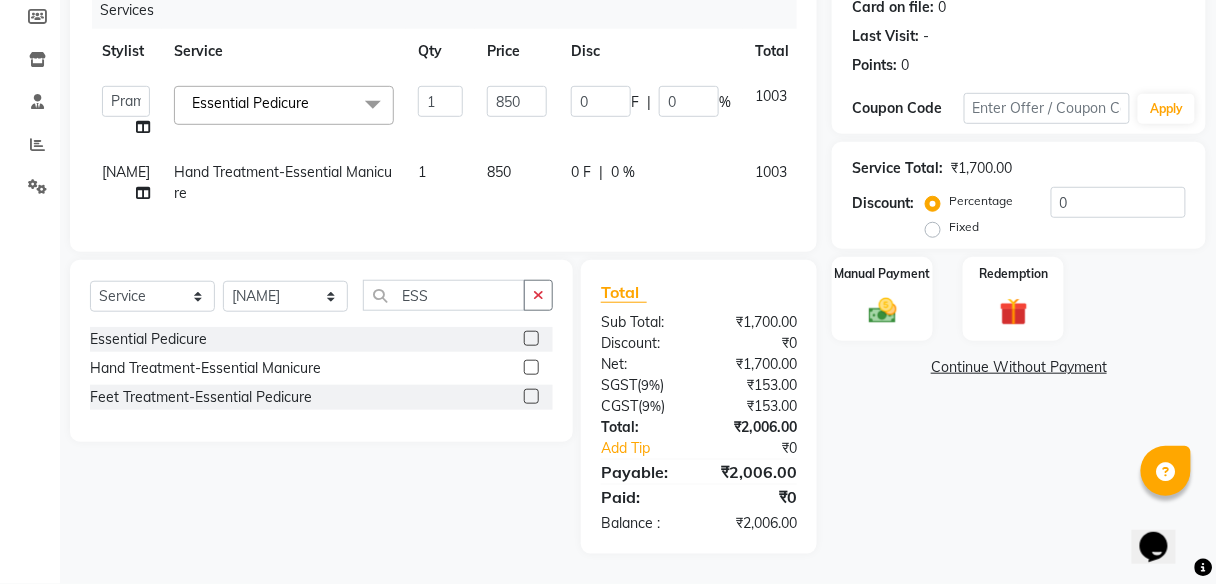 scroll, scrollTop: 266, scrollLeft: 0, axis: vertical 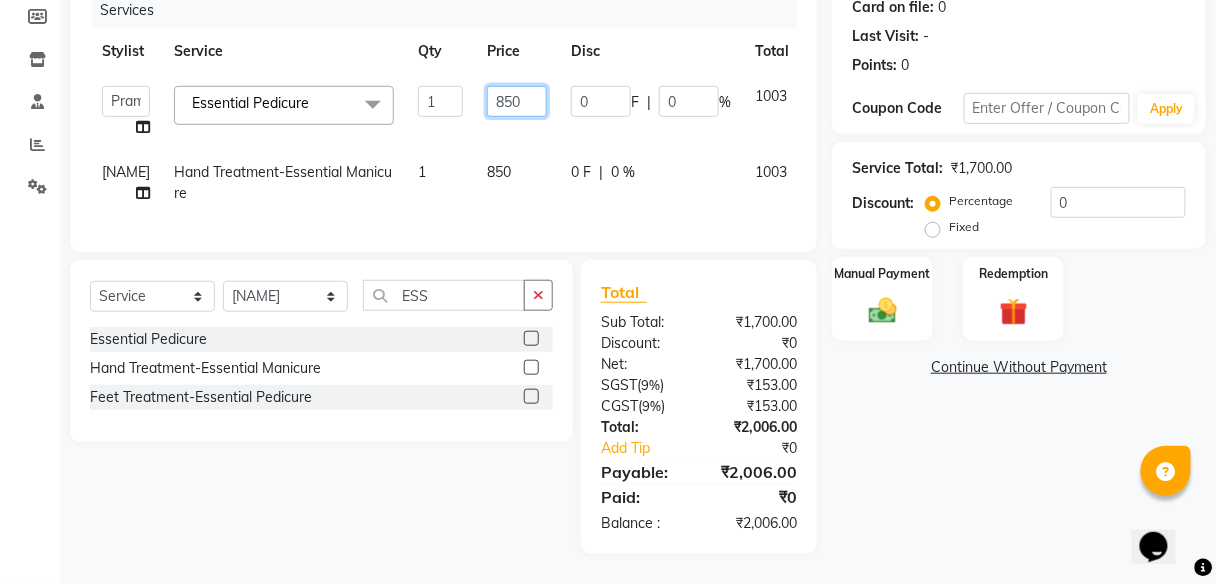click on "850" 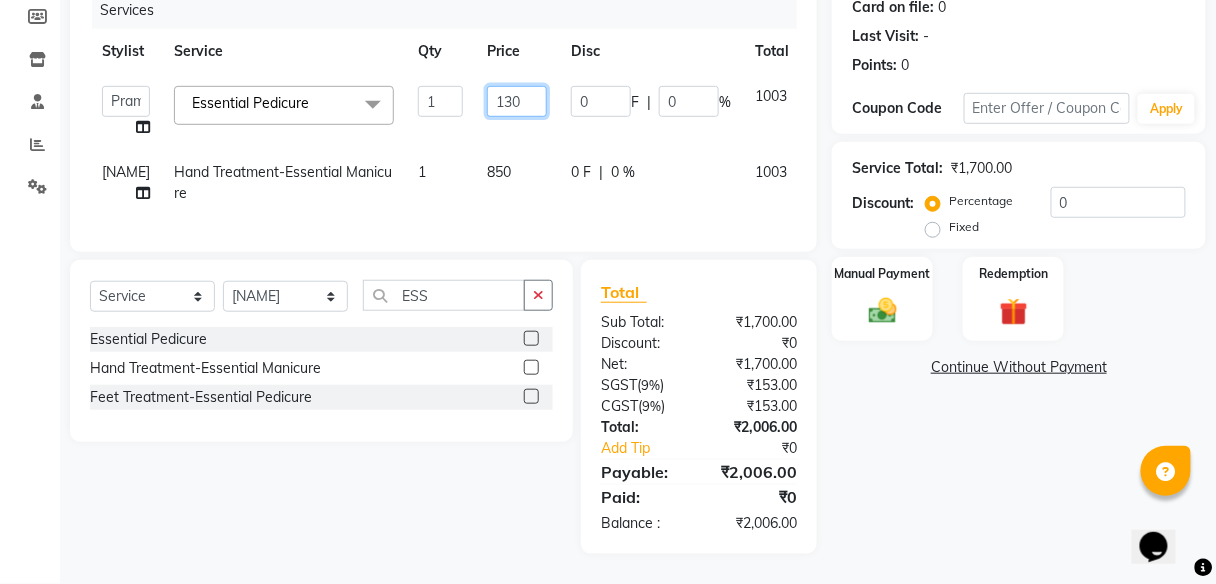 type on "1300" 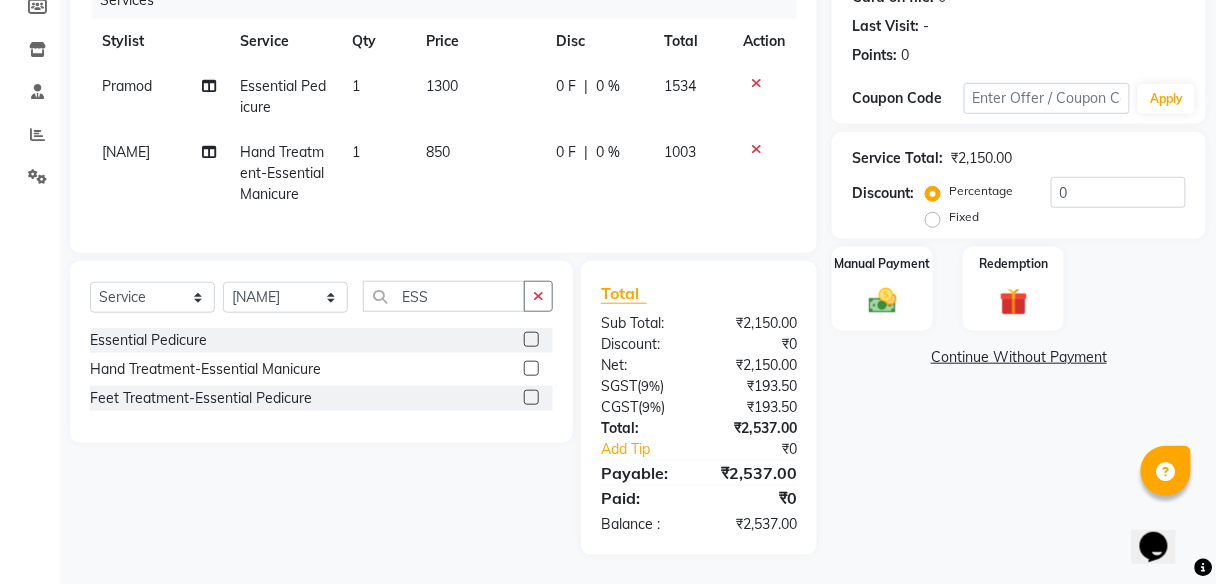click on "850" 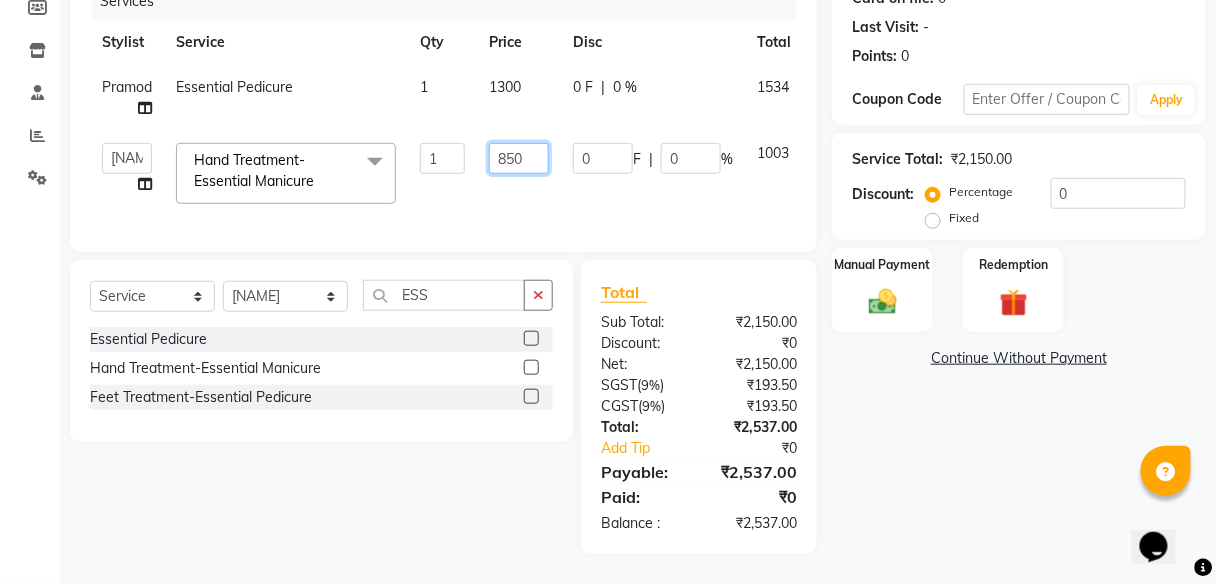 click on "850" 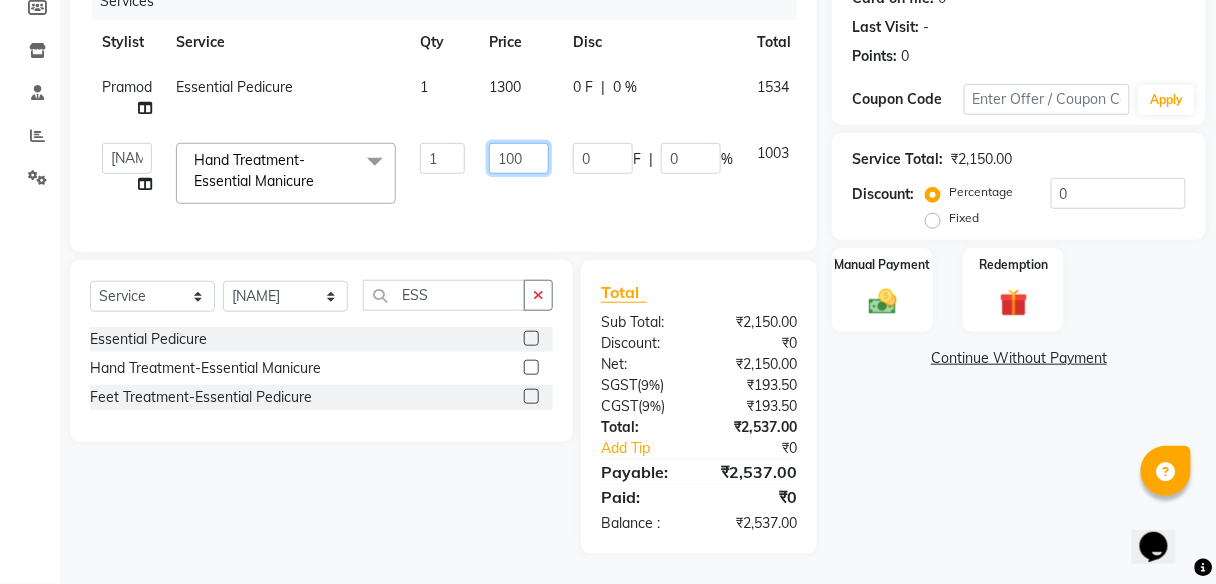 type on "1000" 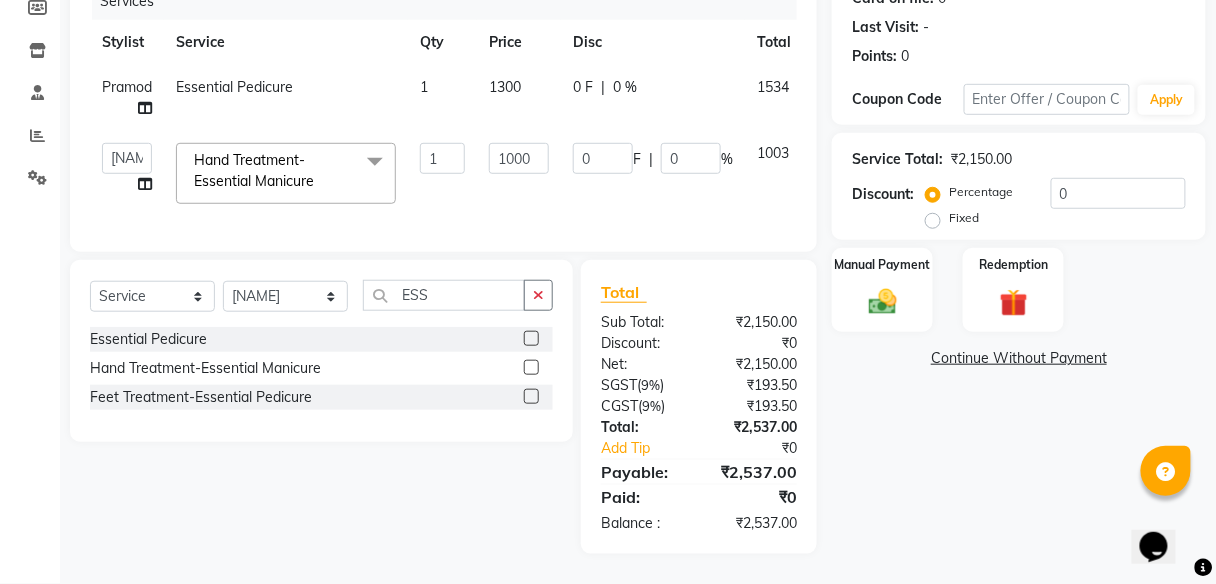 click on "Services Stylist Service Qty Price Disc Total Action [NAME] Essential Pedicure 1 1300 0 F | 0 % 1534  [NAME]   Manager   [NAME]   [NAME]   [NAME]   [NAME]   [NAME]   [NAME]    [NAME]   Hand Treatment-Essential Manicure  x Manicalm Footsie spa Pedicure Pedicalm Footsie spa Manicure Foot Facial Detox Pedicure Candle Pedicure Extra Scrub/Mask/Pack - Pedicure NO MORE TAN Pedicure Cocktail Pedicure Extra Anti - Oxidant Paraffin Treatment (Pedicure) Essential Pedicure Alga Spa Pedicure Voesh New York Pedicure Hand Facial Detox Manicure Alga Spa Manicure Voesh New York Manicure No More Tan Manicure Cocktail Manicure Beauty Spot 1st Sitting (Lip Tattoo) Package (1st Setting + Touchup) (Lip Tattoo) 2nd Sitting (Lip Tattoo) Package (1st Setting + Touchup) (Ombre) 2nd Sitting (Ombre) 1st Sitting (Ombre) Package (1st Setting + Touchup) Correction Touch Up 1st Sitting Nail Enhancement-Acrylic Set with OPI Gel Color Nail Enhancement-Gel Set with OPI Gel Color Nail Enhancement-Gel Overlays 1" 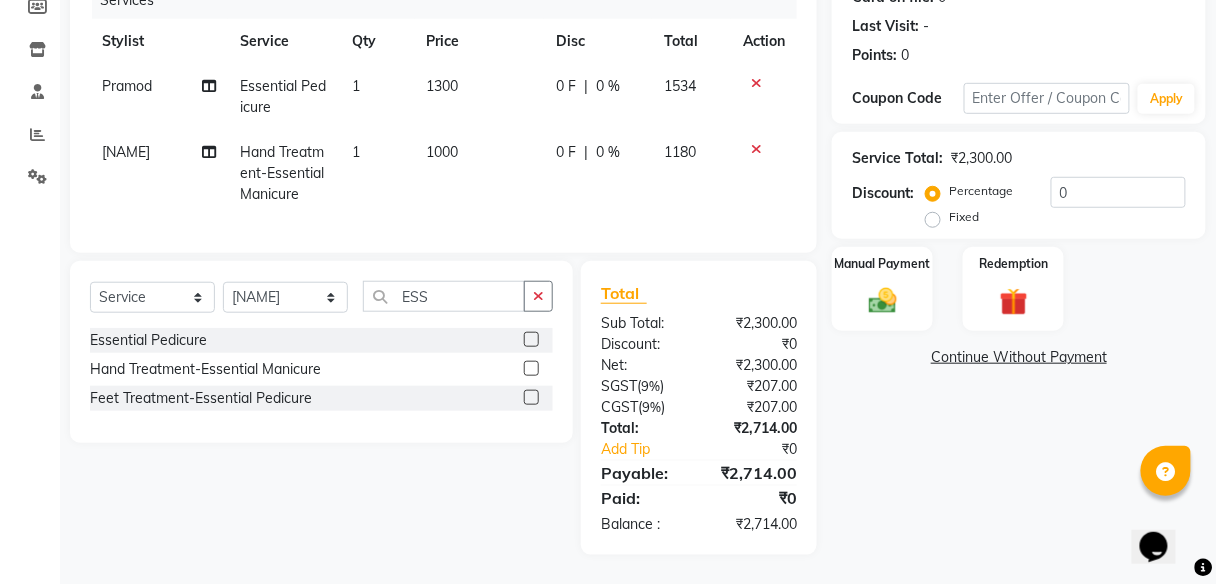 scroll, scrollTop: 186, scrollLeft: 0, axis: vertical 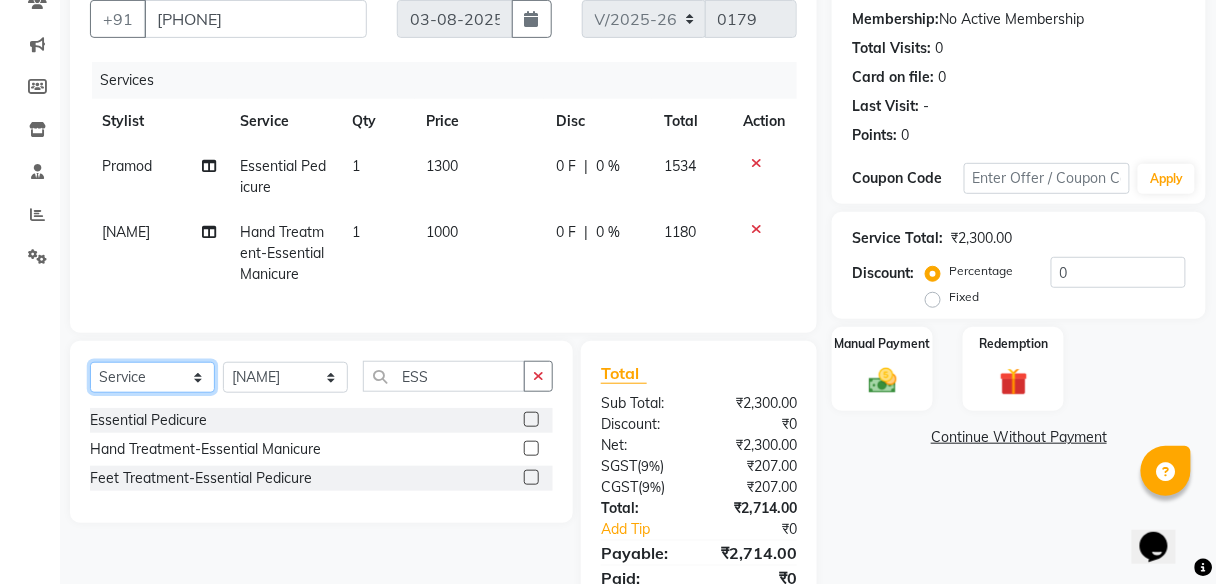 click on "Select  Service  Product  Membership  Package Voucher Prepaid Gift Card" 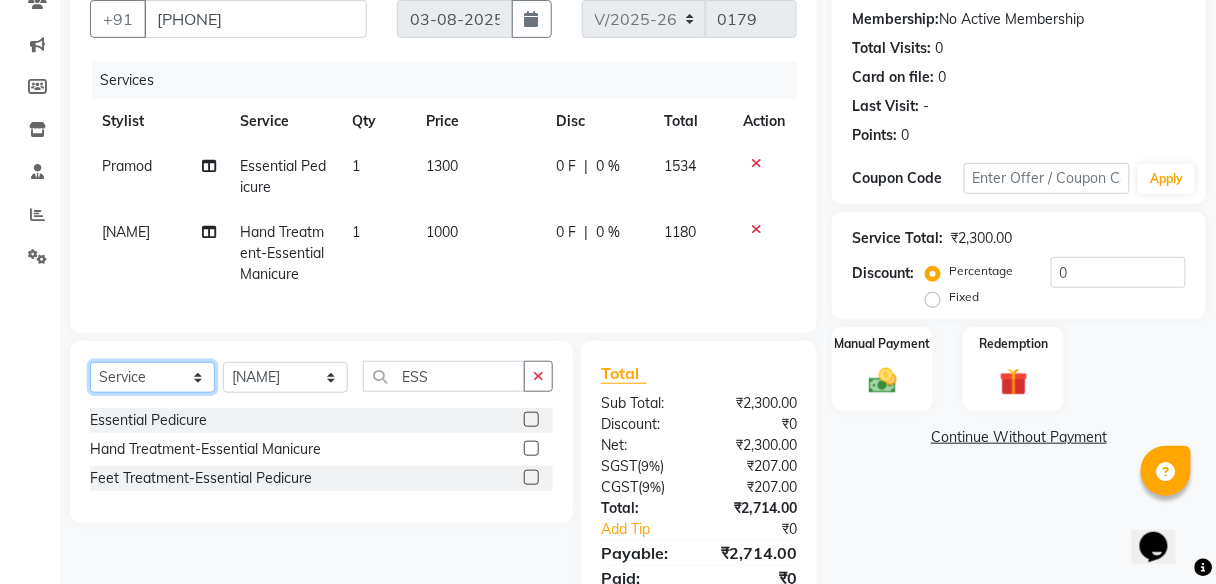 select on "membership" 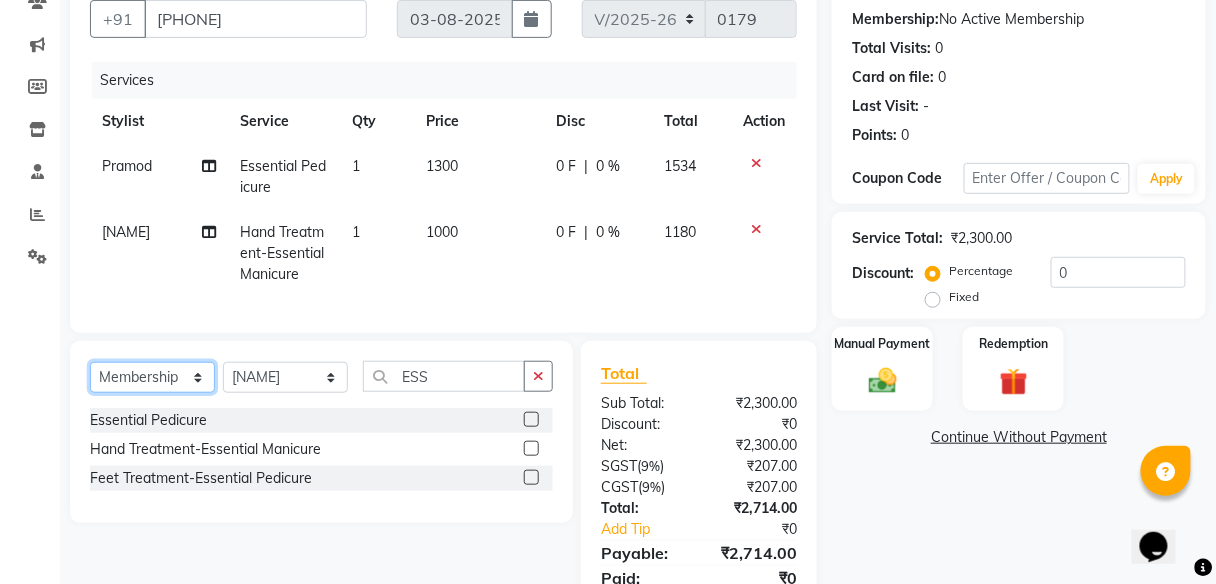 click on "Select  Service  Product  Membership  Package Voucher Prepaid Gift Card" 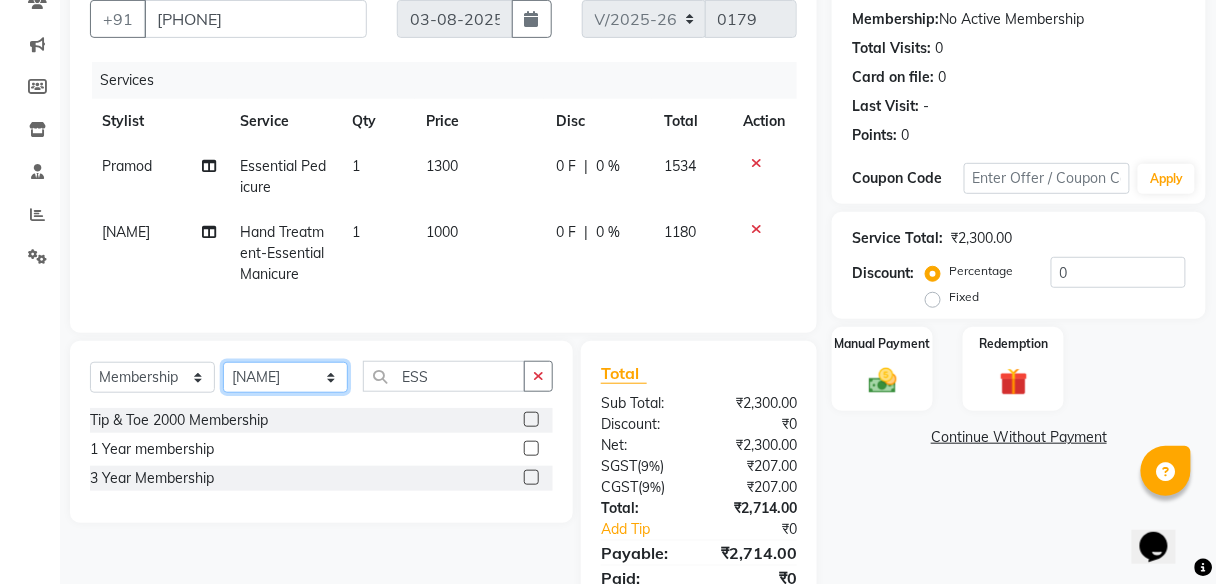 click on "Select Stylist [NAME] [NAME] [NAME] [NAME] [NAME] [NAME] [NAME] [NAME] [NAME]  [NAME]" 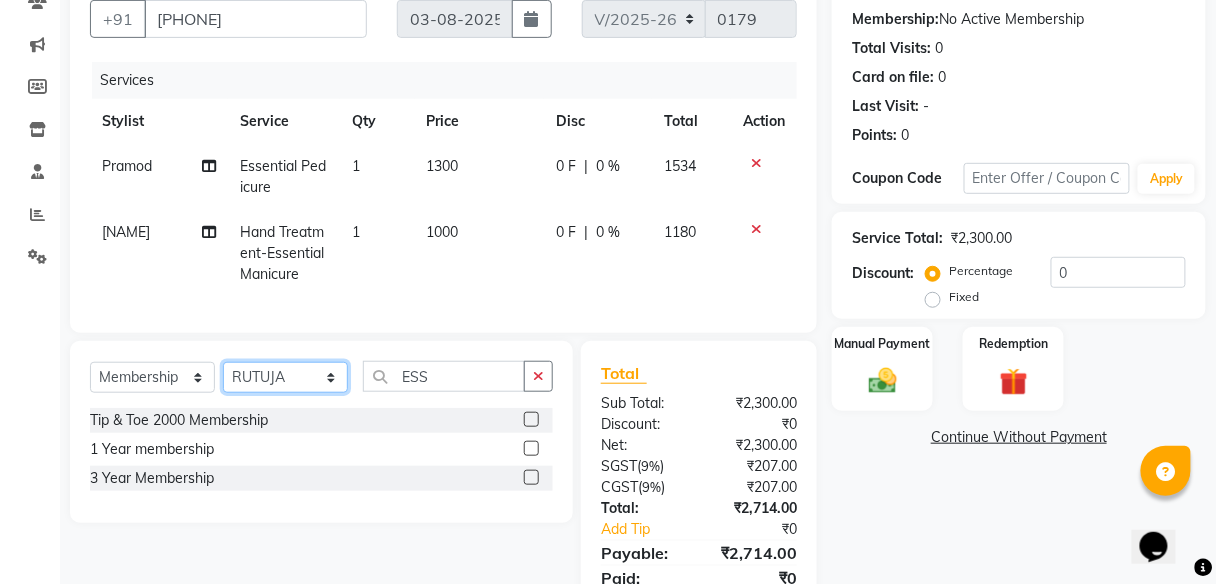 click on "Select Stylist [NAME] [NAME] [NAME] [NAME] [NAME] [NAME] [NAME] [NAME] [NAME]  [NAME]" 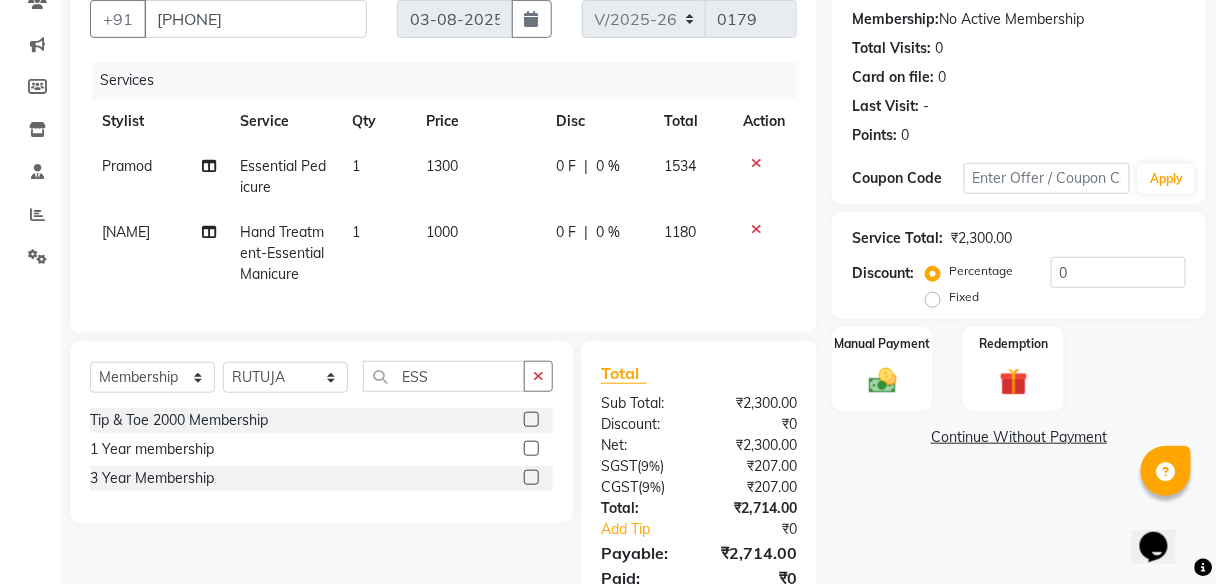 click 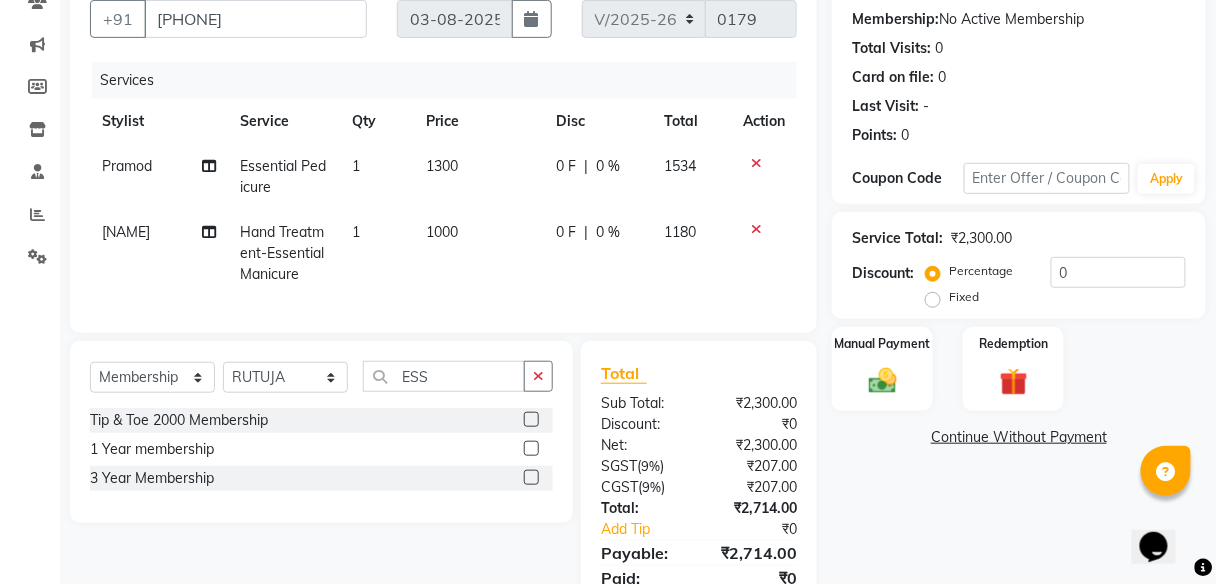 click at bounding box center (530, 420) 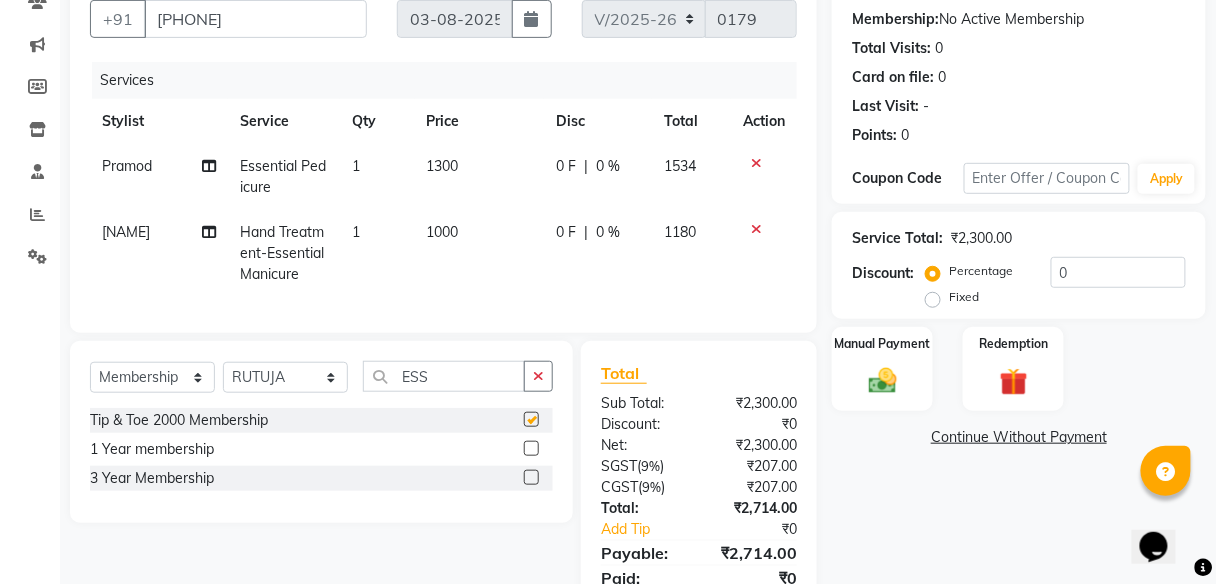 select on "select" 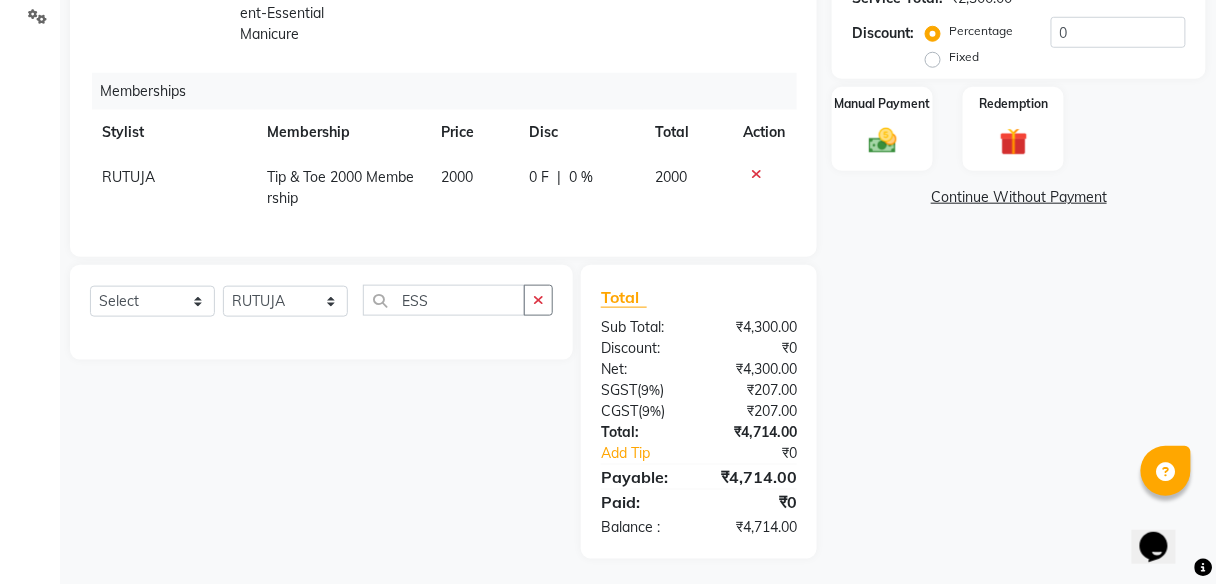 scroll, scrollTop: 186, scrollLeft: 0, axis: vertical 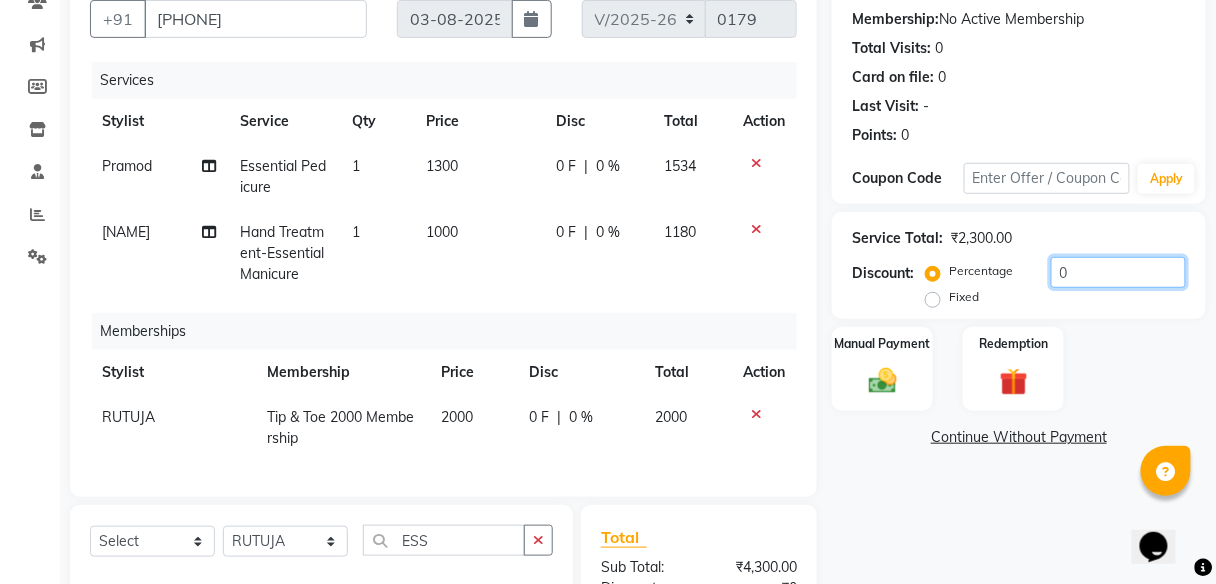 click on "0" 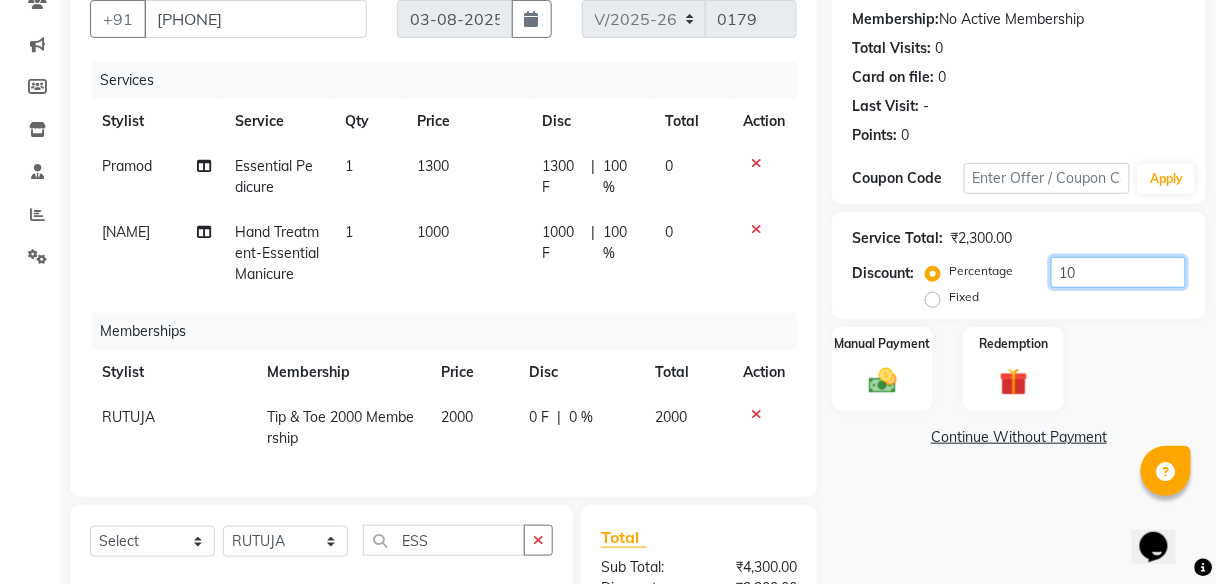 type on "1" 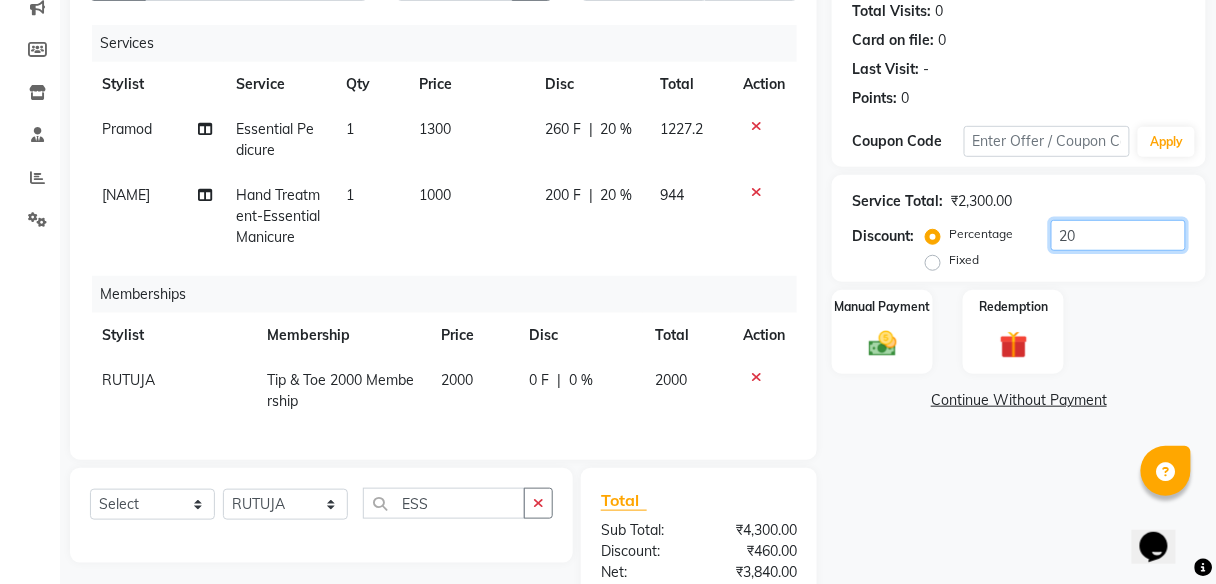 scroll, scrollTop: 202, scrollLeft: 0, axis: vertical 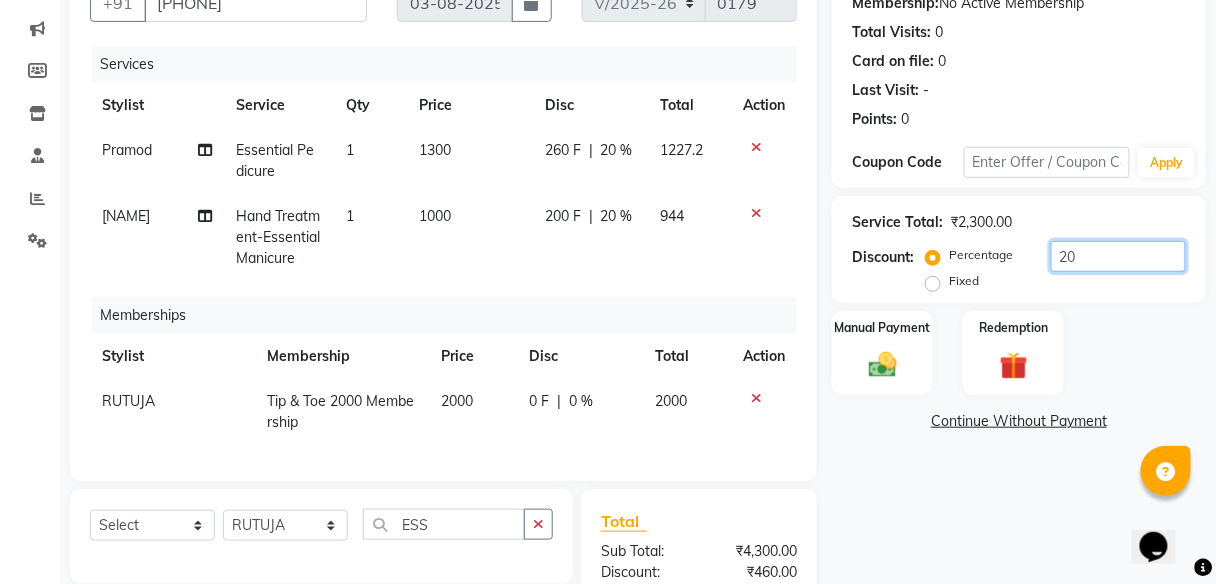 type on "2" 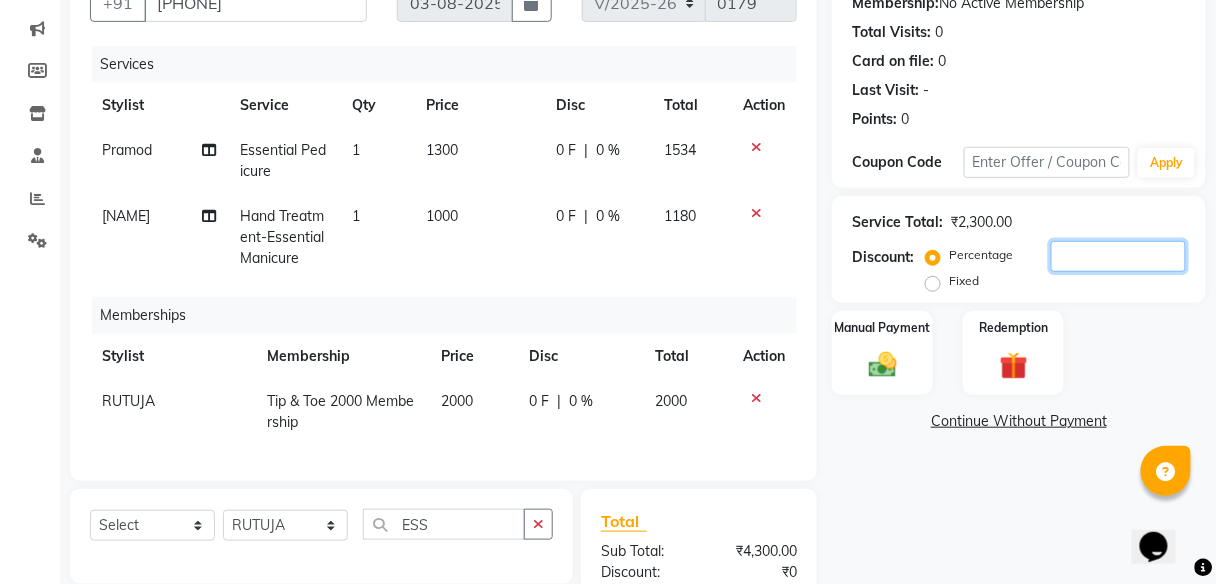 type 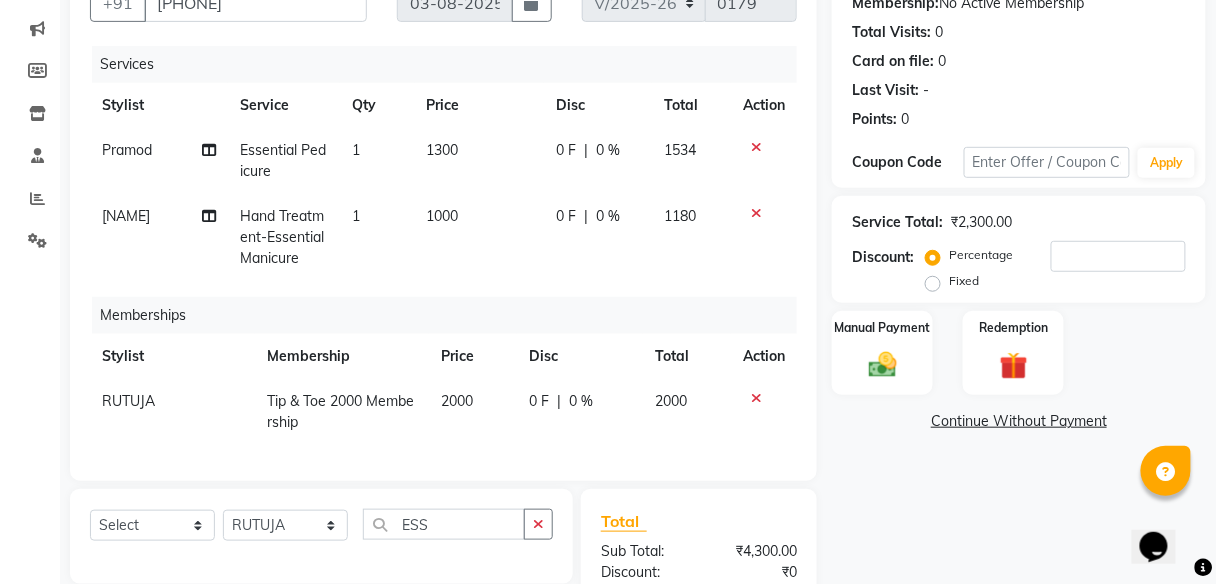 click on "0 %" 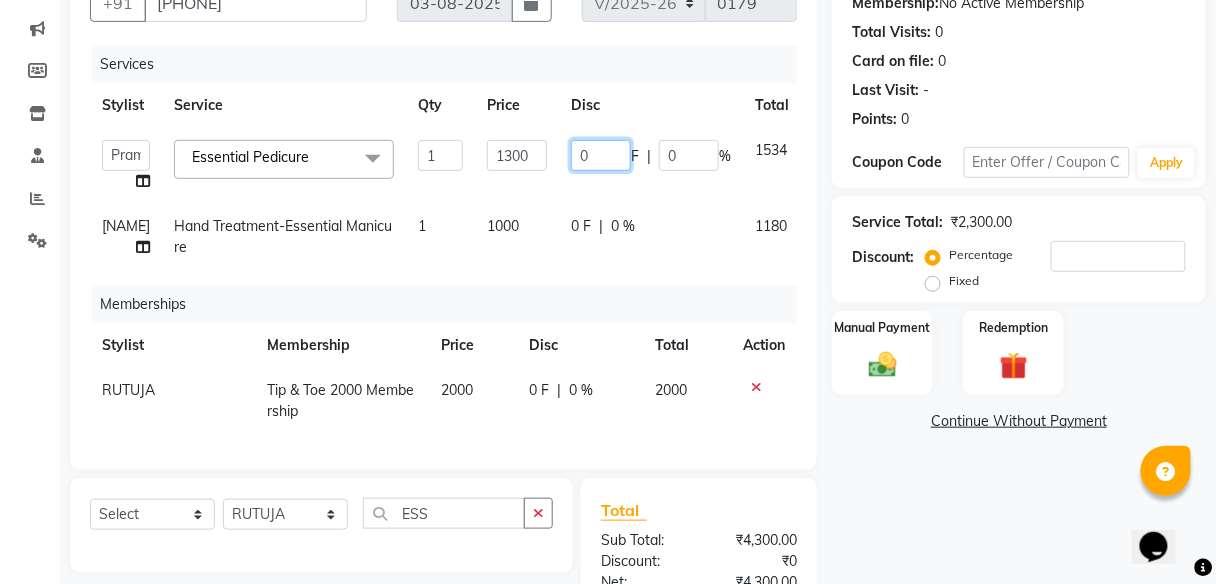 click on "0" 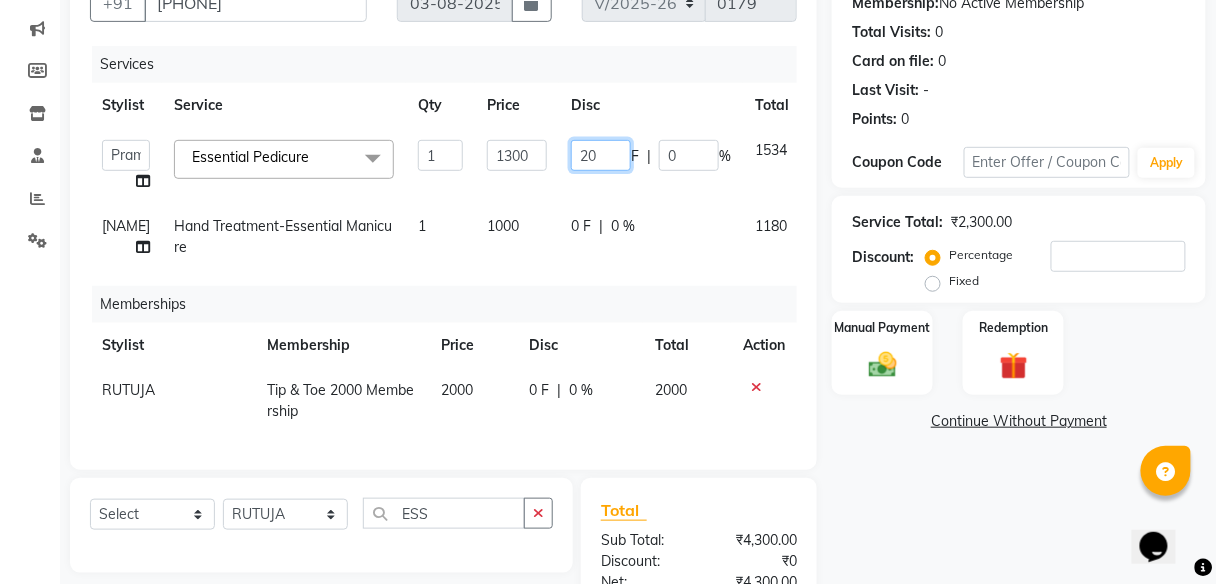 type on "0" 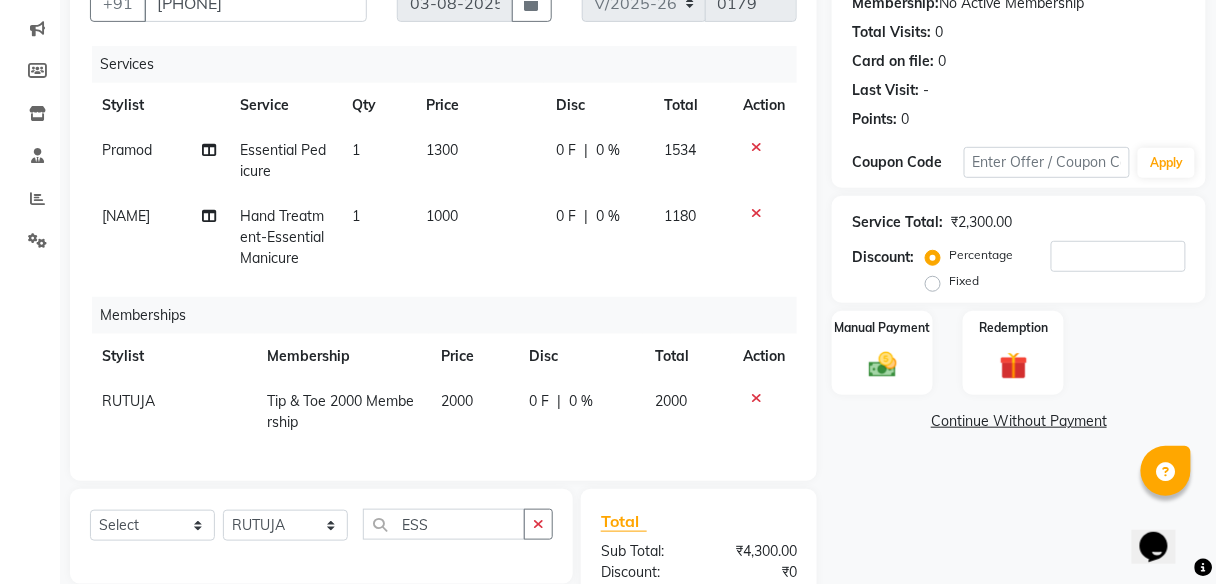click on "0 F | 0 %" 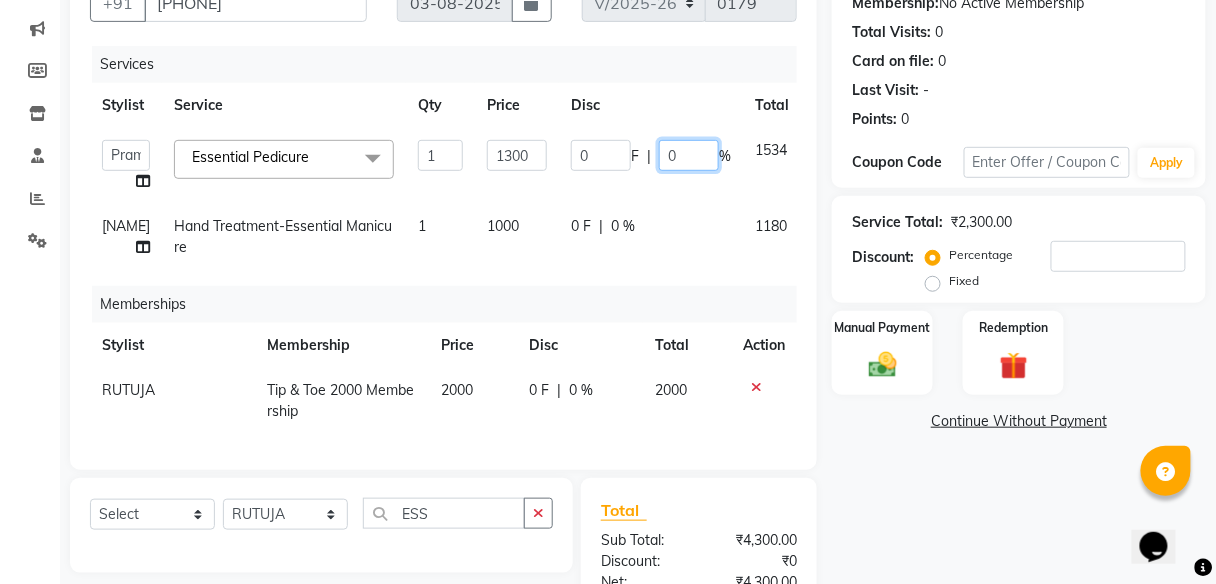 click on "0" 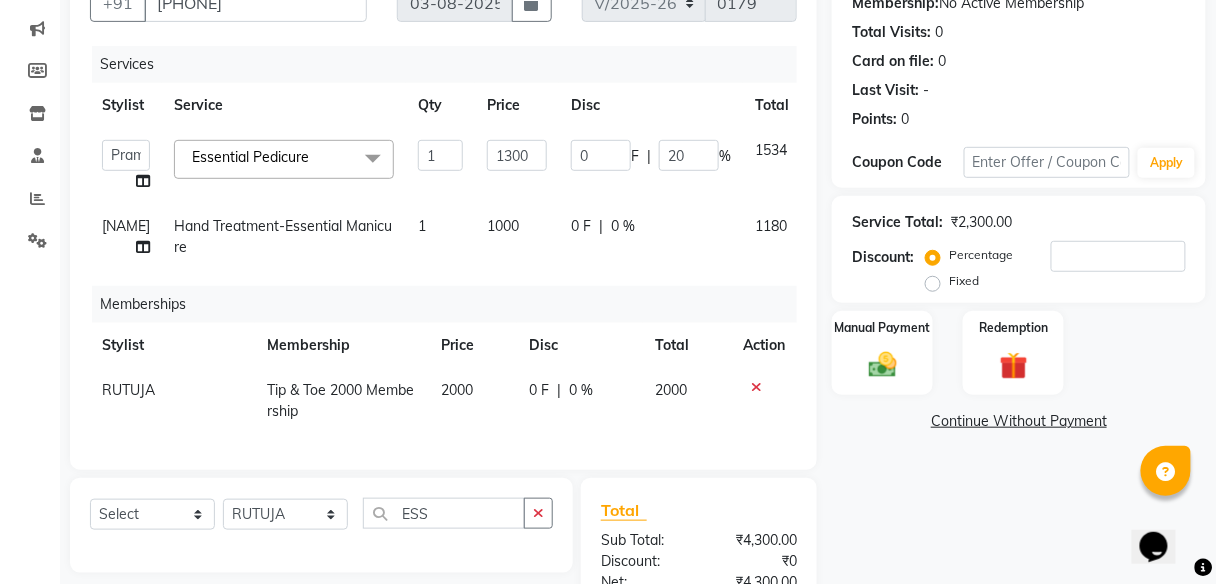 click on "0 F | 0 %" 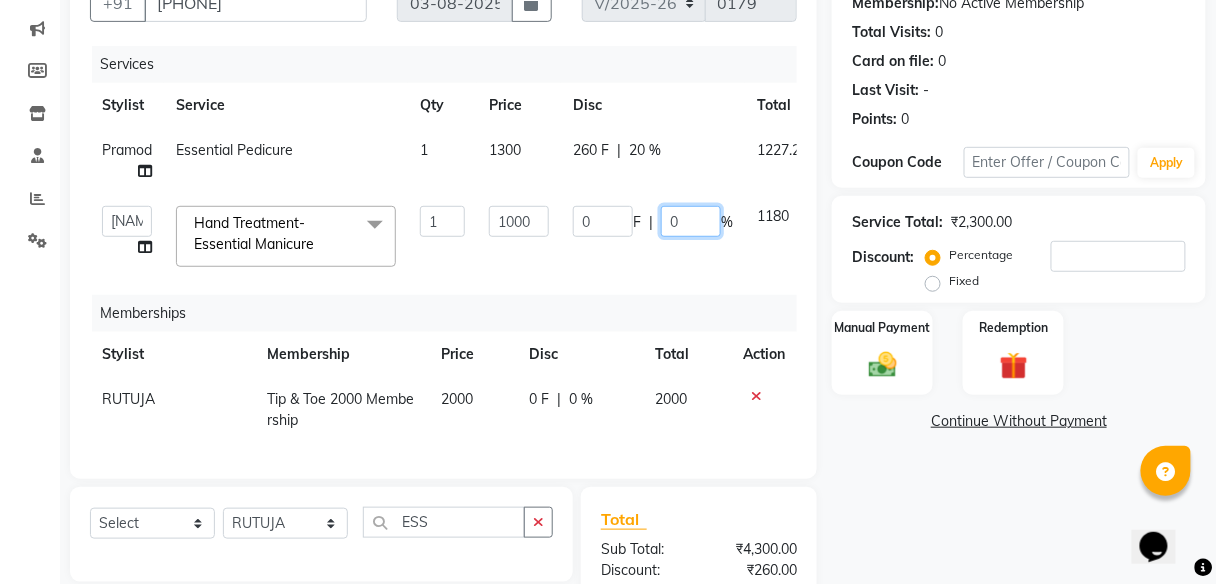 click on "0" 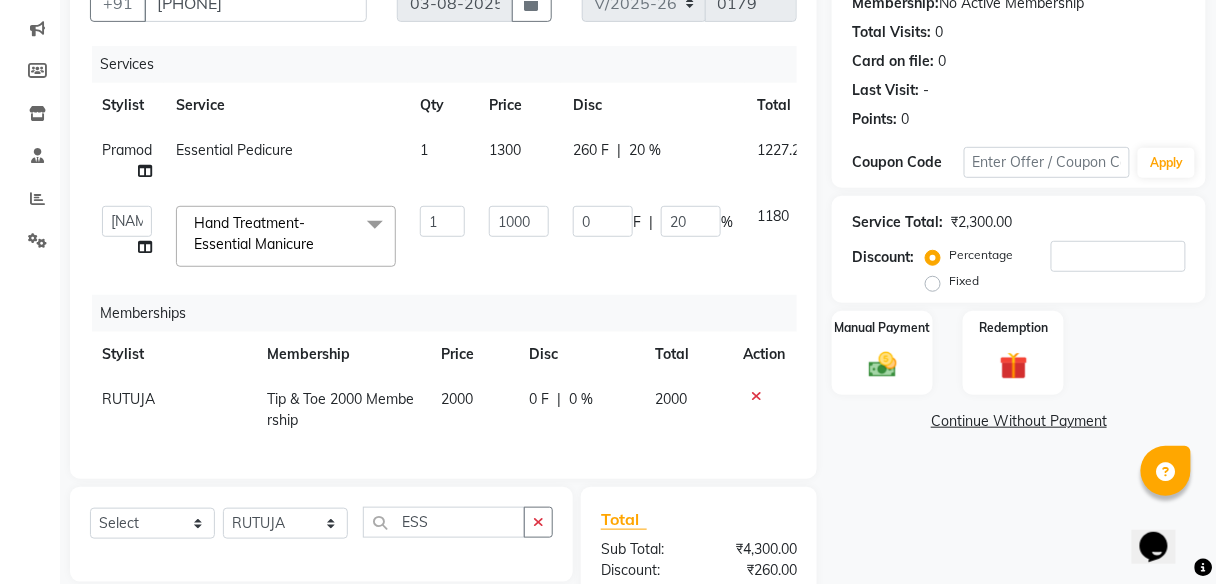 click on "Stylist Service Qty Price Disc Total Action" 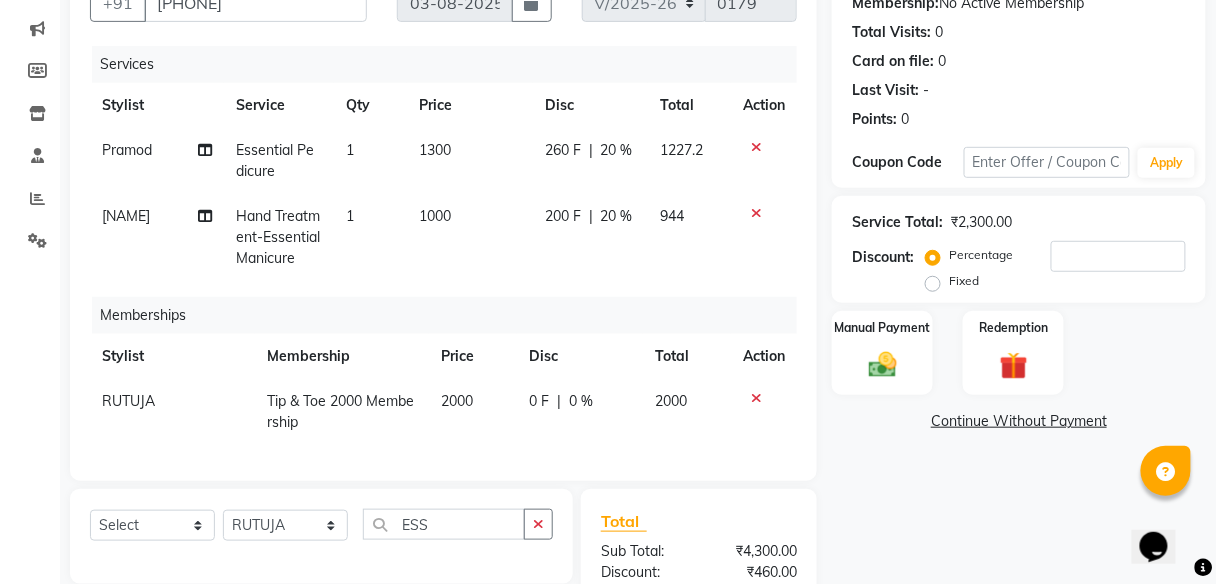 scroll, scrollTop: 442, scrollLeft: 0, axis: vertical 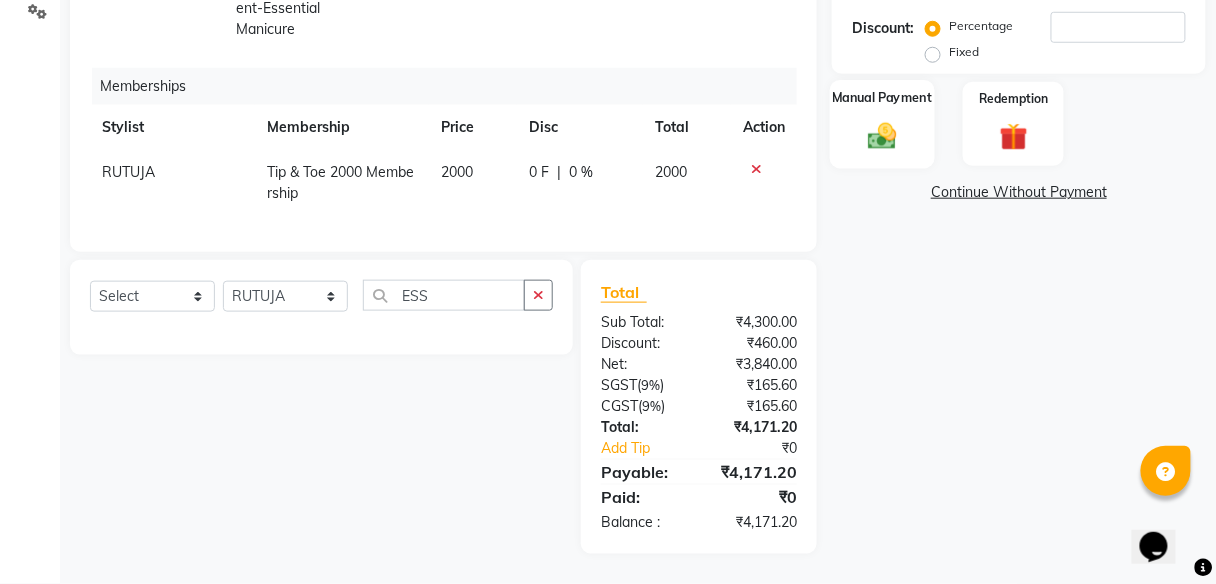 click on "Manual Payment" 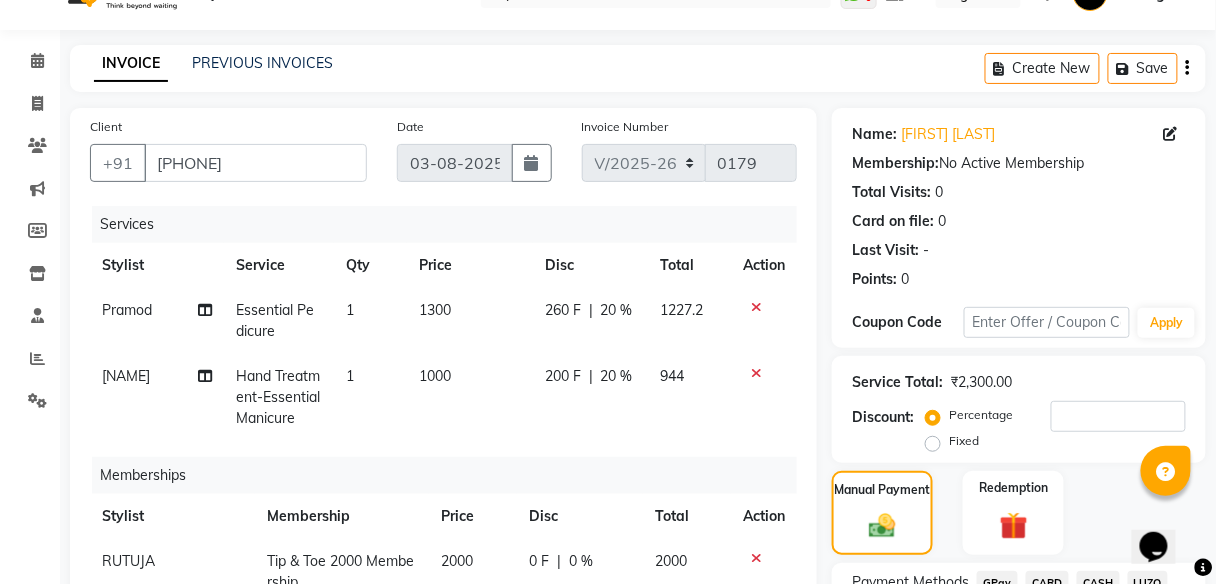 scroll, scrollTop: 362, scrollLeft: 0, axis: vertical 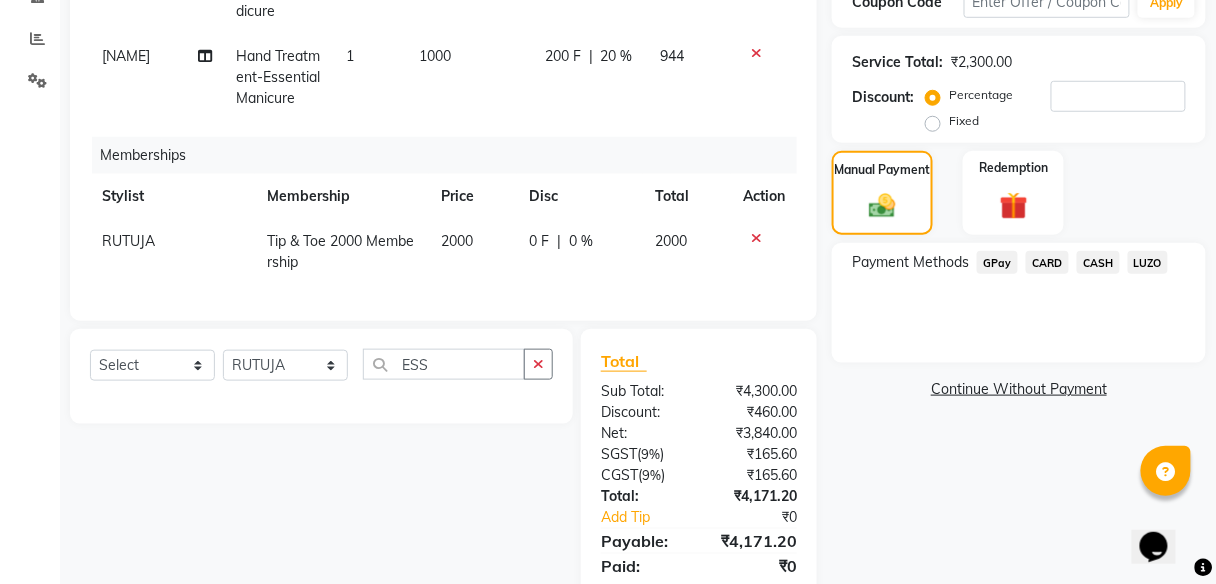 click 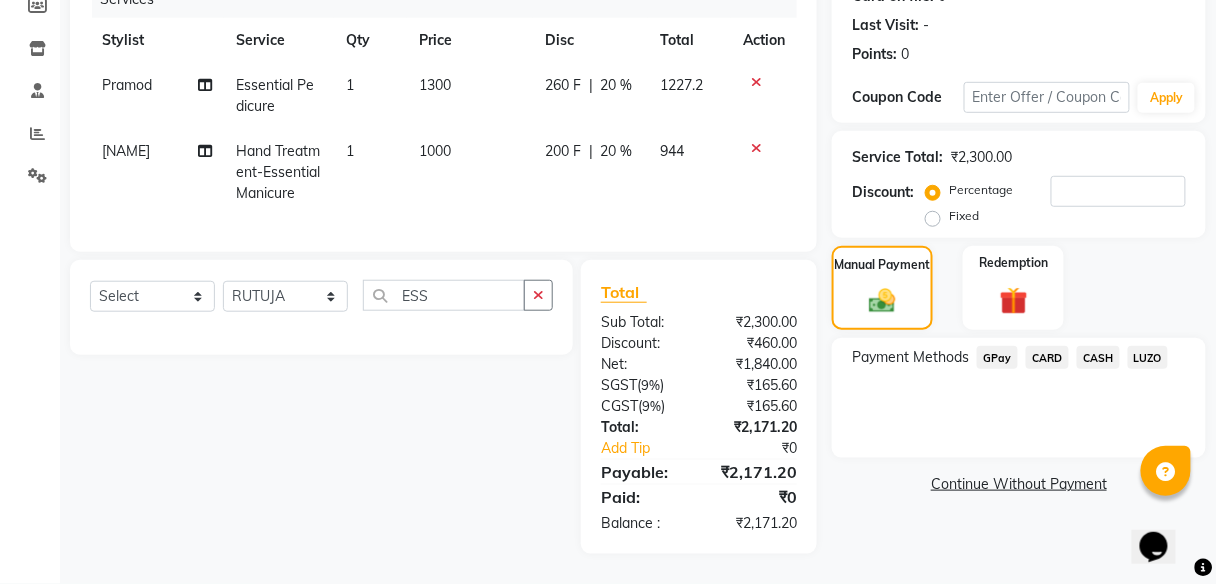 click on "20 %" 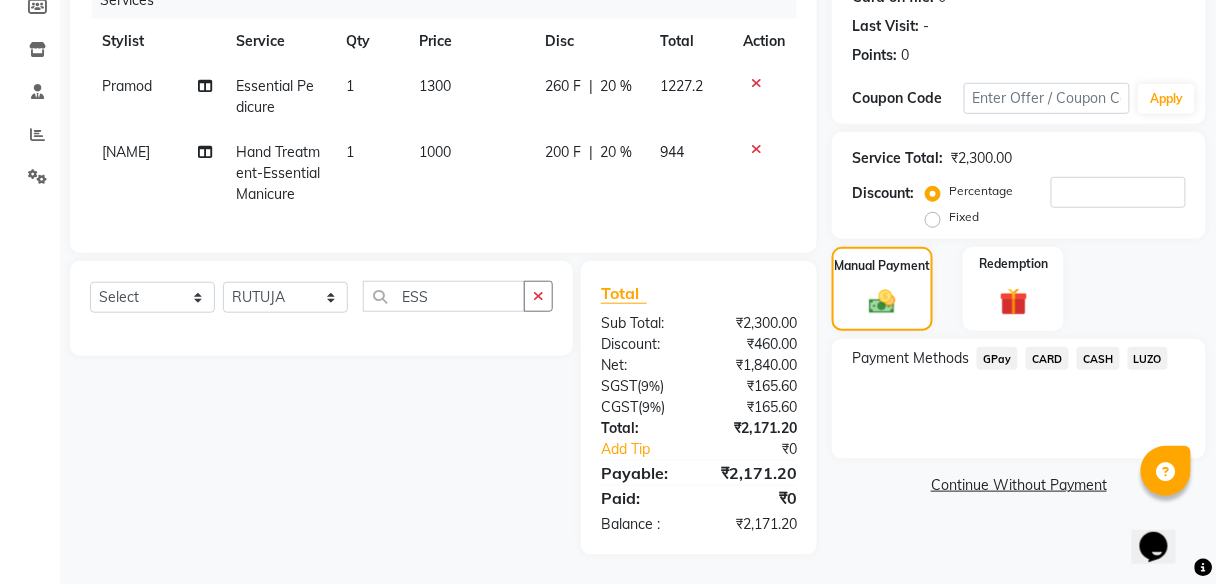 select on "70361" 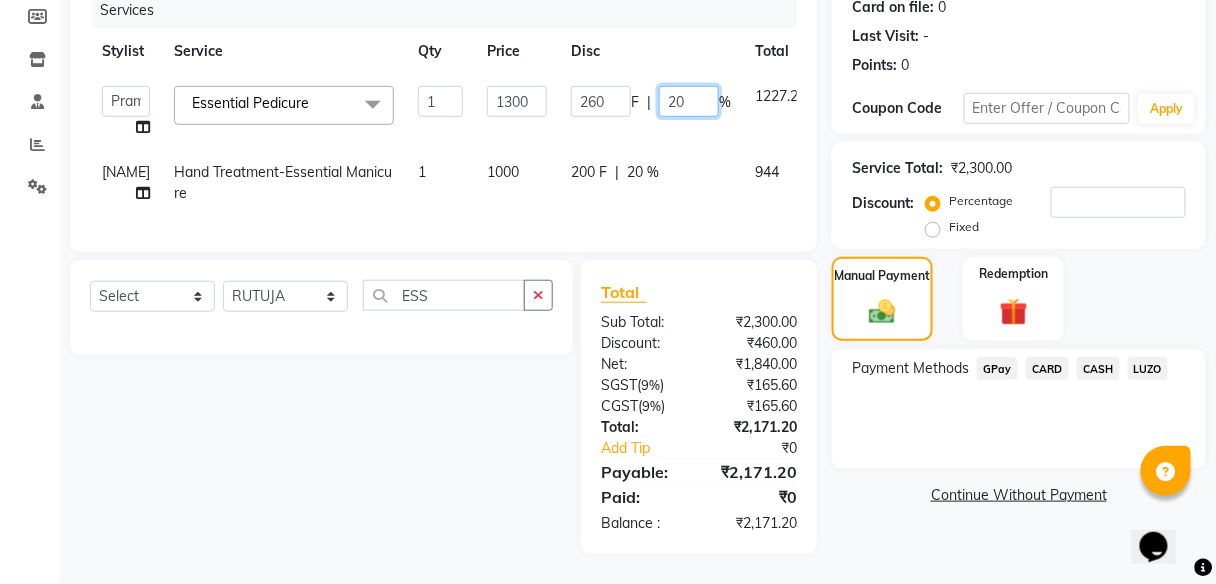 click on "20" 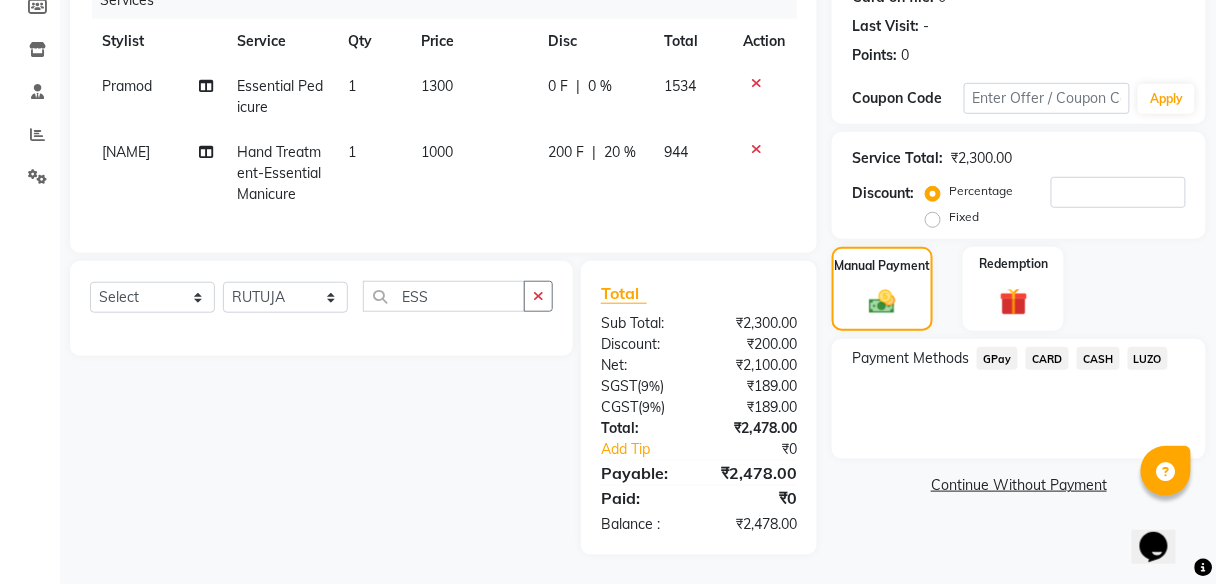 click on "200 F | 20 %" 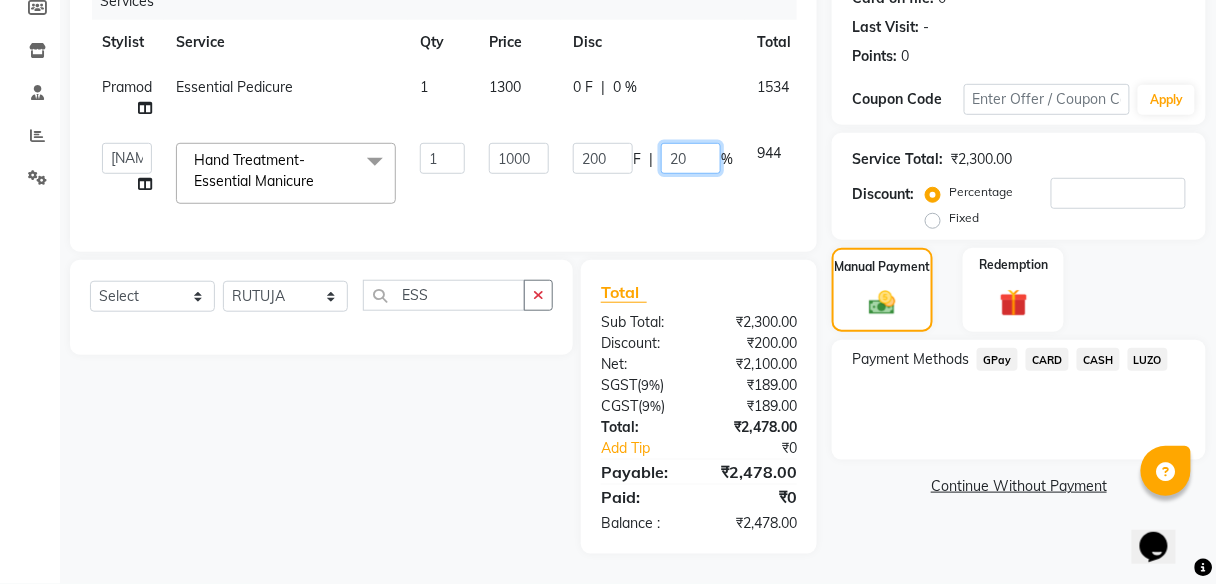 click on "20" 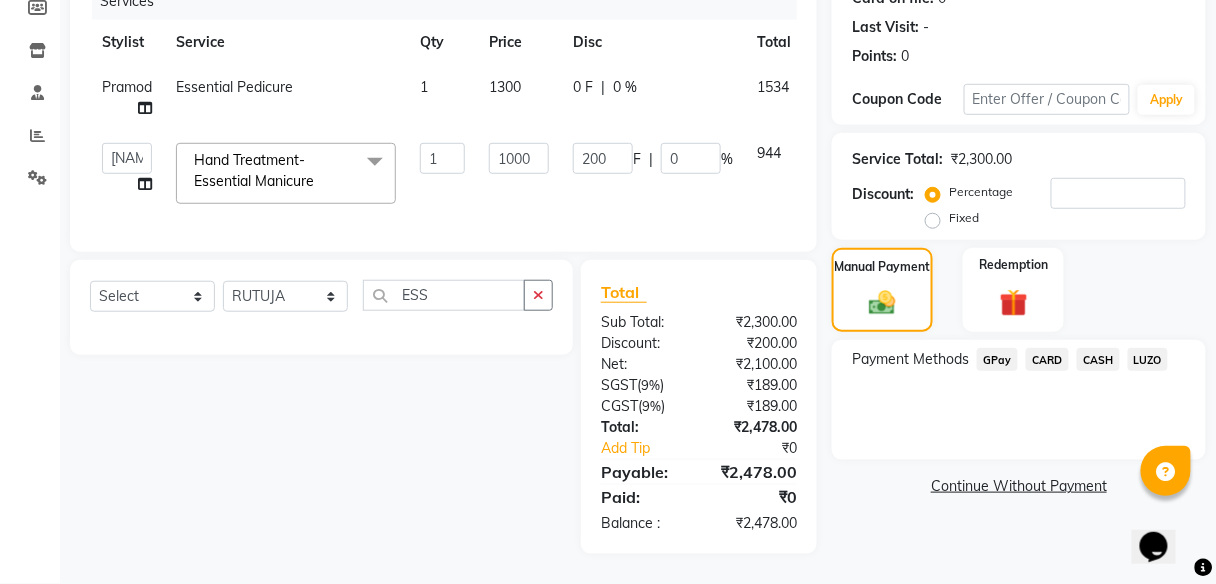 click on "Select  Service  Product  Membership  Package Voucher Prepaid Gift Card  Select Stylist [NAME] [NAME] [NAME] [NAME] [NAME] [NAME] [NAME] [NAME] [NAME]  [NAME]  ESS" 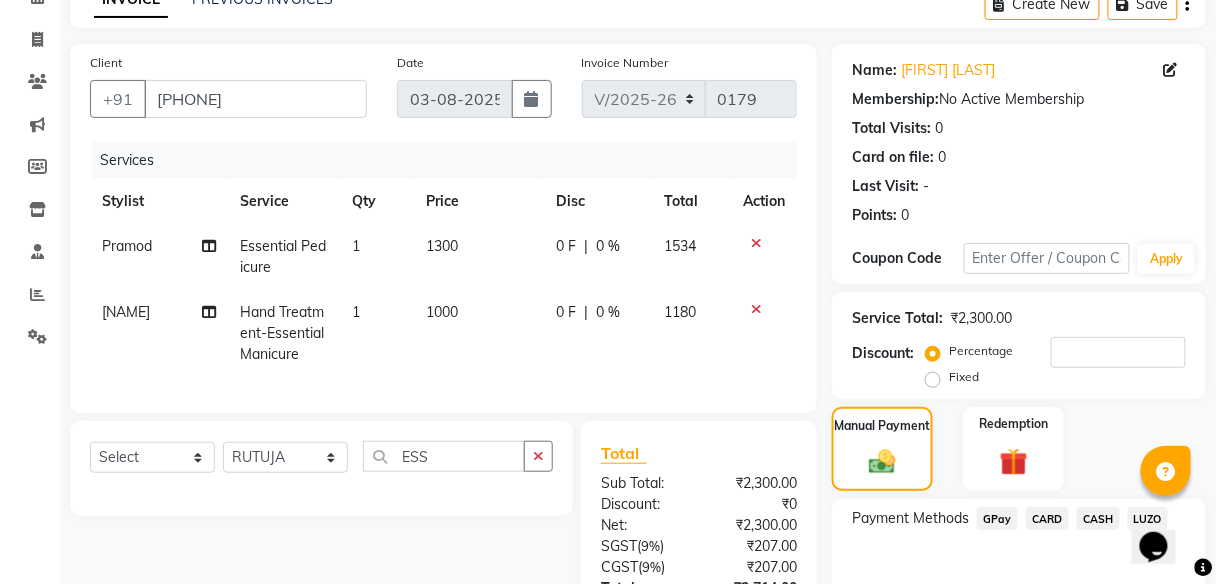 scroll, scrollTop: 277, scrollLeft: 0, axis: vertical 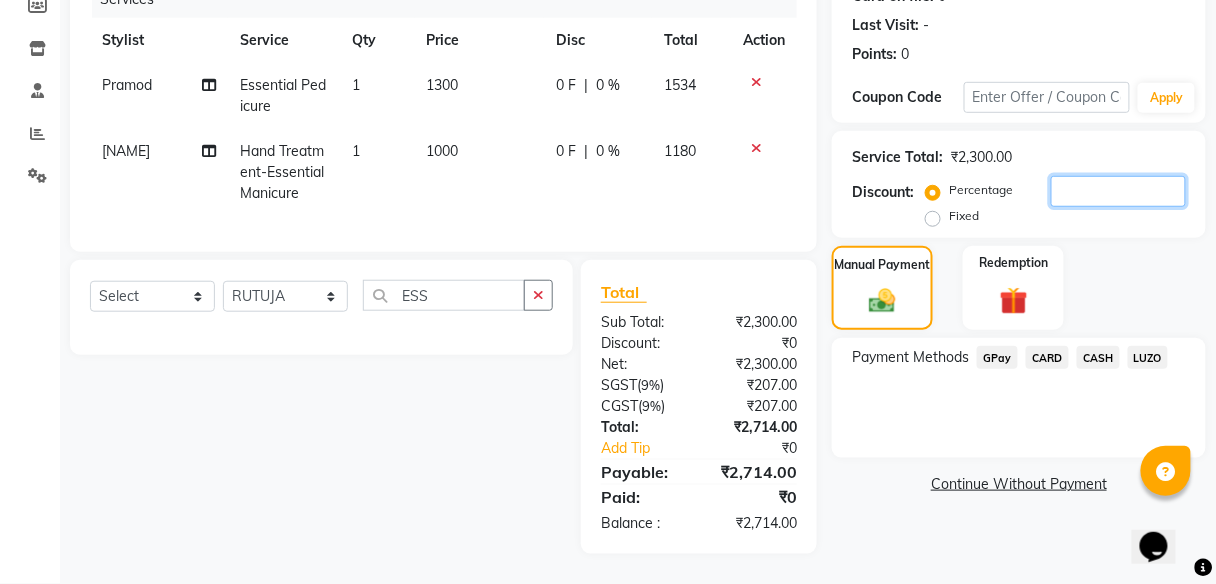 click 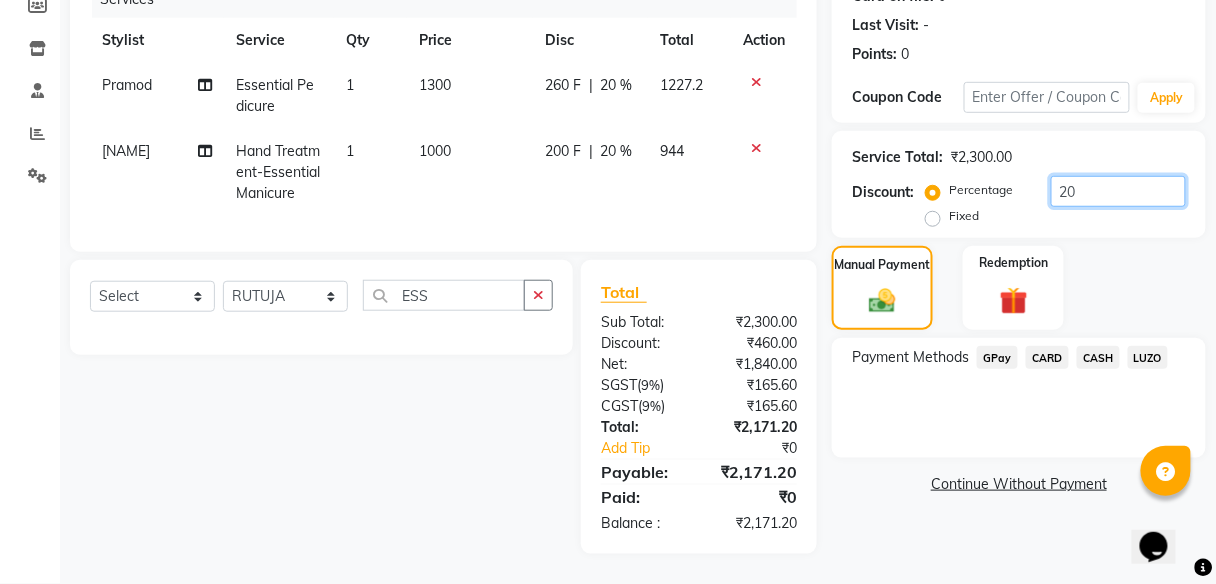 type on "20" 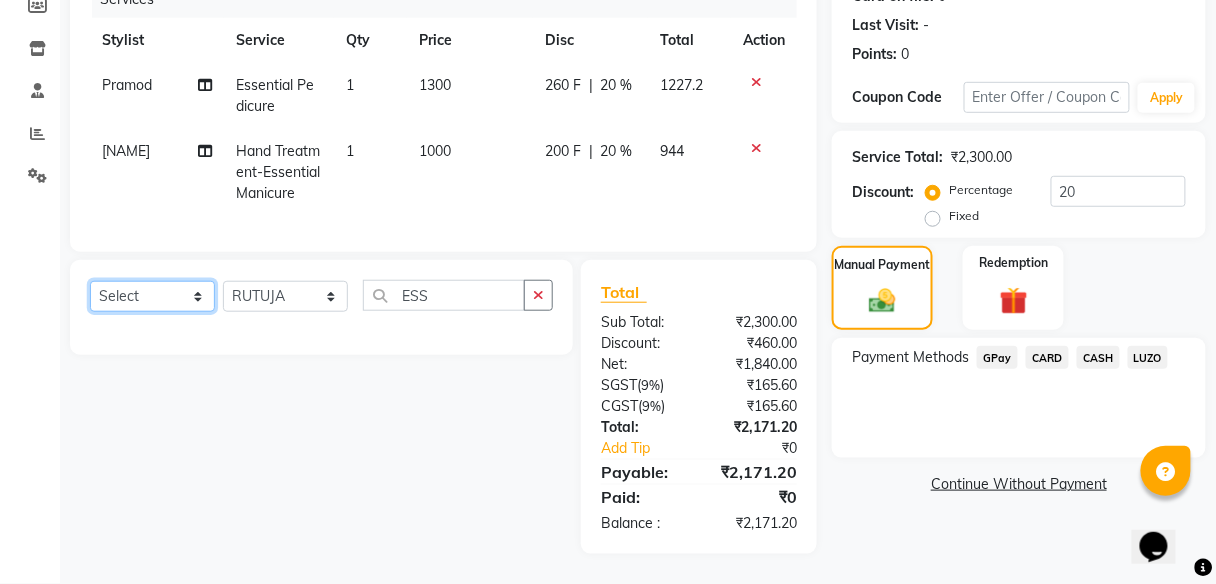 click on "Select  Service  Product  Membership  Package Voucher Prepaid Gift Card" 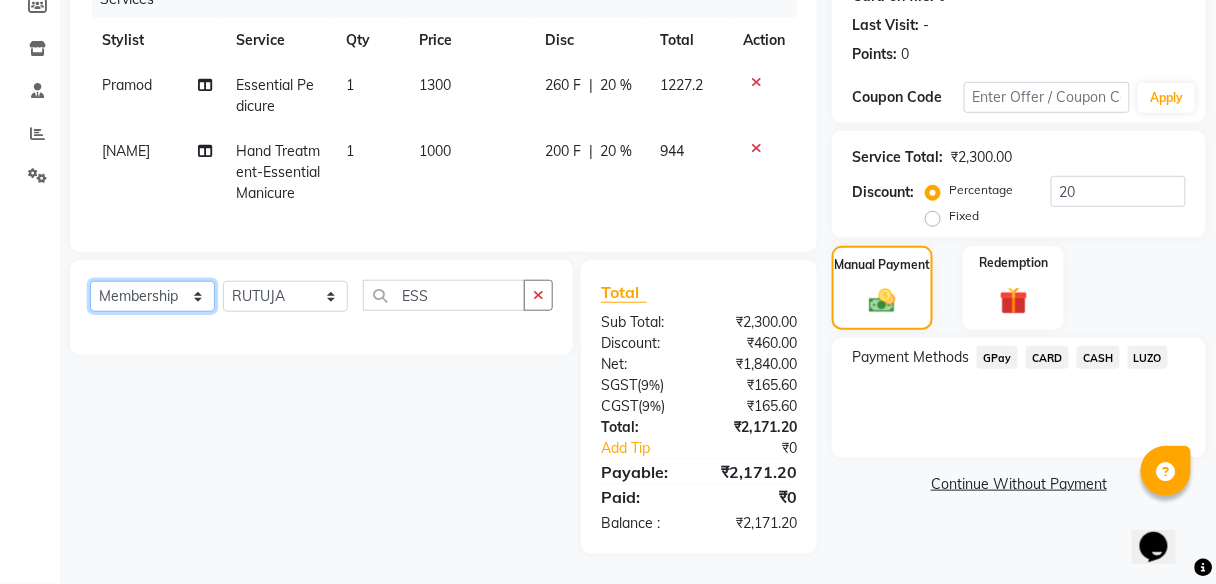 click on "Select  Service  Product  Membership  Package Voucher Prepaid Gift Card" 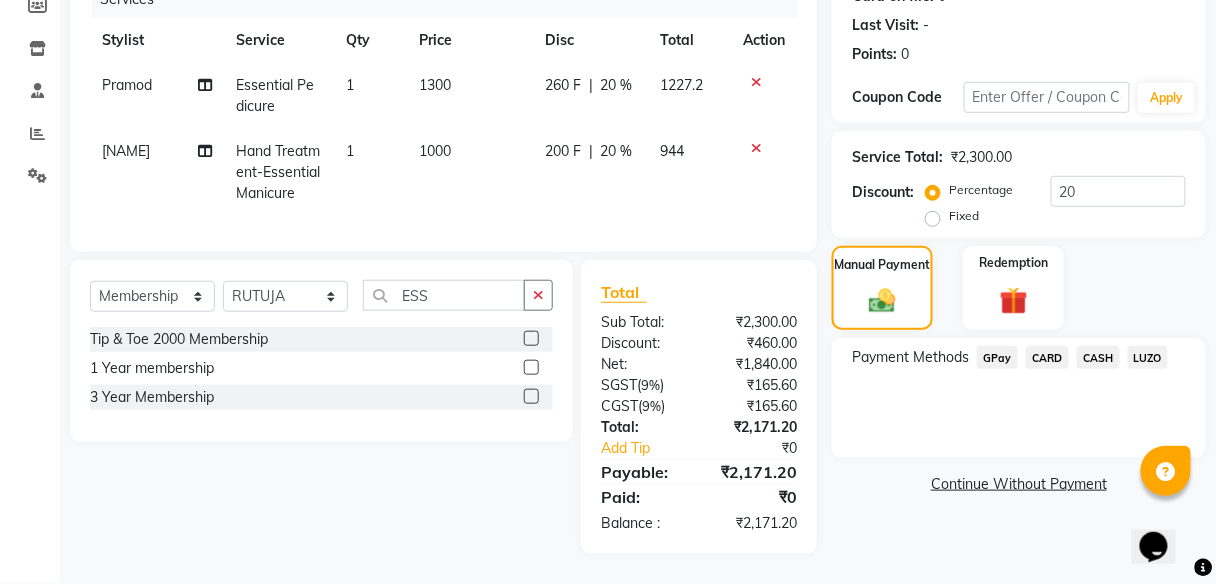 click 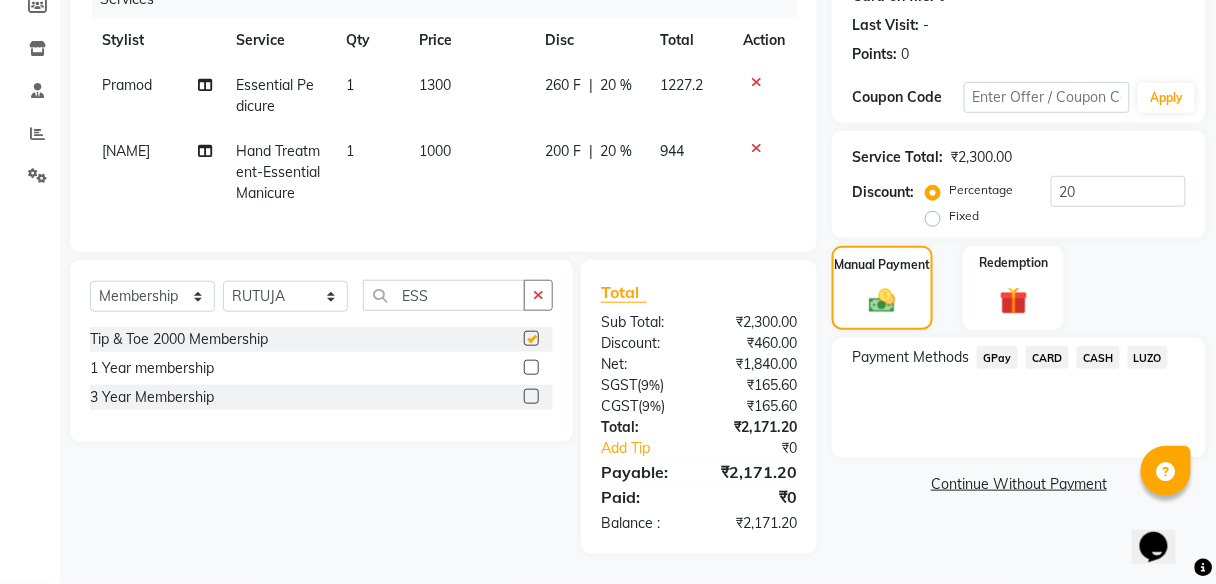 select on "select" 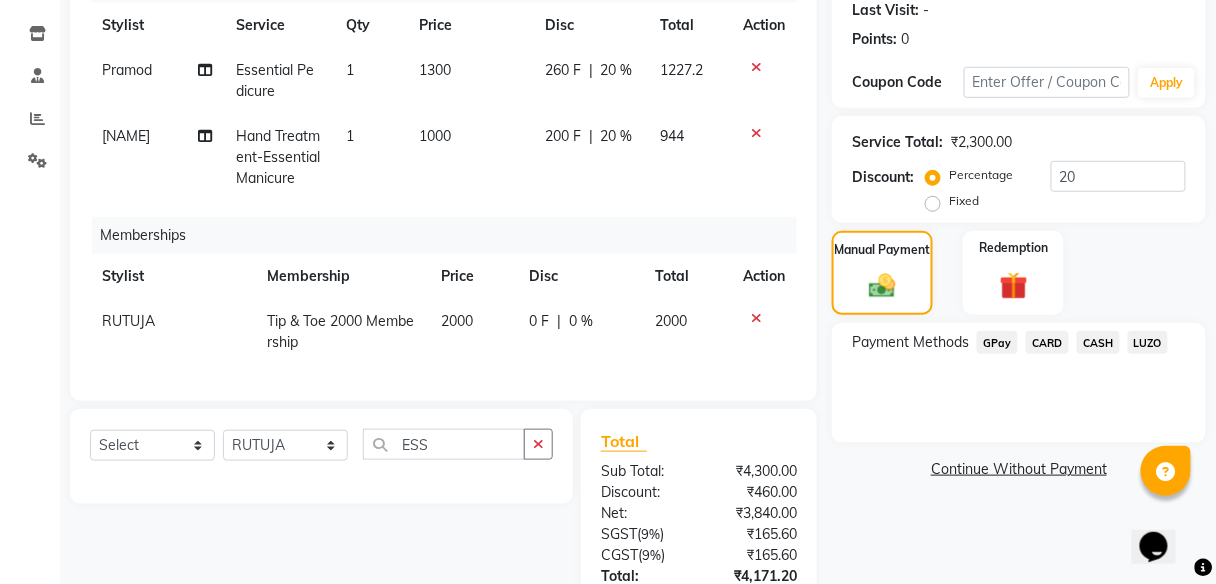scroll, scrollTop: 202, scrollLeft: 0, axis: vertical 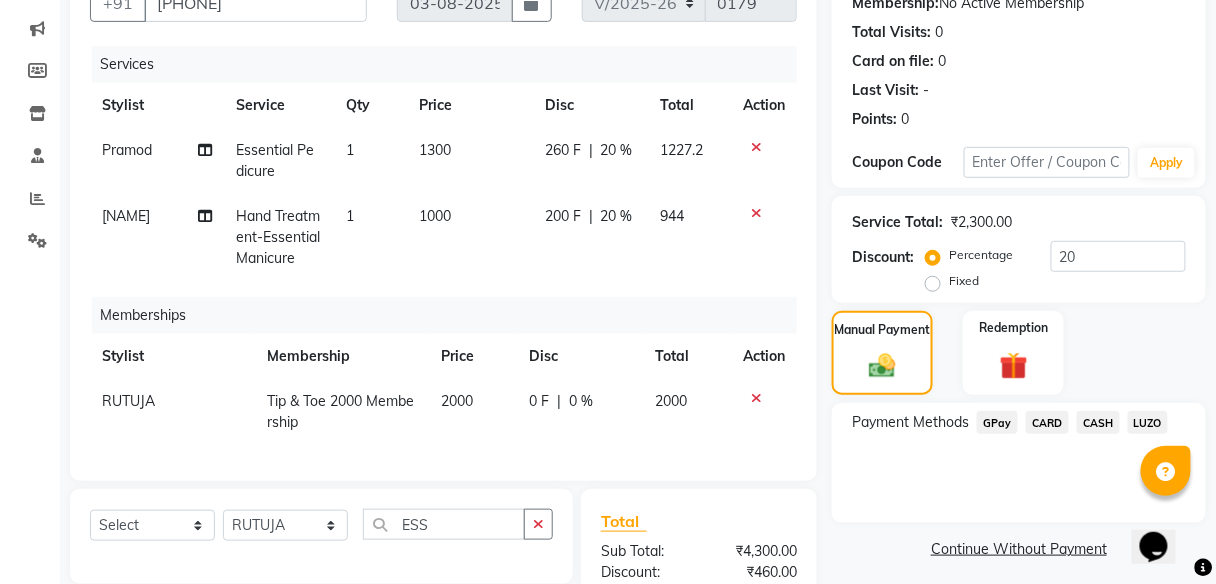 click 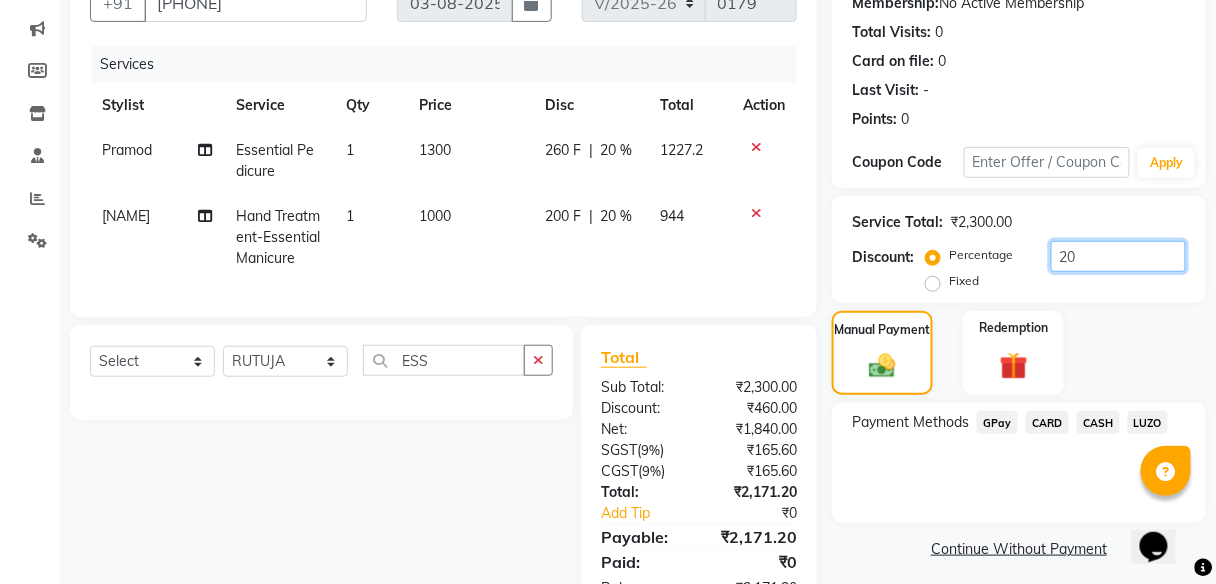 click on "20" 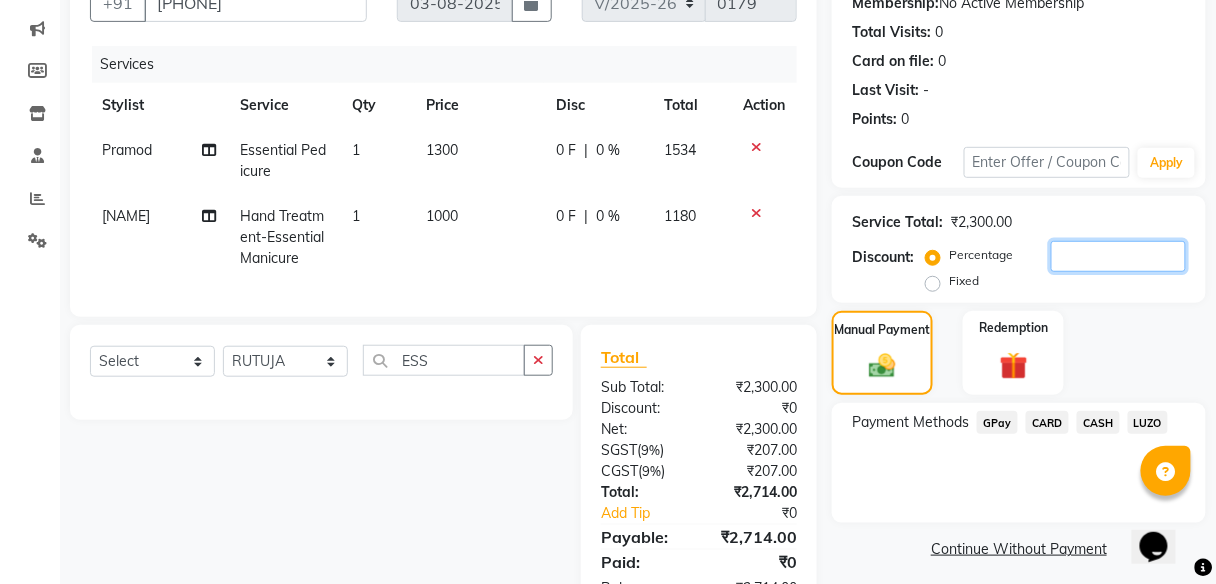 scroll, scrollTop: 277, scrollLeft: 0, axis: vertical 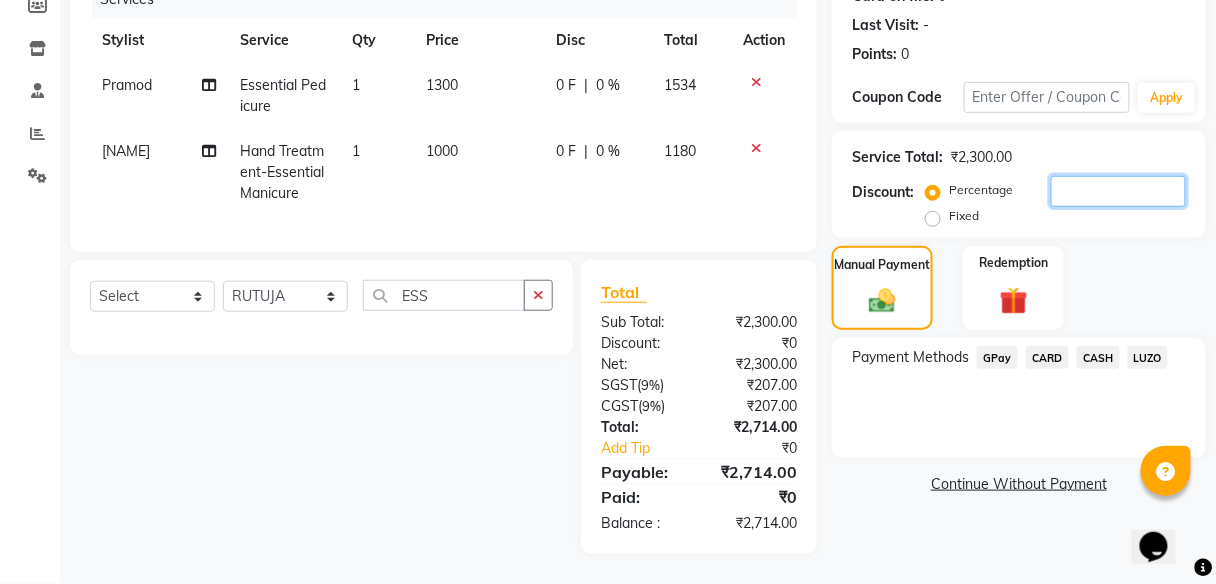 type 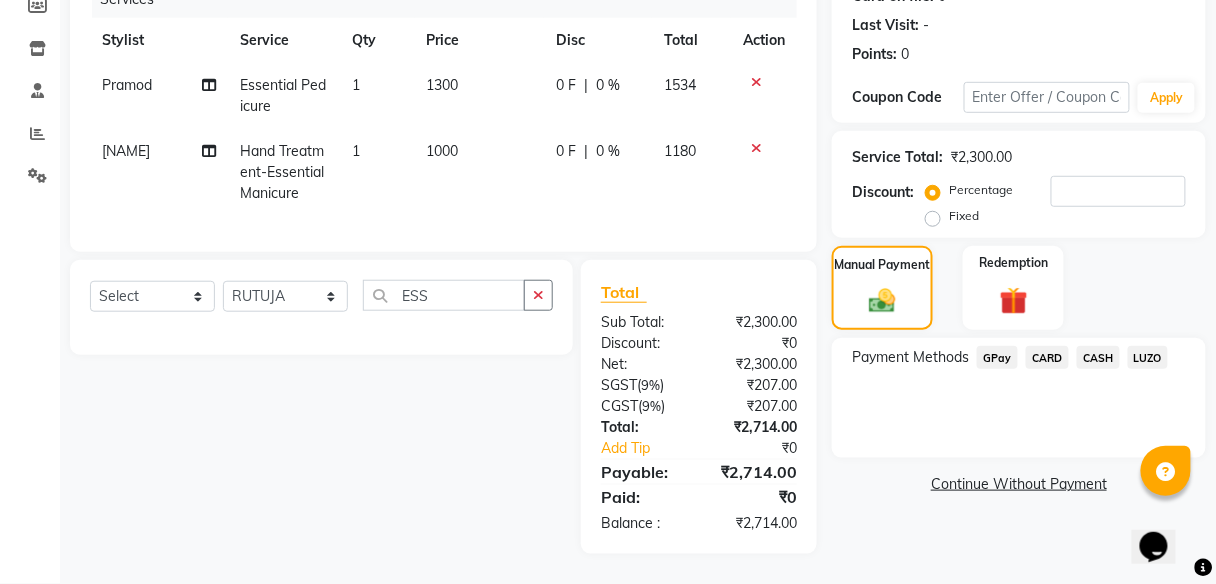 click on "CASH" 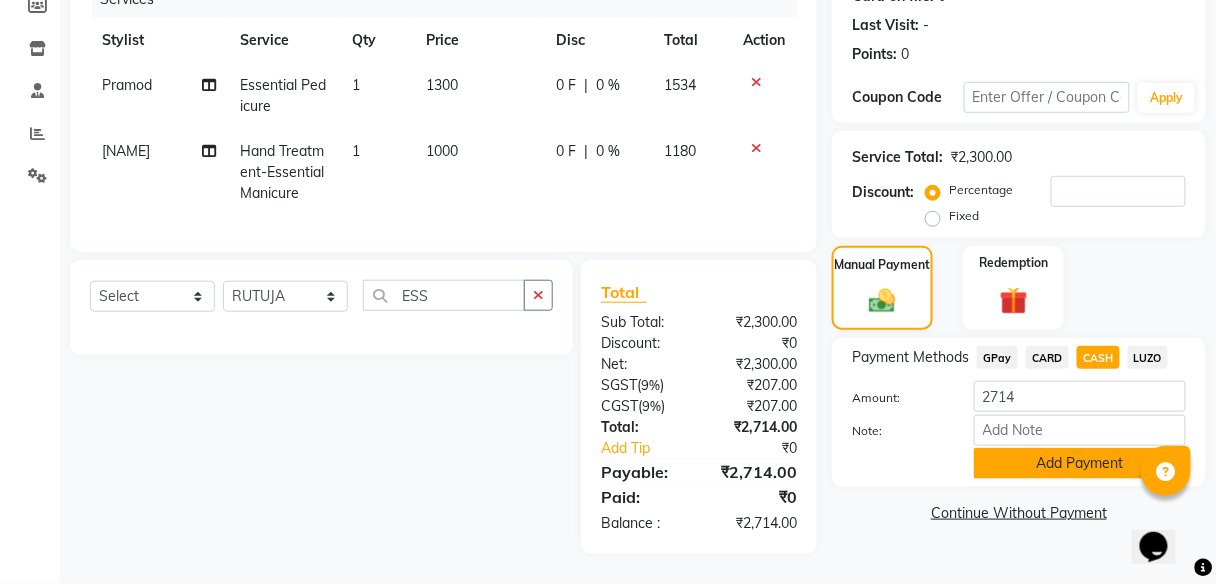 click on "Add Payment" 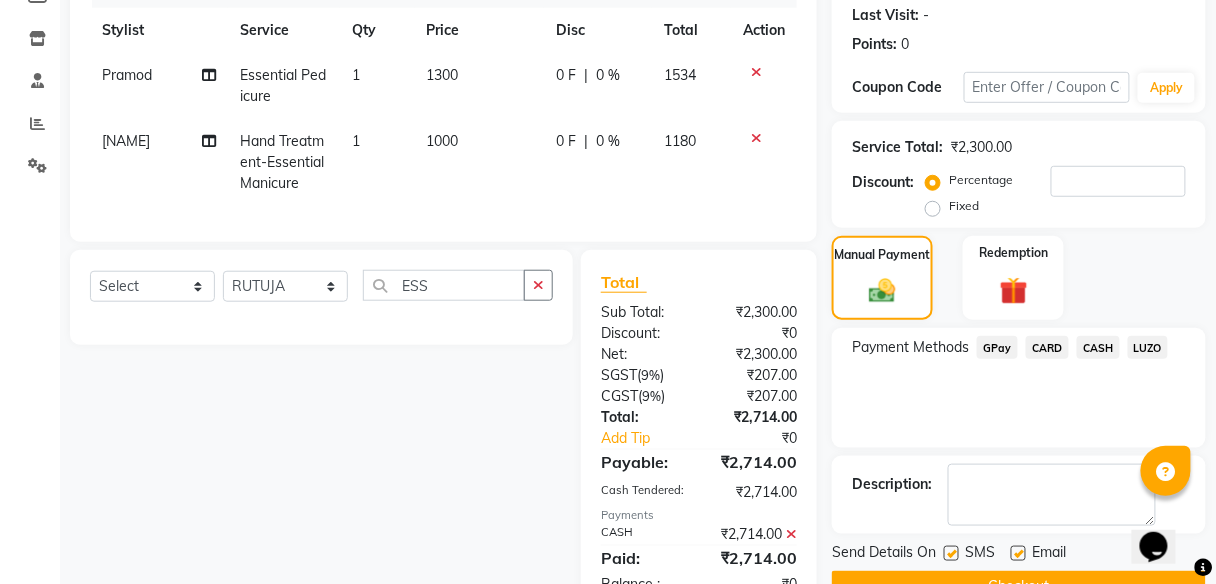 scroll, scrollTop: 369, scrollLeft: 0, axis: vertical 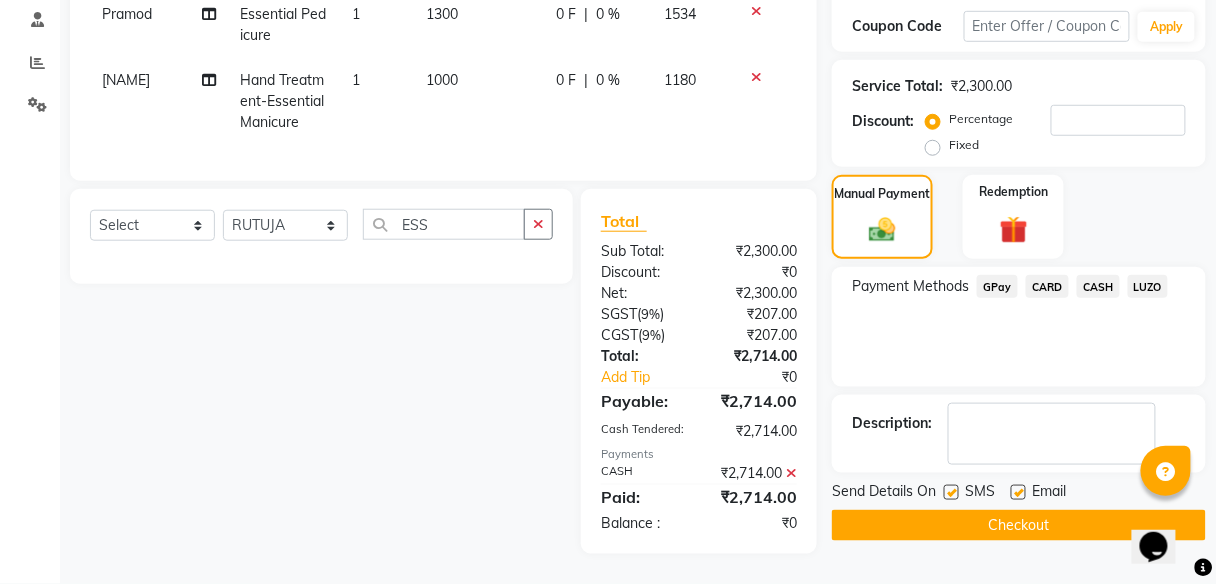 click on "Checkout" 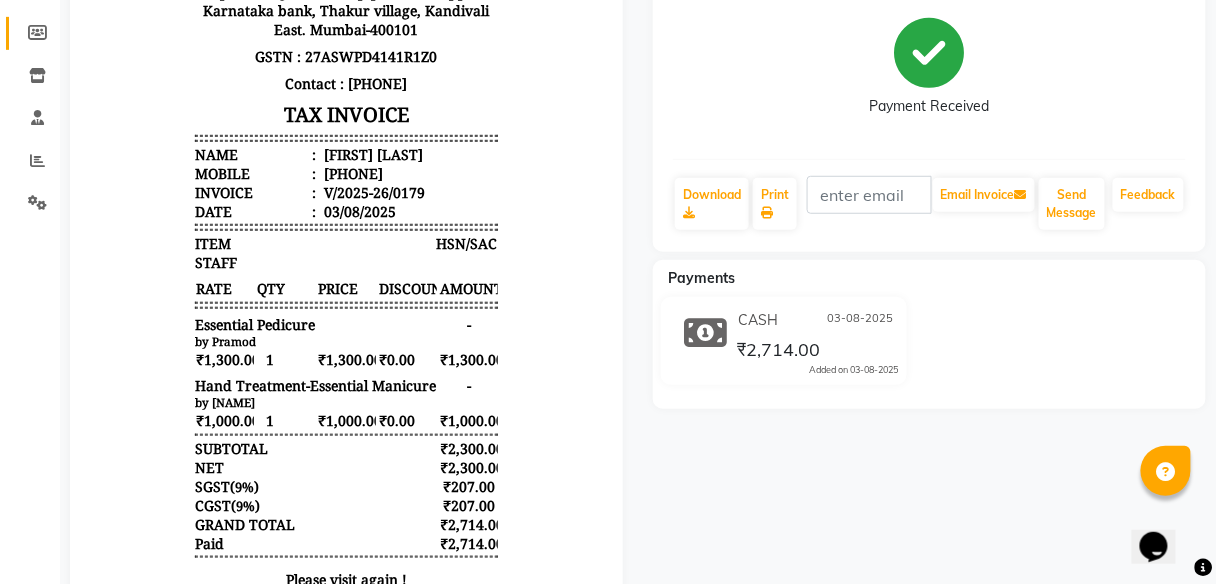 scroll, scrollTop: 0, scrollLeft: 0, axis: both 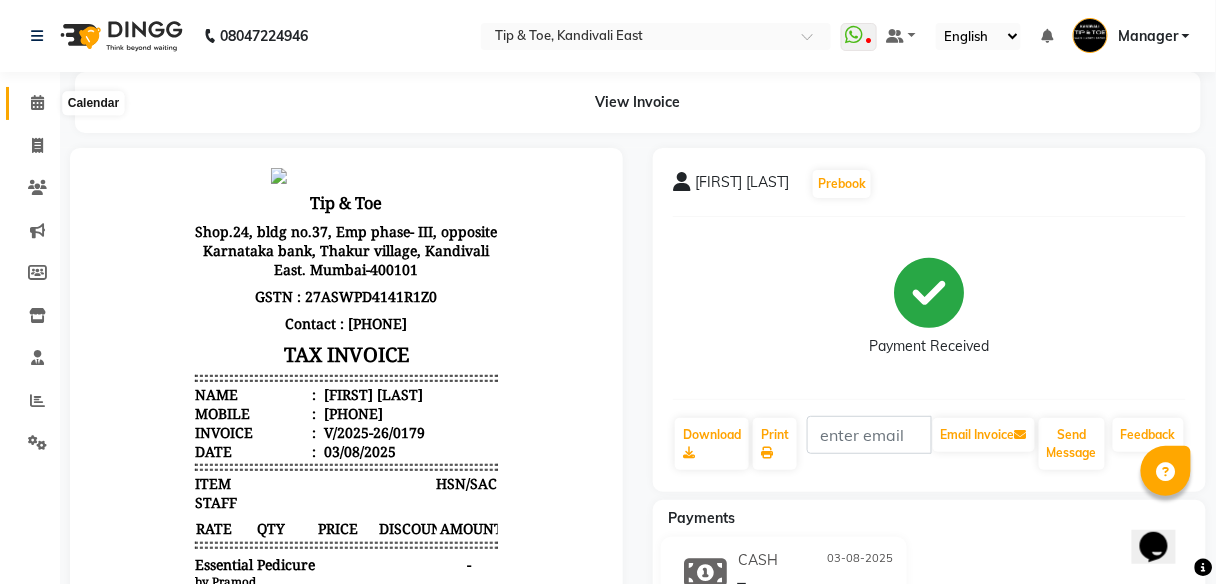 click 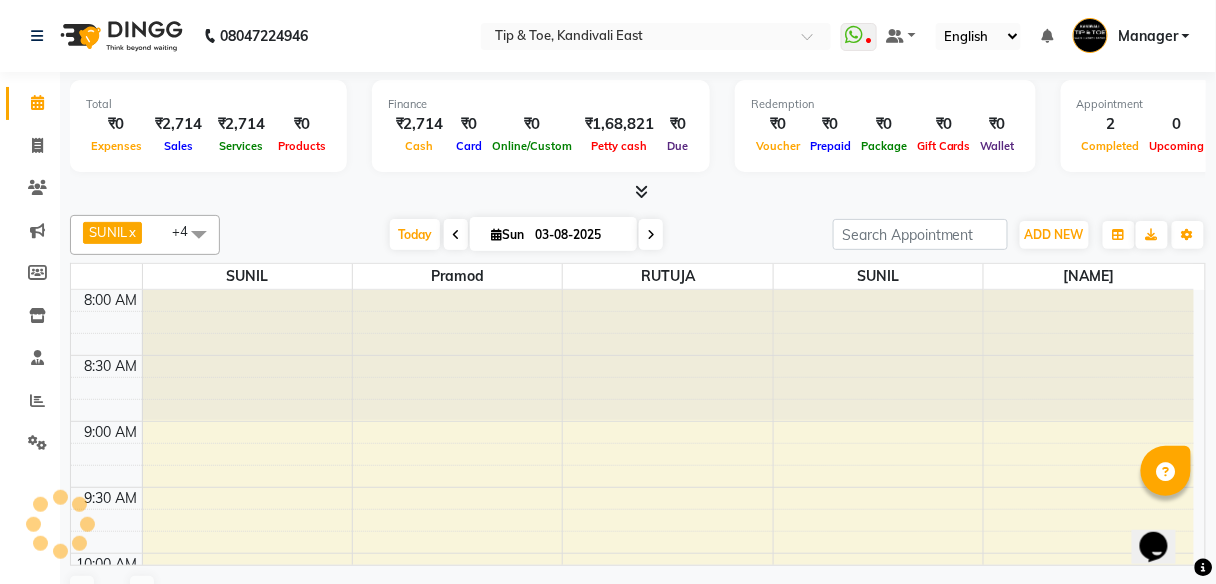 scroll, scrollTop: 520, scrollLeft: 0, axis: vertical 